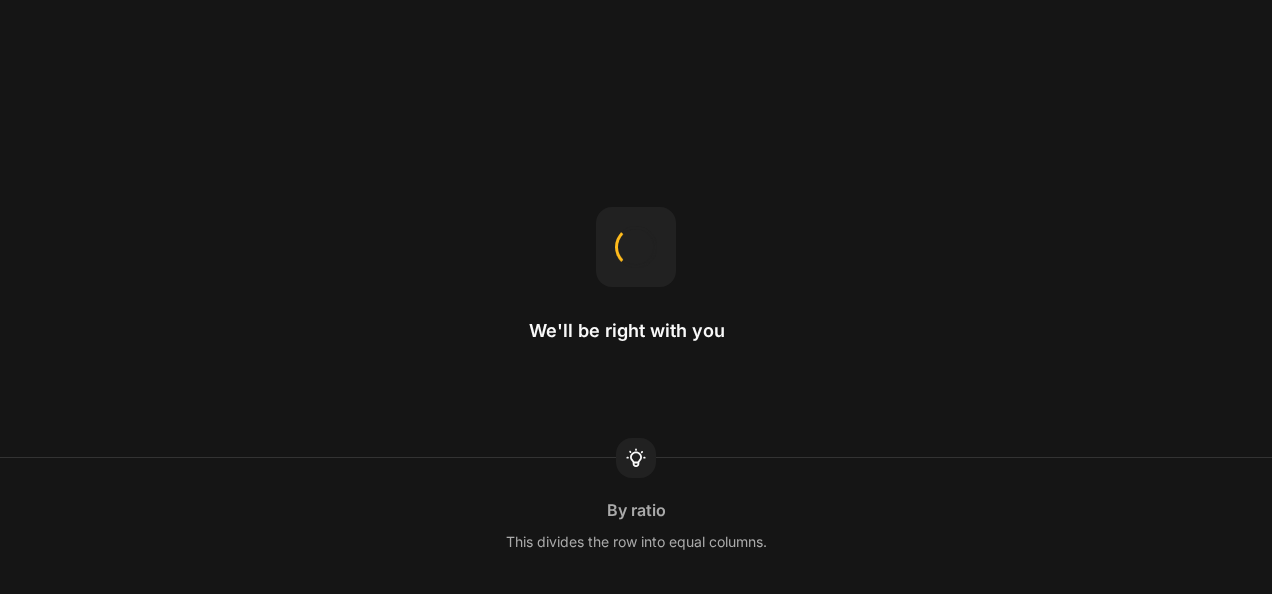 scroll, scrollTop: 0, scrollLeft: 0, axis: both 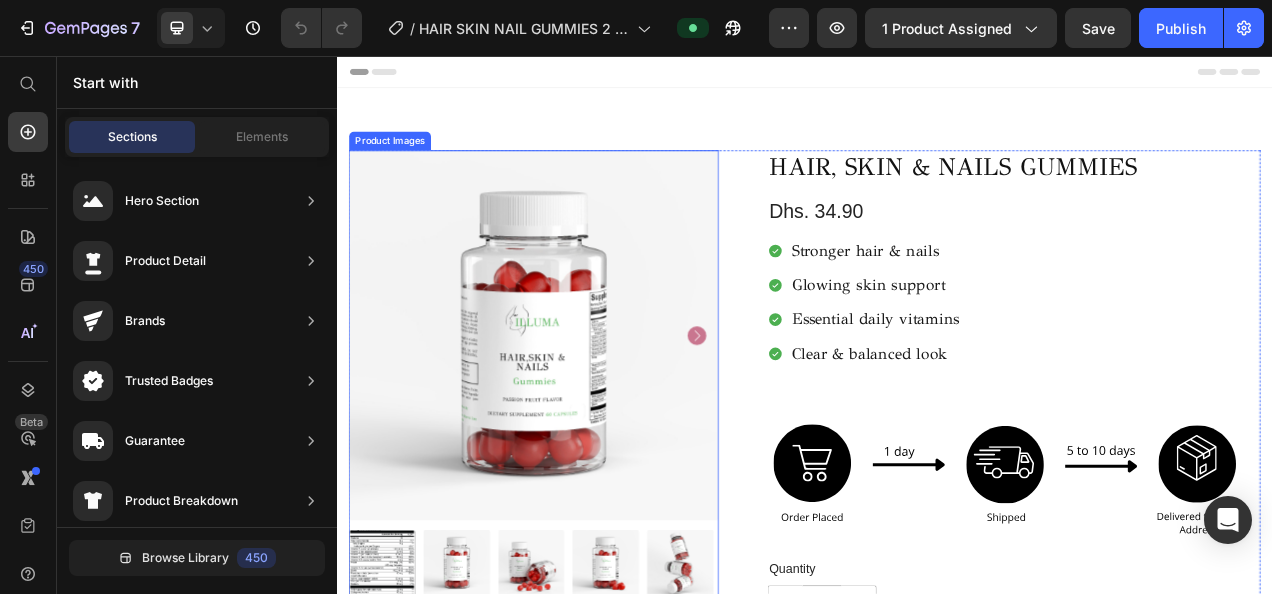 click at bounding box center (589, 414) 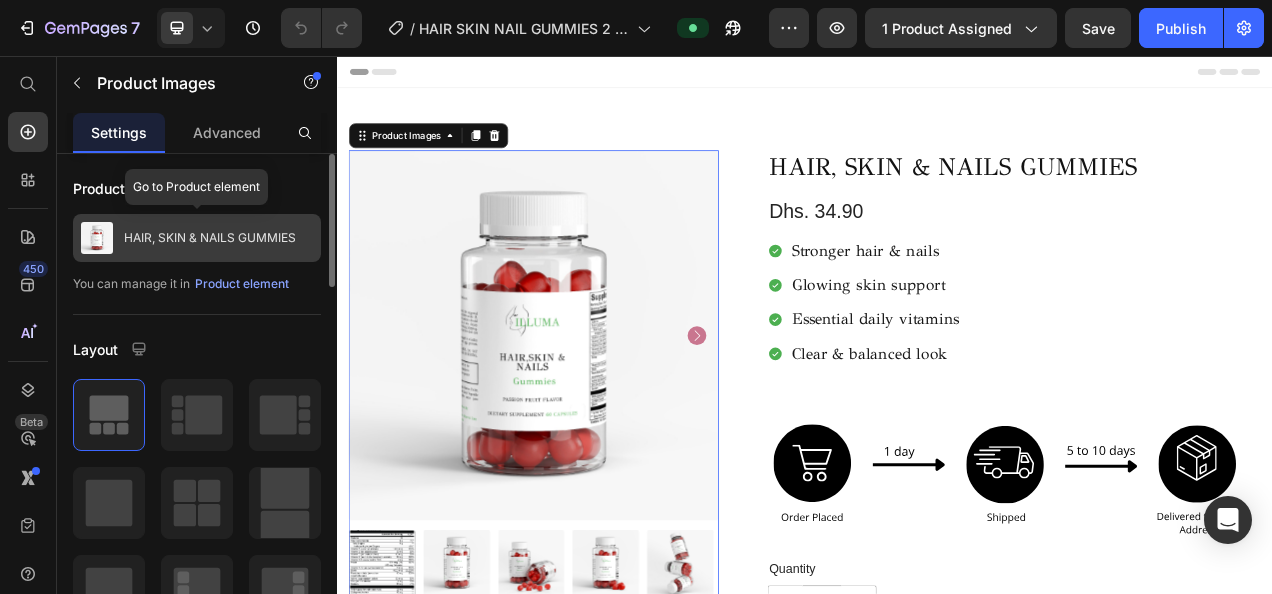click on "HAIR, SKIN & NAILS GUMMIES" 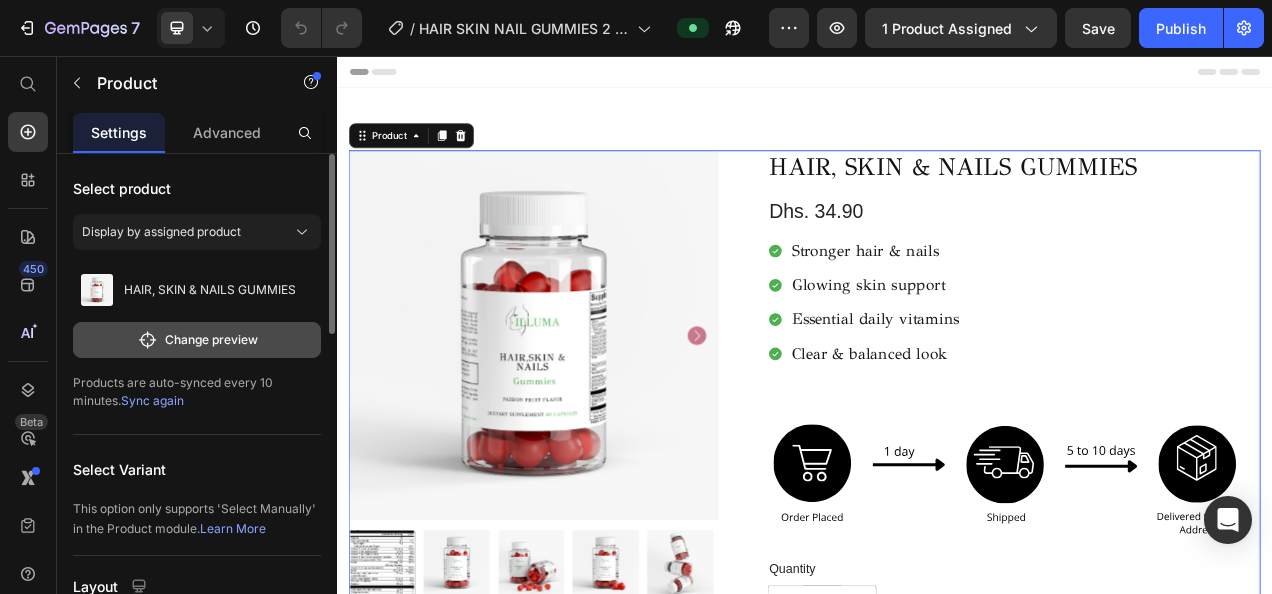 click on "Change preview" at bounding box center [197, 340] 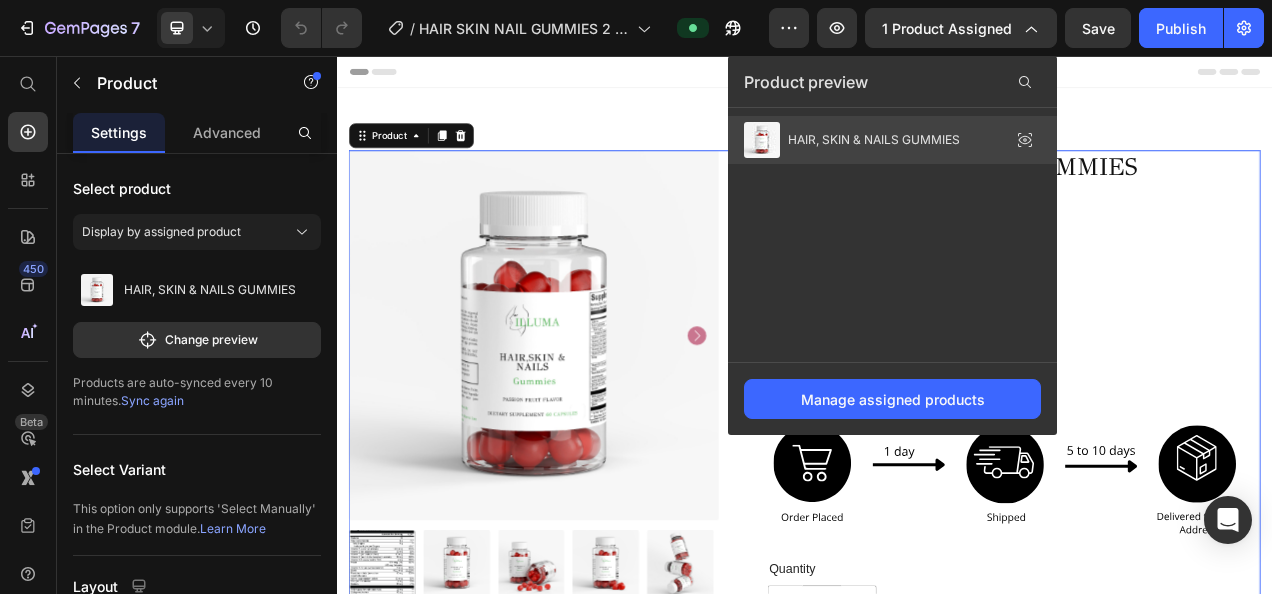 click on "HAIR, SKIN & NAILS GUMMIES" at bounding box center (874, 140) 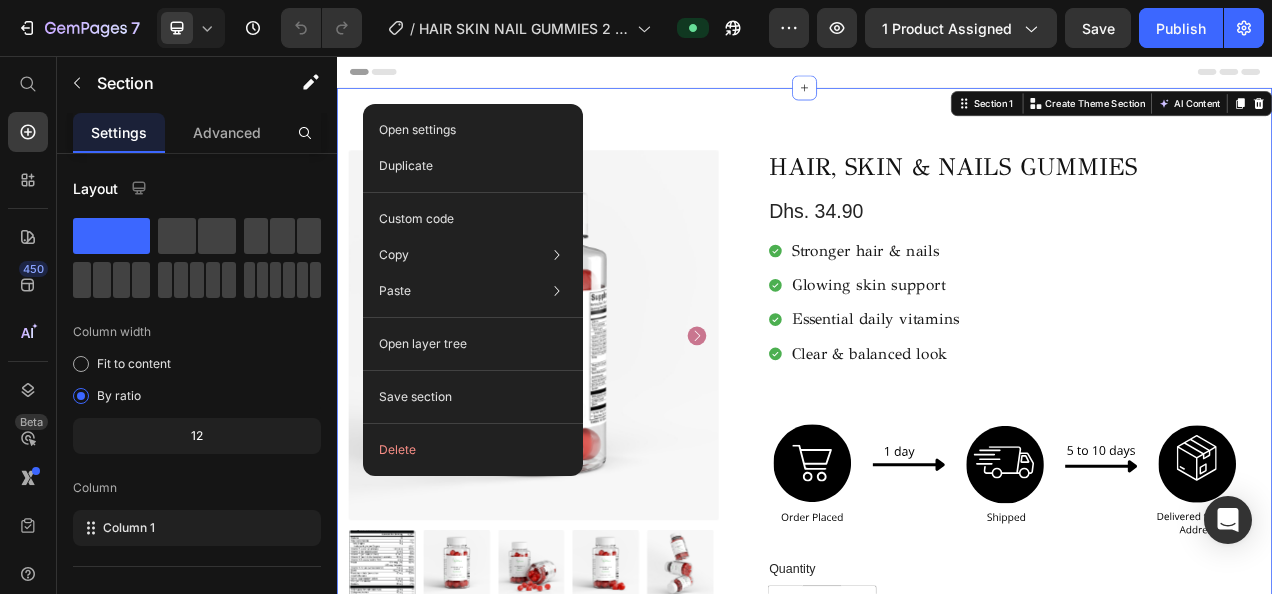 click on "/  HAIR SKIN NAIL GUMMIES 2 TERMINÉ" 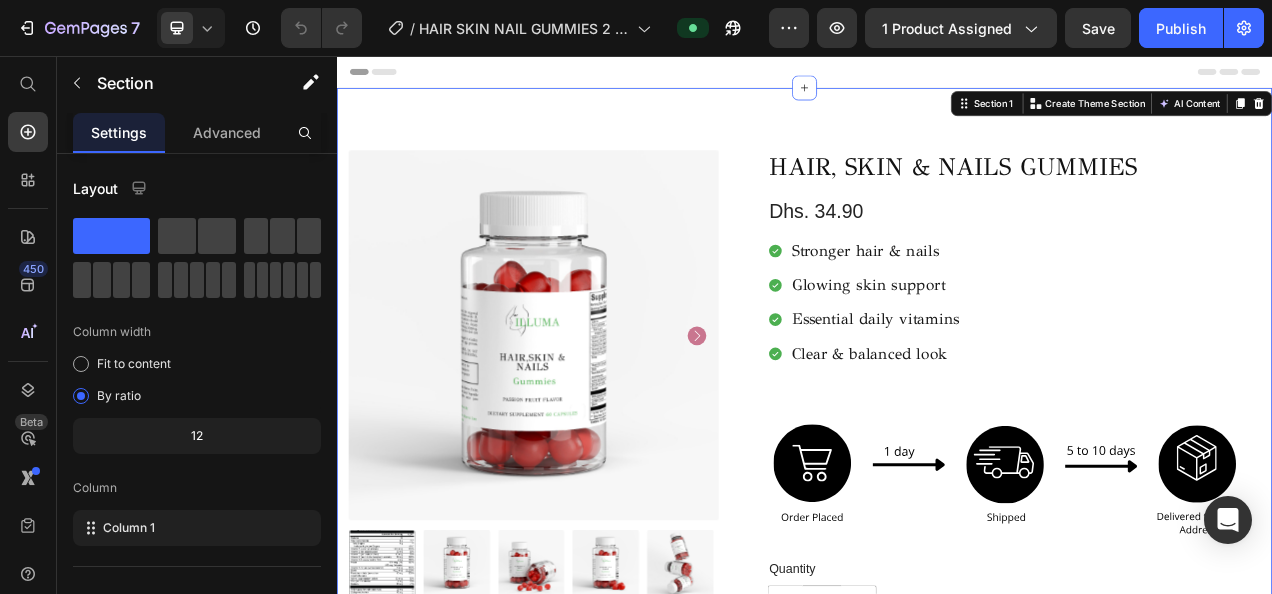 click on "/  HAIR SKIN NAIL GUMMIES 2 TERMINÉ" 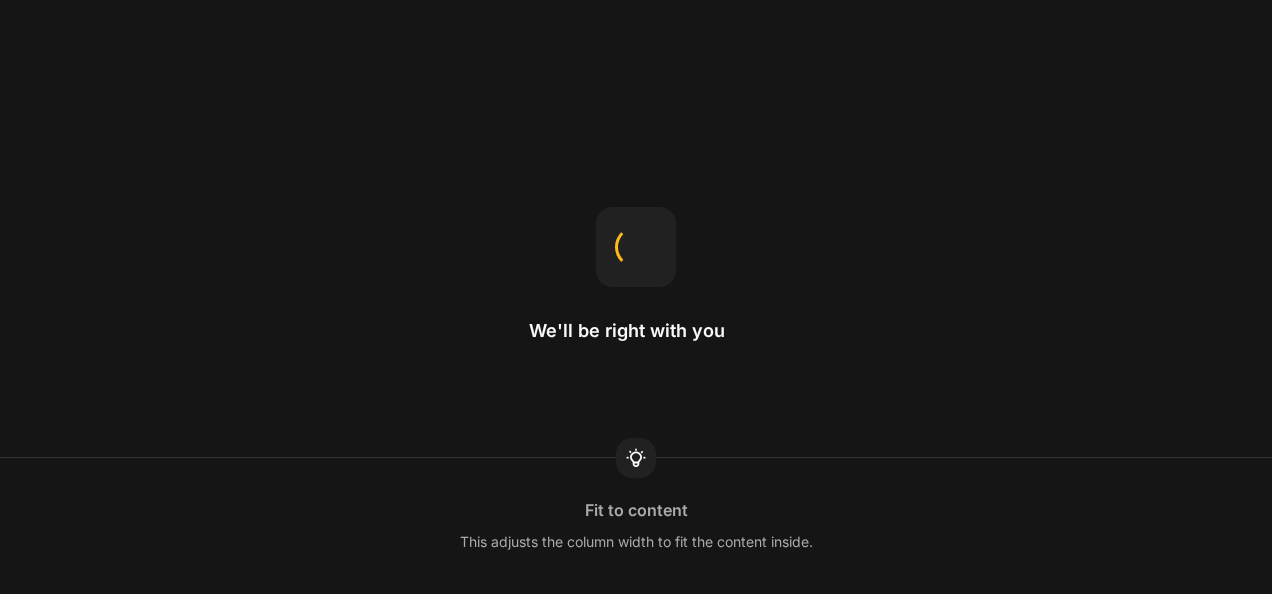 scroll, scrollTop: 0, scrollLeft: 0, axis: both 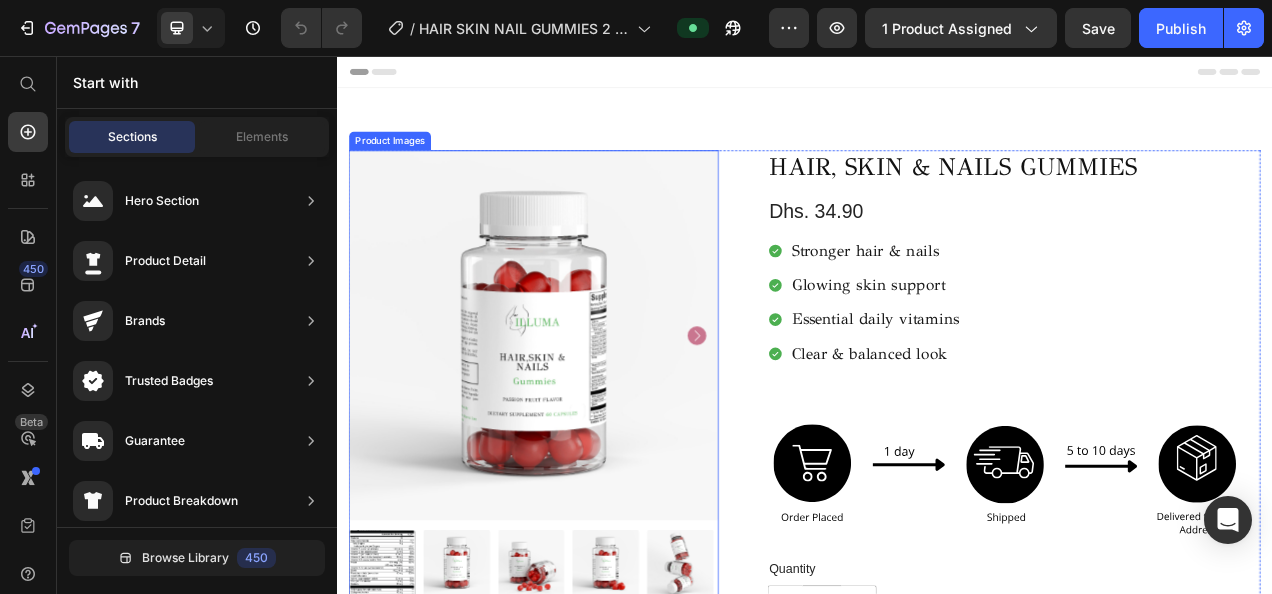 click at bounding box center (589, 414) 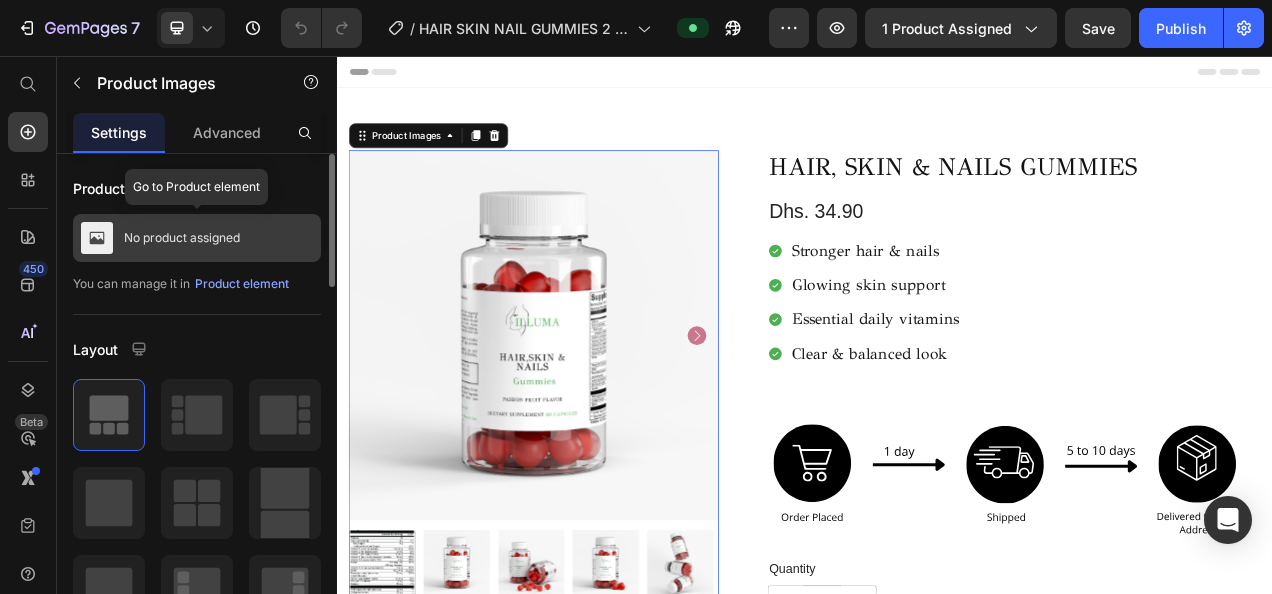 click on "No product assigned" at bounding box center (182, 238) 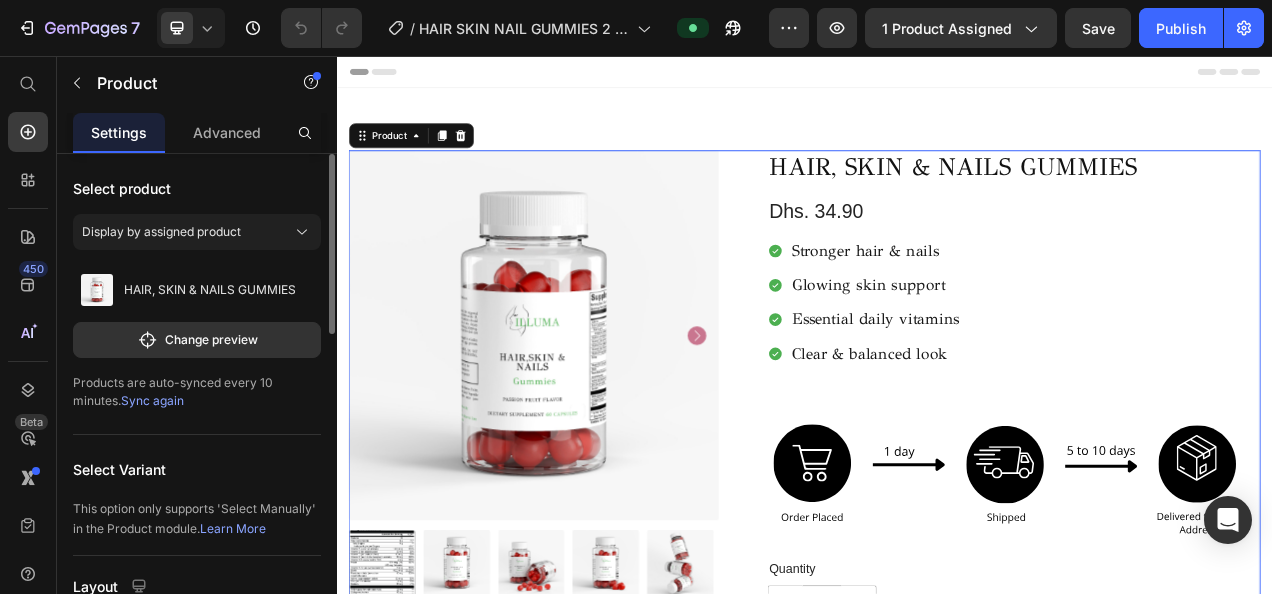 click on "Sync again" at bounding box center (152, 400) 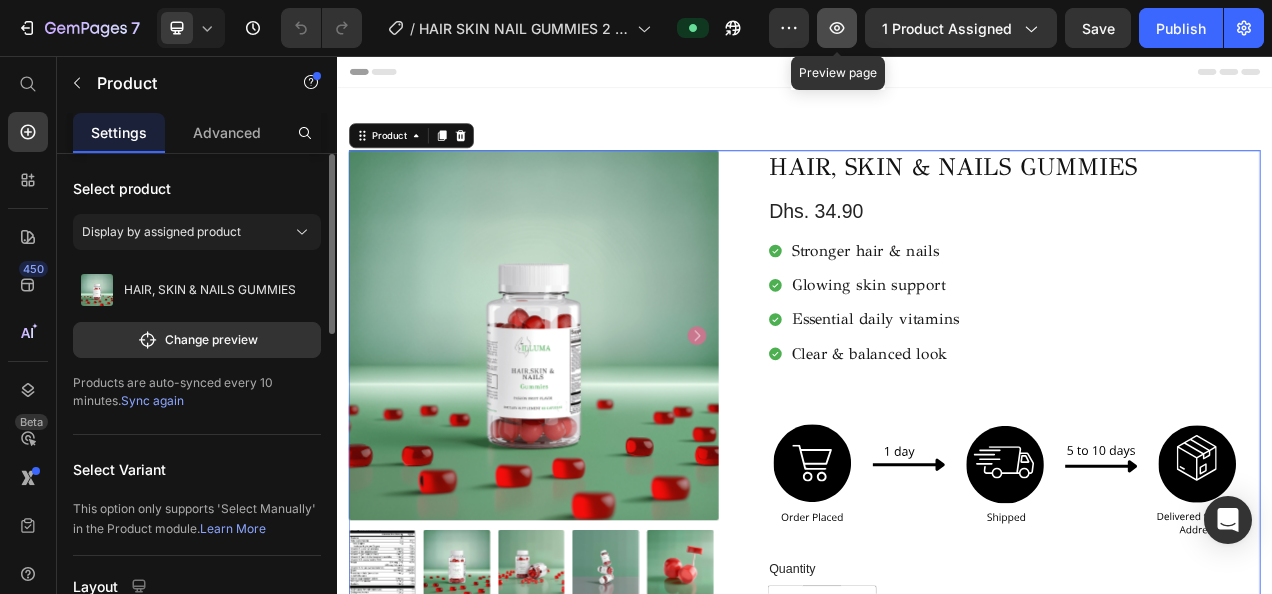click 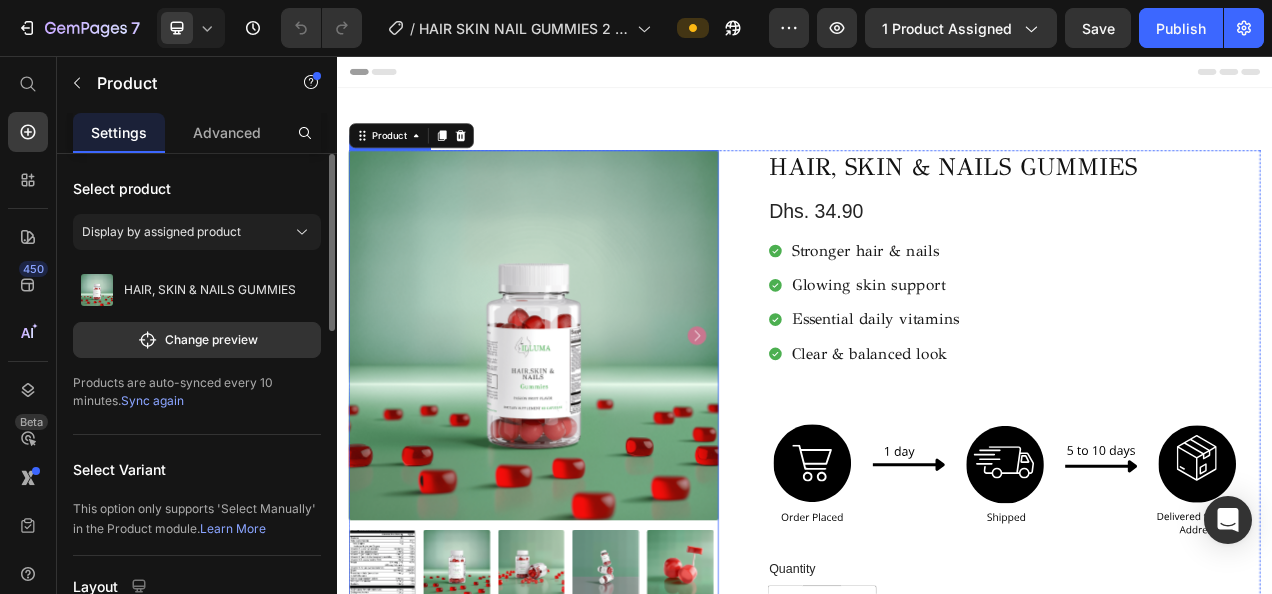 click 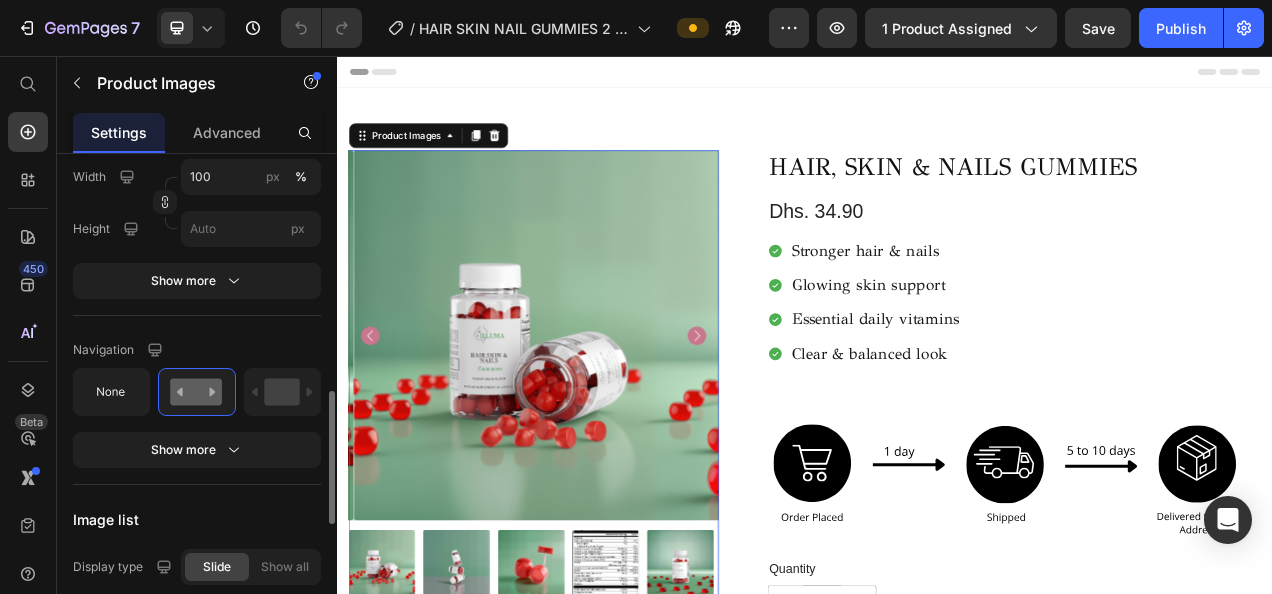 scroll, scrollTop: 836, scrollLeft: 0, axis: vertical 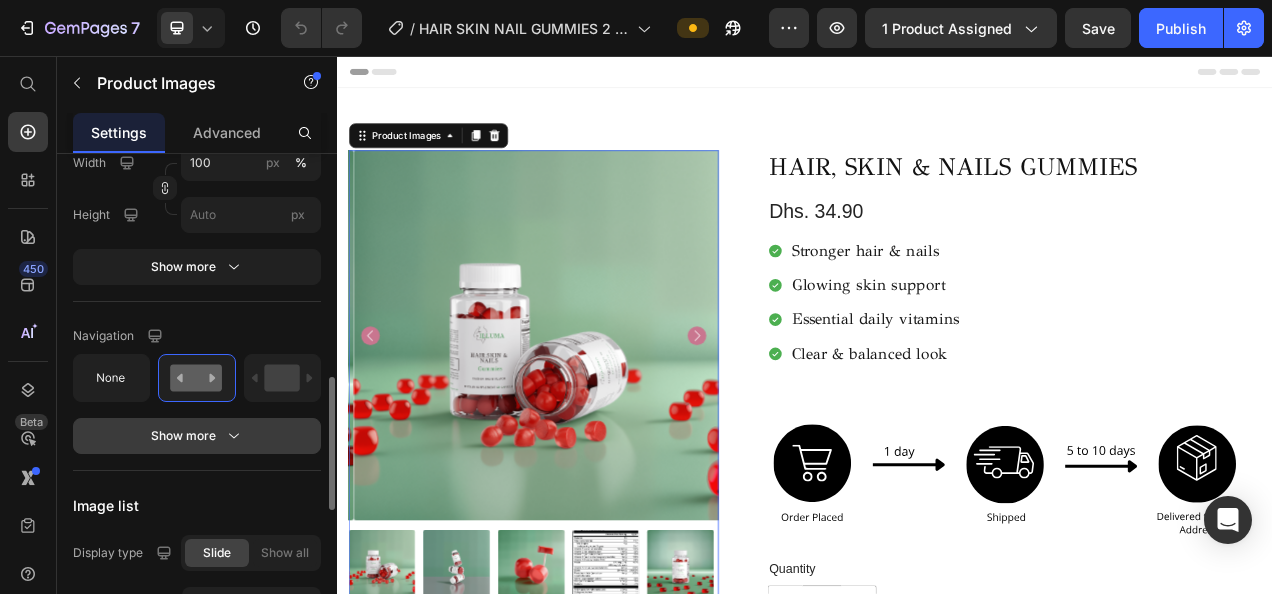 click on "Show more" at bounding box center [197, 436] 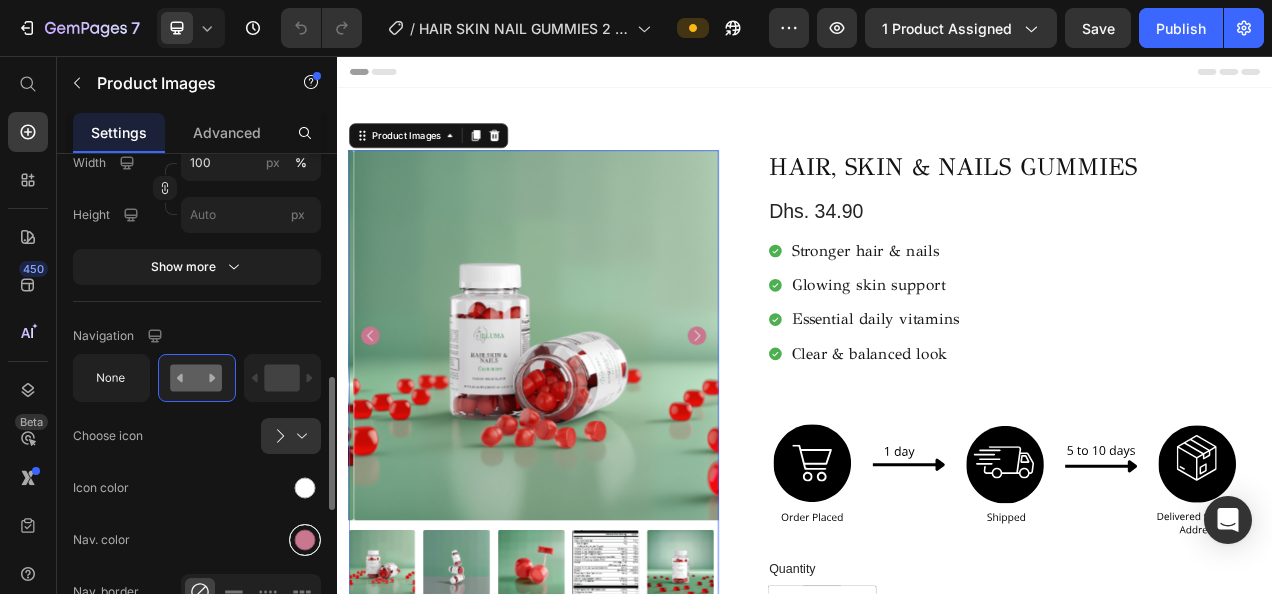 click at bounding box center (305, 540) 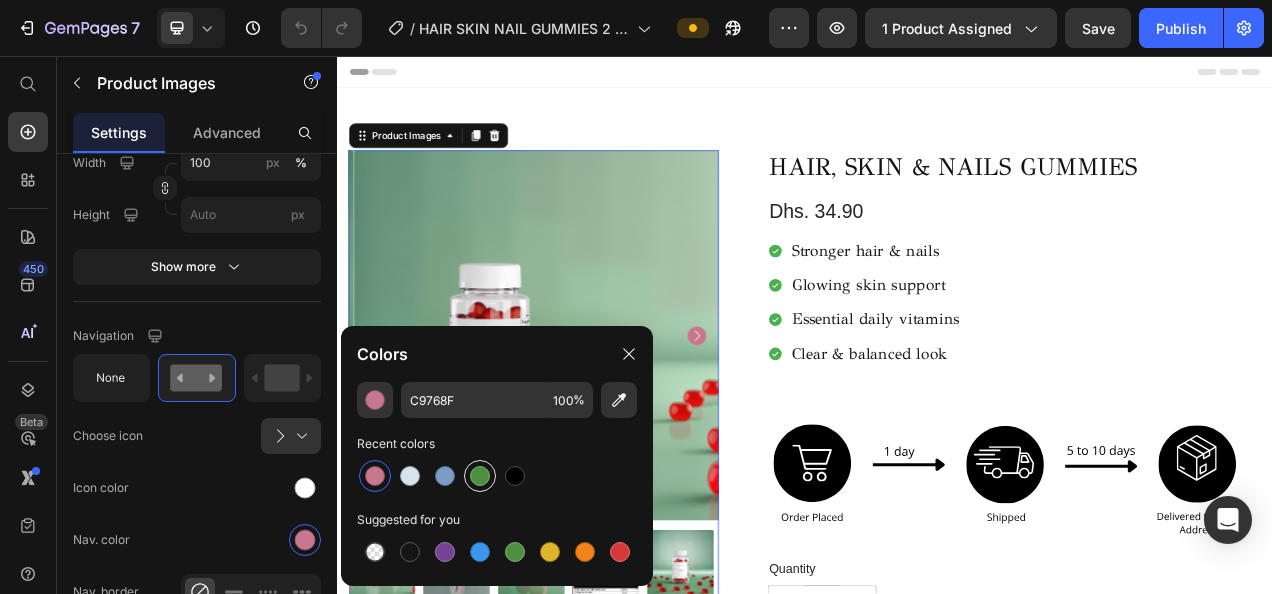 click at bounding box center (480, 476) 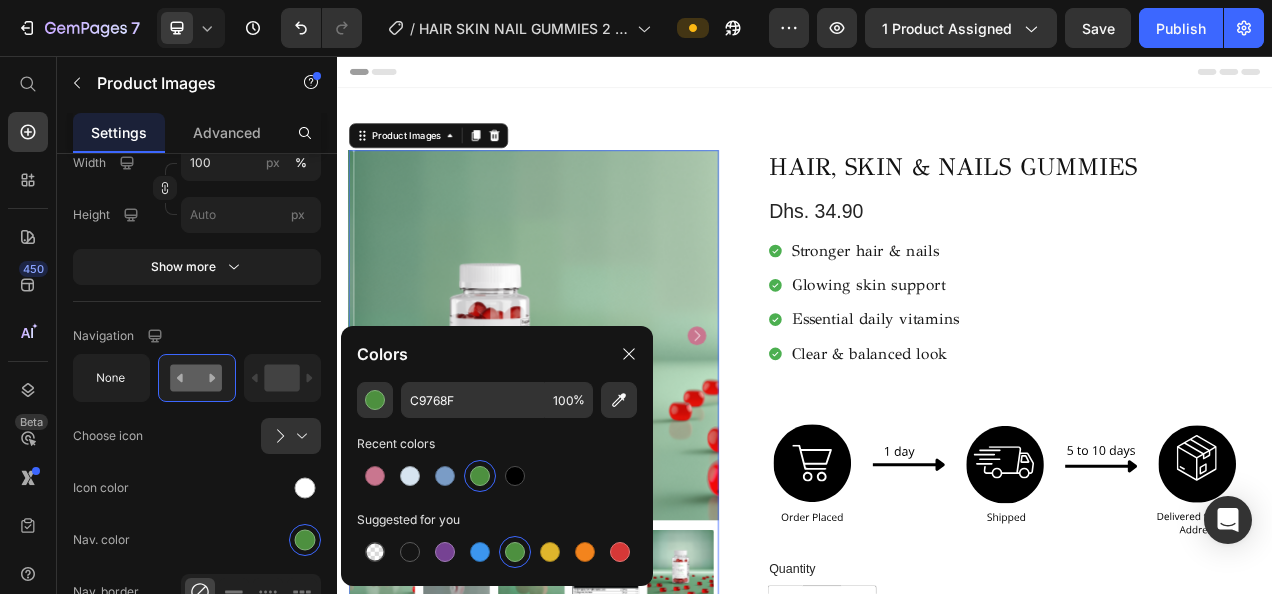 type on "4D903F" 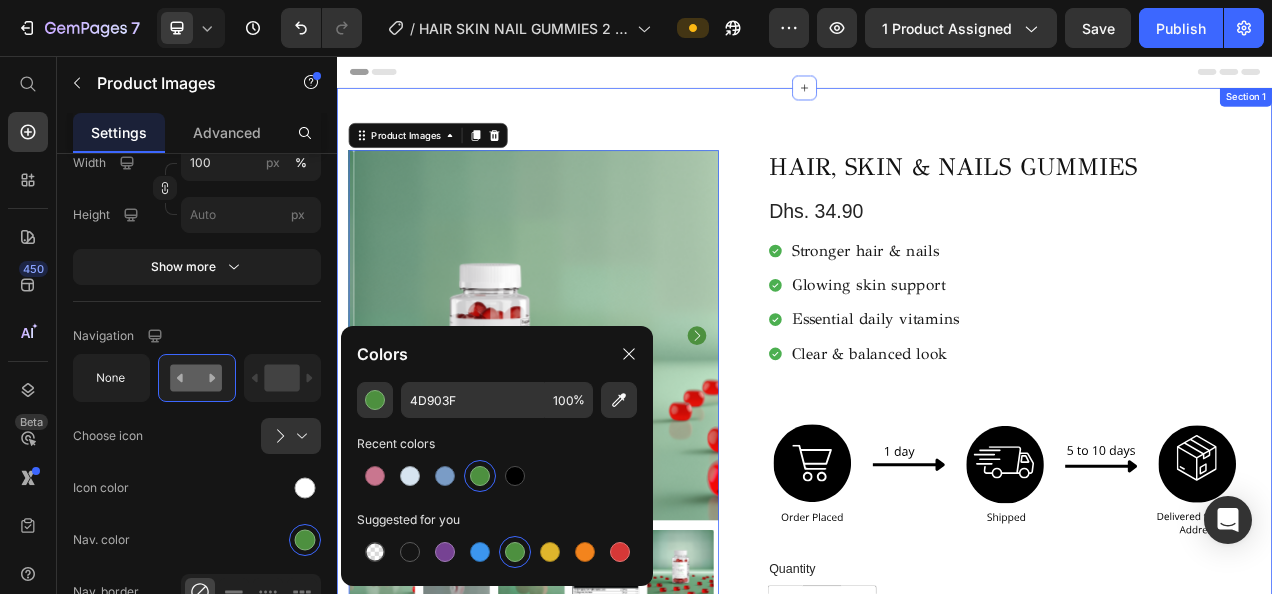 click on "Product Images   32 HAIR, SKIN & NAILS GUMMIES Product Title Dhs. 34.90 Product Price Stronger hair & nails Glowing skin support Essential daily vitamins Clear & balanced look Item List Image Quantity Text Block 1 Product Quantity 1 Product Quantity Add to cart Add to Cart Row Buy it now Dynamic Checkout Row Product Image Image Image Image Row Image Image Image Image Row Section 1" at bounding box center [937, 621] 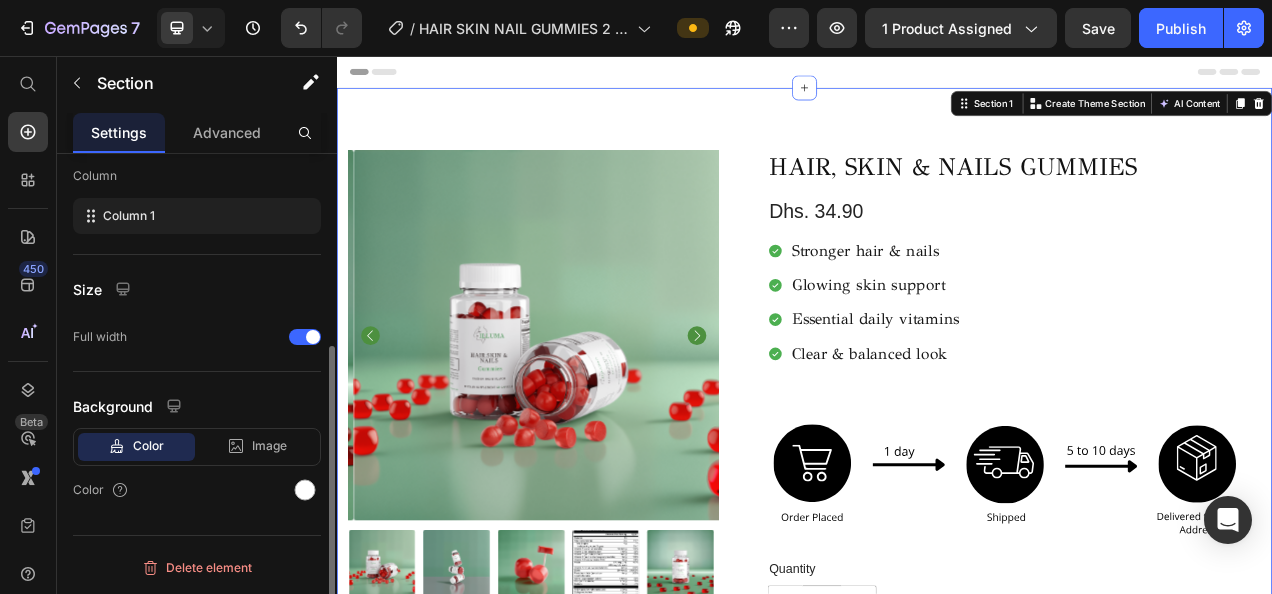 scroll, scrollTop: 0, scrollLeft: 0, axis: both 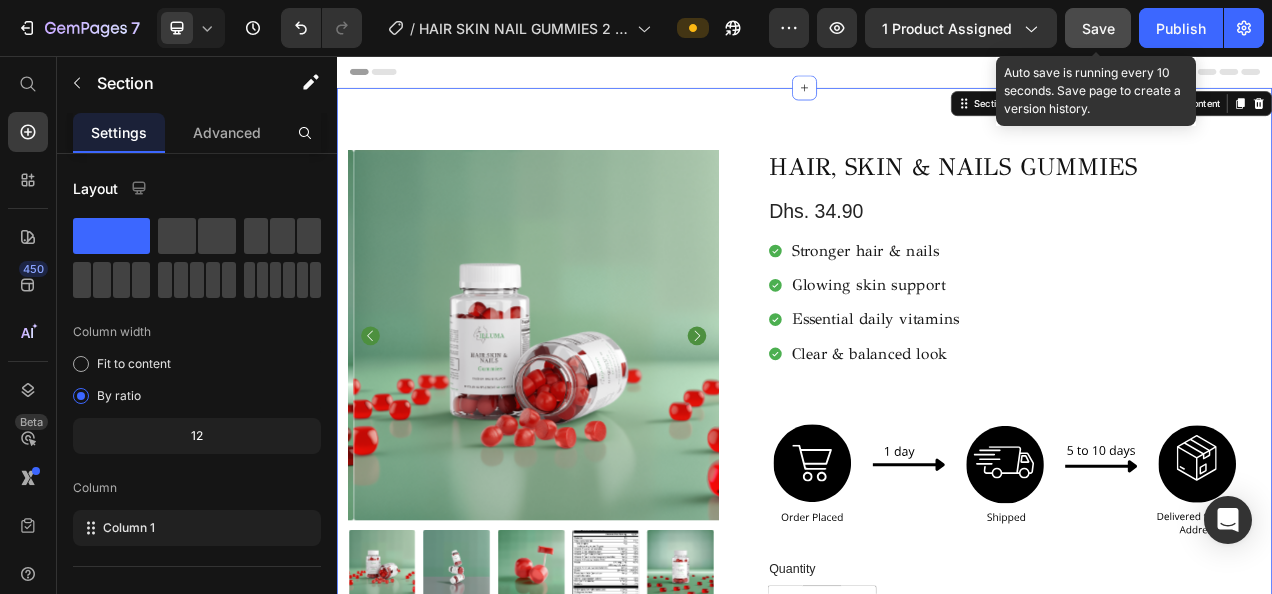 click on "Save" at bounding box center (1098, 28) 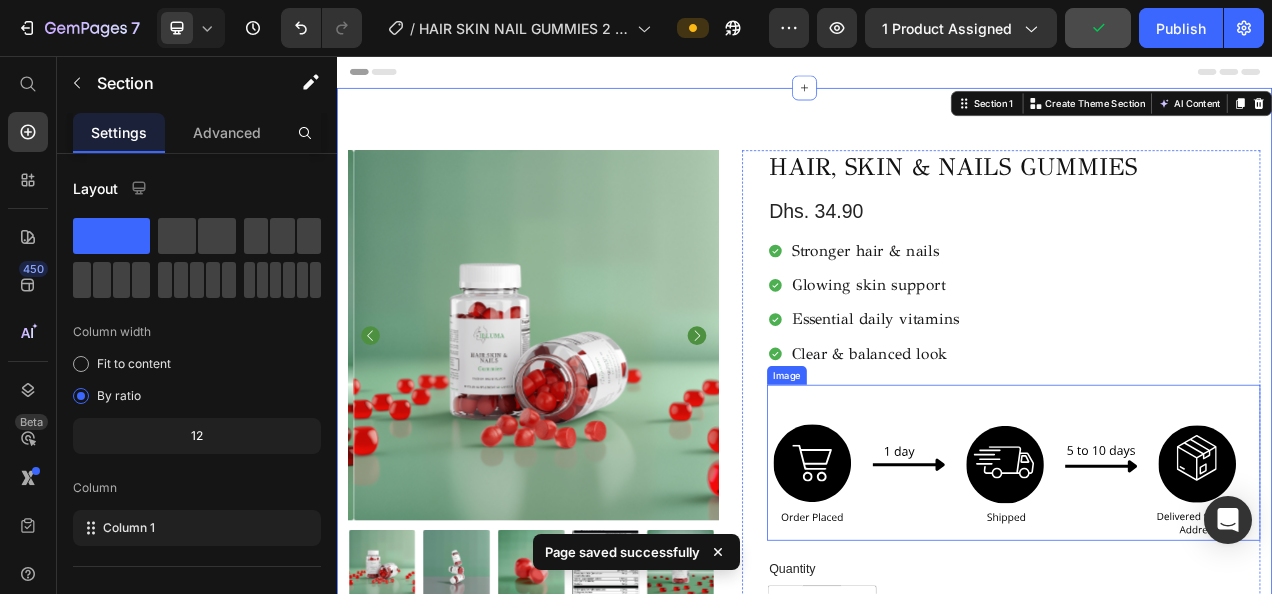 click at bounding box center (1205, 578) 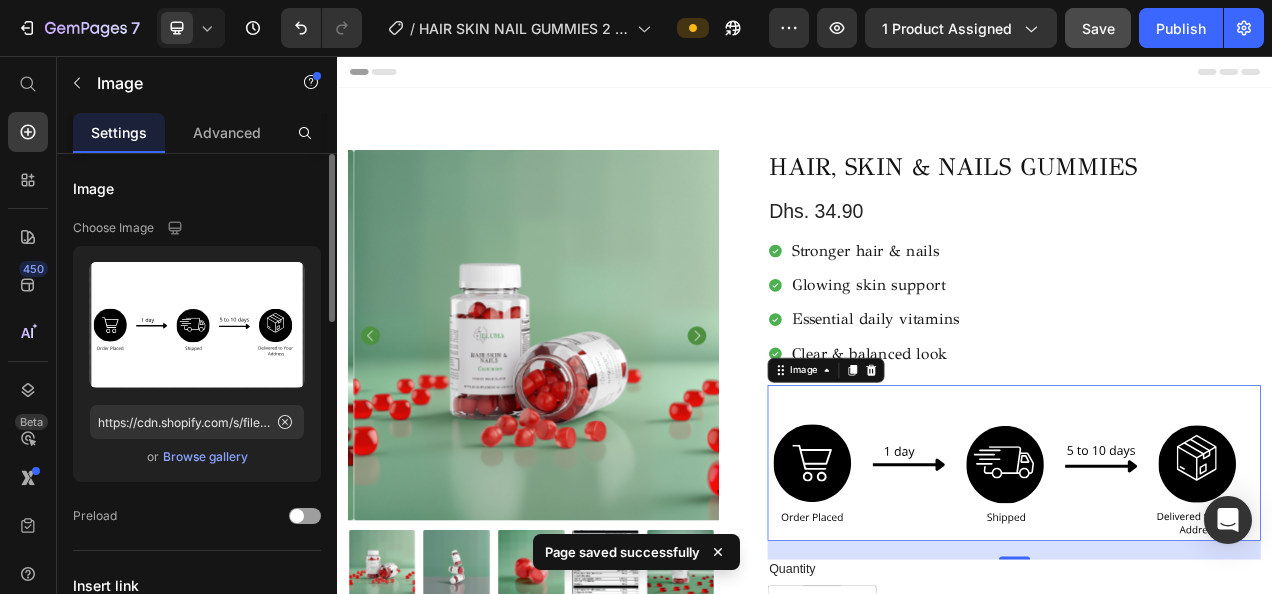 click on "Browse gallery" at bounding box center [205, 457] 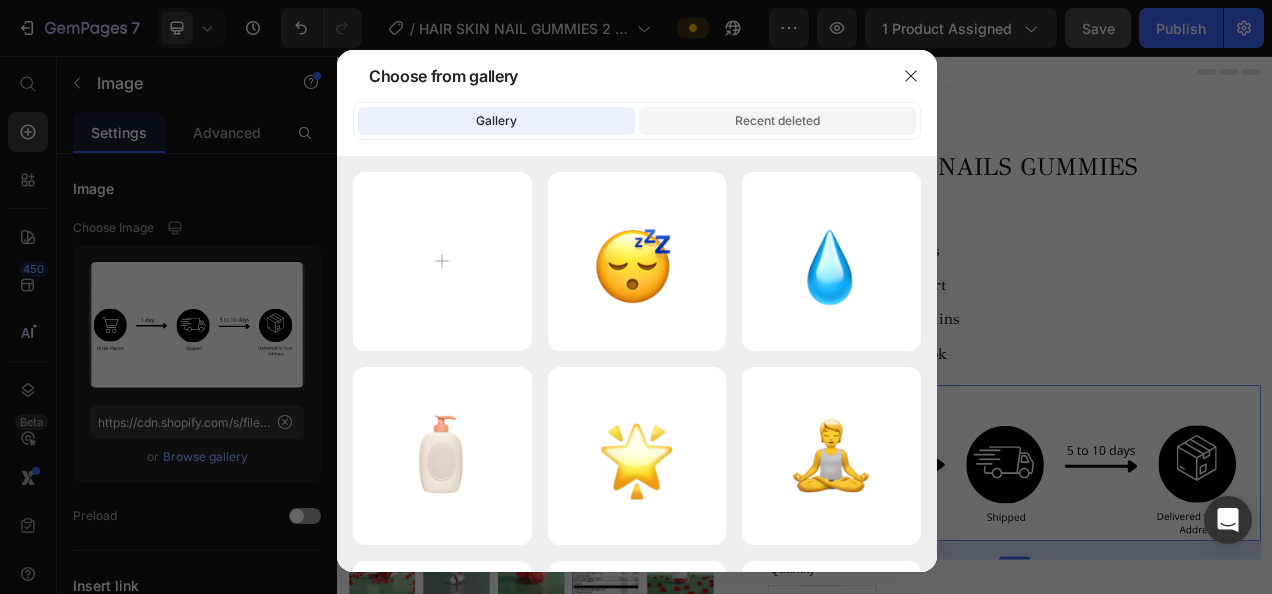 click on "Recent deleted" 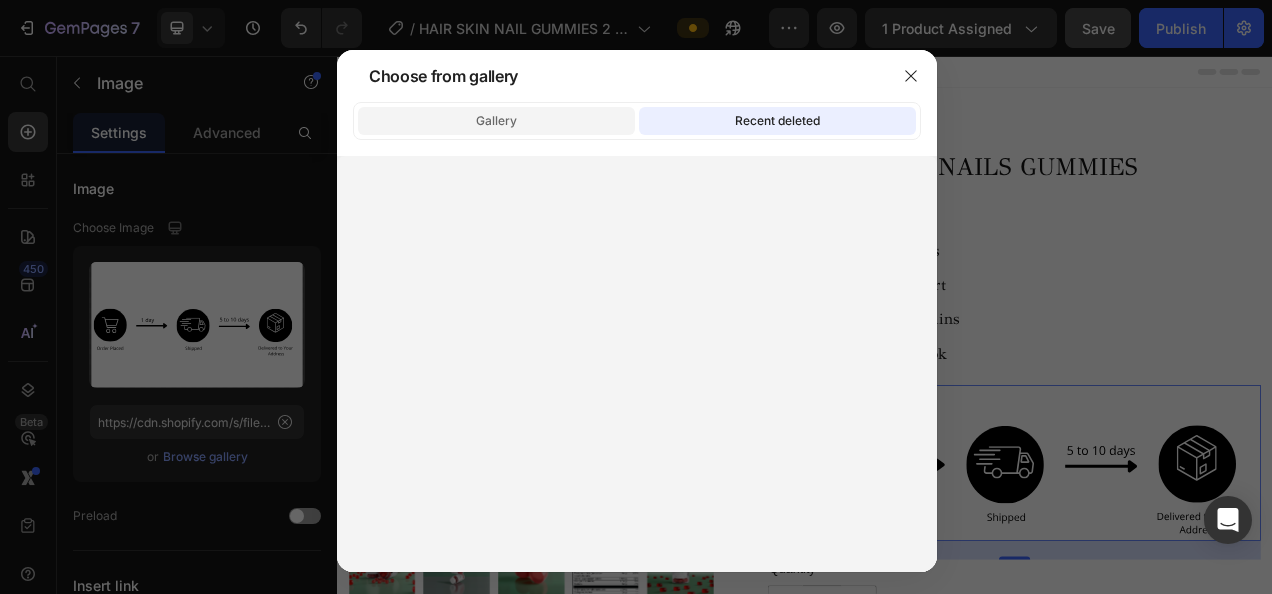 click on "Gallery" 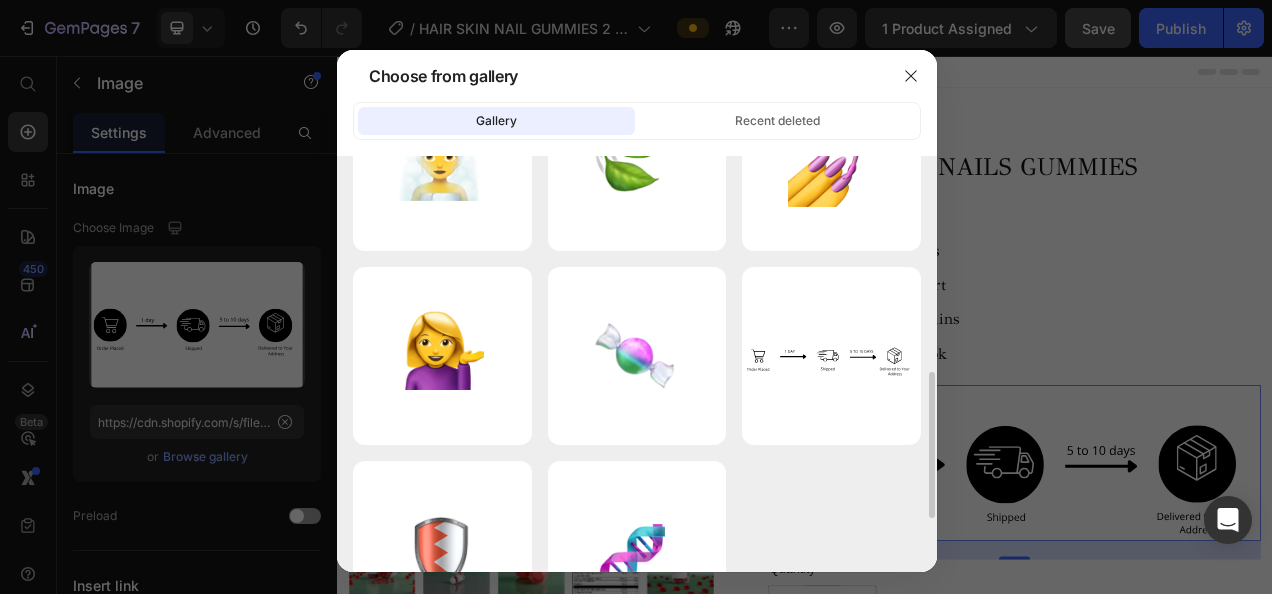 scroll, scrollTop: 686, scrollLeft: 0, axis: vertical 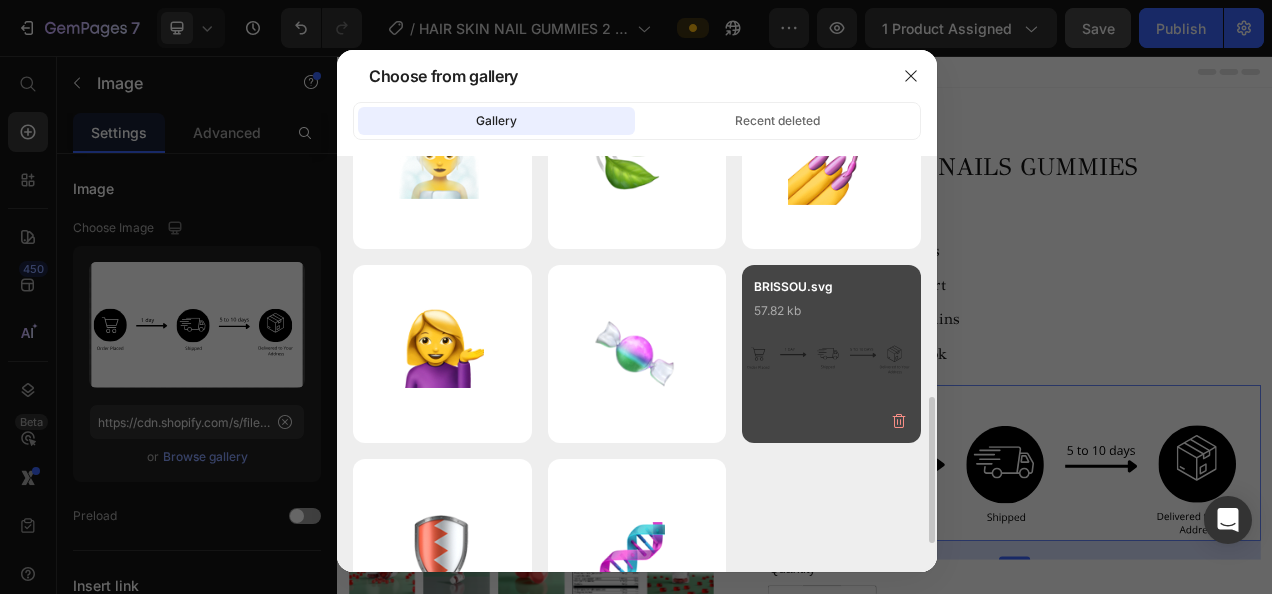 click on "BRISSOU.svg 57.82 kb" at bounding box center (831, 317) 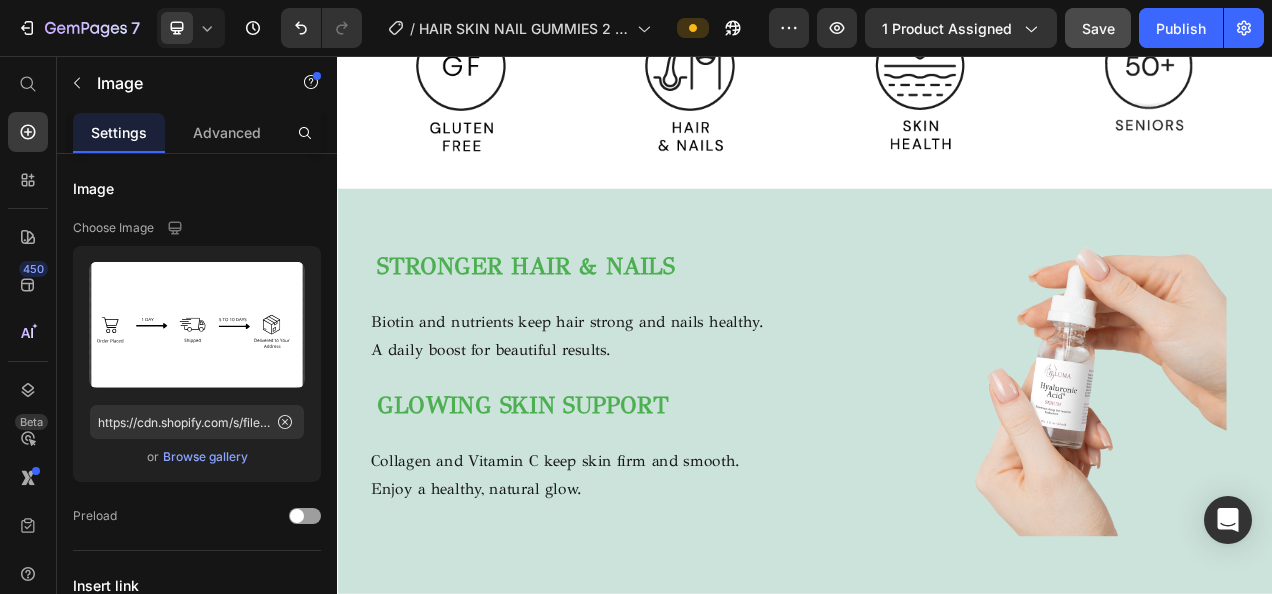 scroll, scrollTop: 1004, scrollLeft: 0, axis: vertical 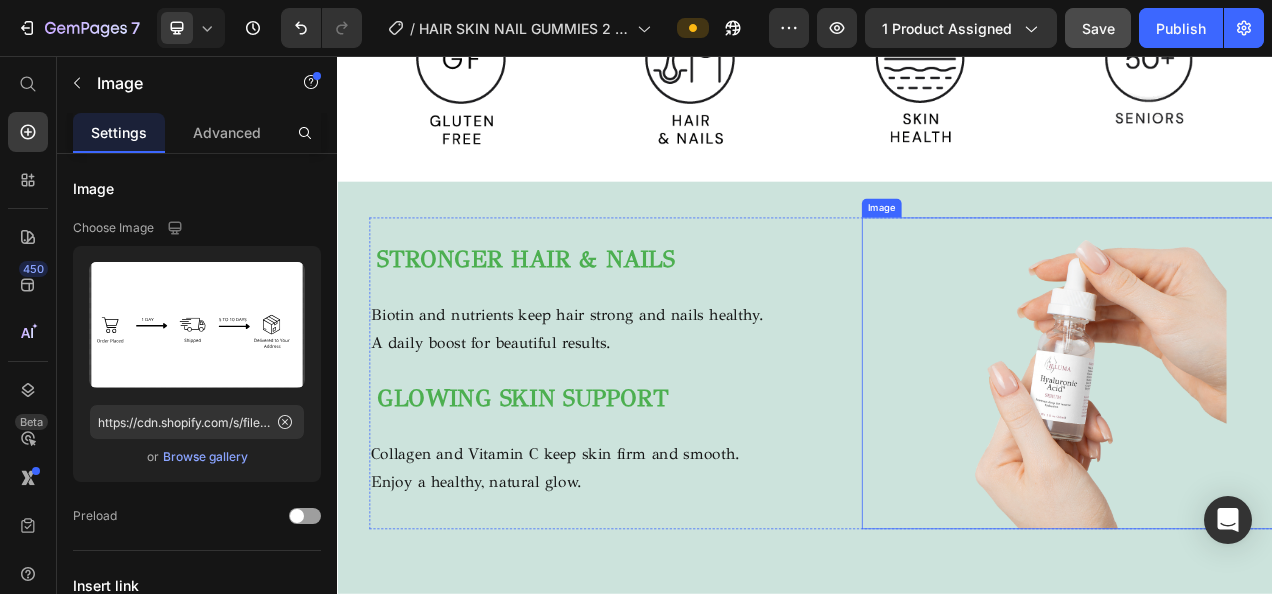click at bounding box center (1279, 463) 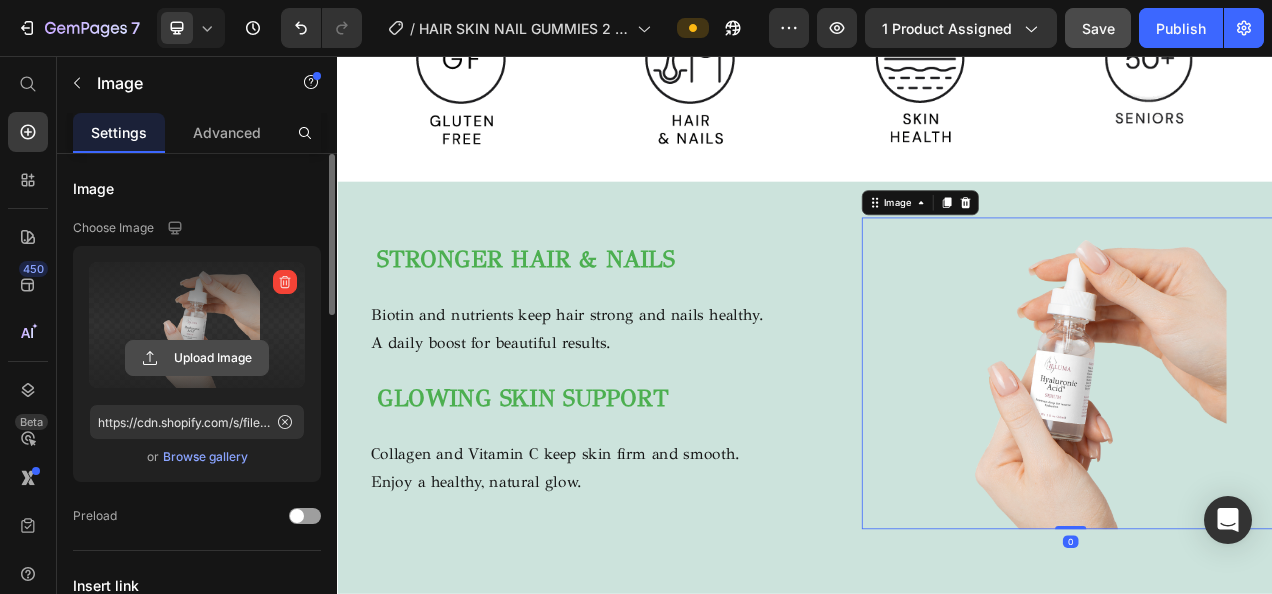 click 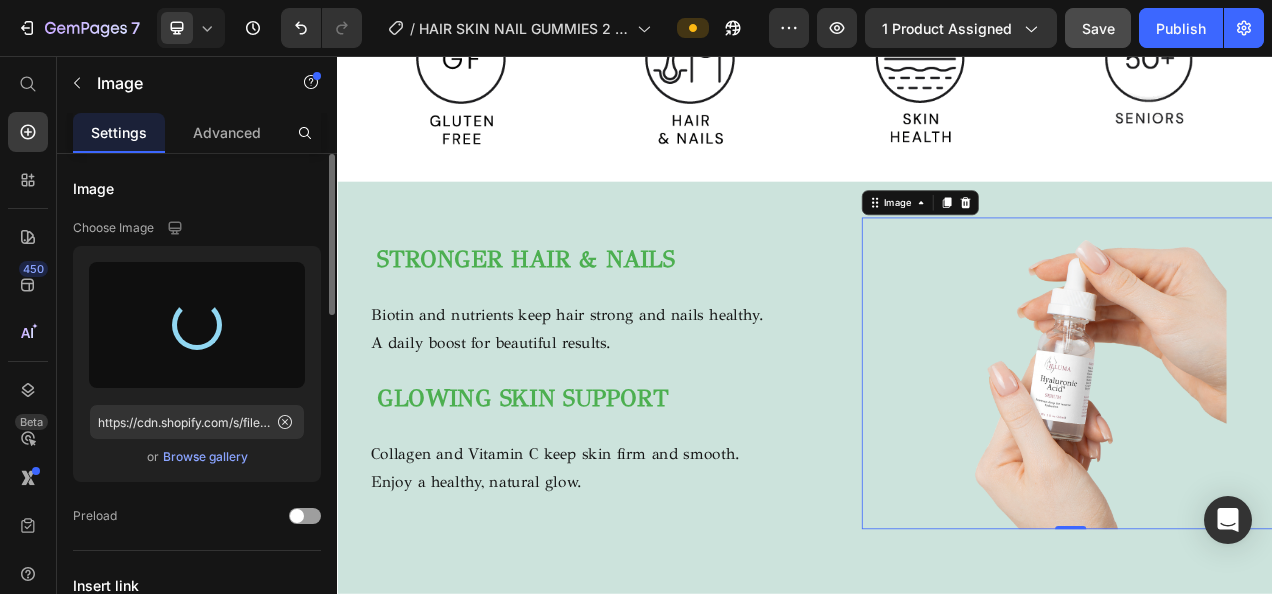 type on "https://cdn.shopify.com/s/files/1/0716/5673/4966/files/gempages_570221152178275200-ceba3a8f-a02c-4568-afcb-d9b23b2b1719.jpg" 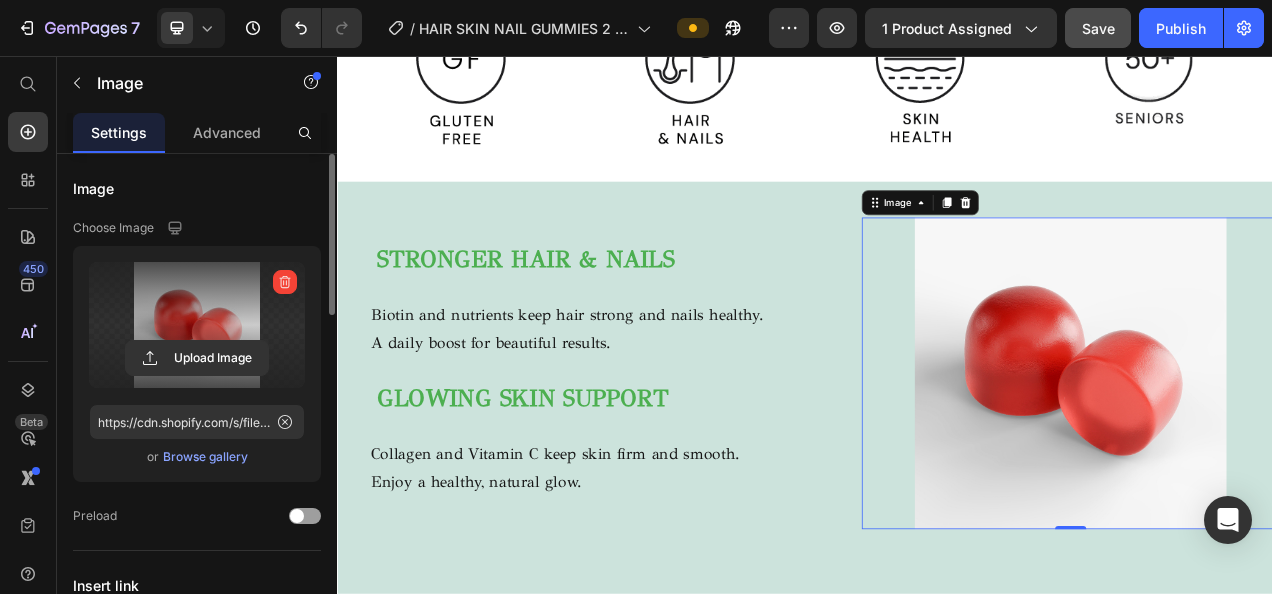 click at bounding box center [197, 325] 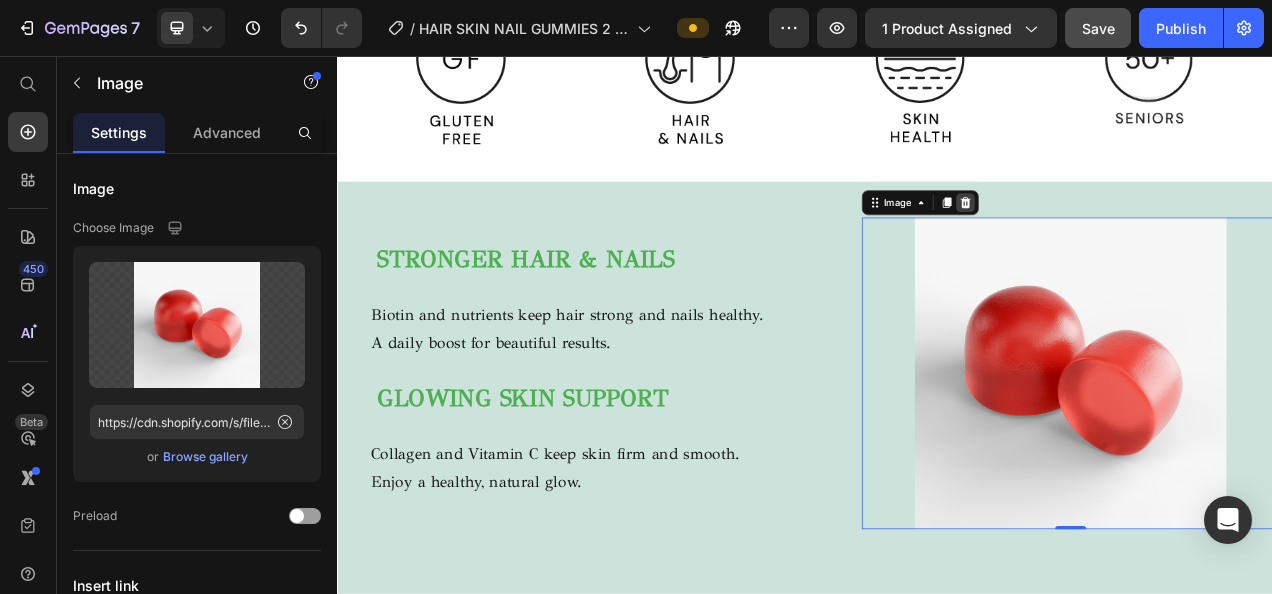 click 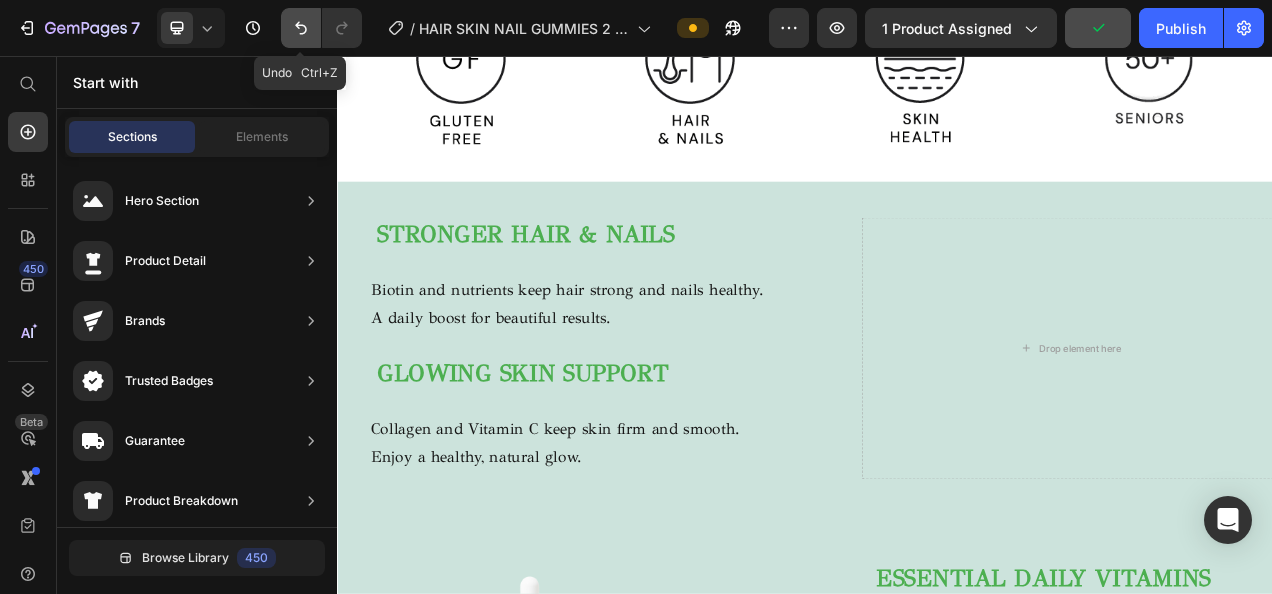 click 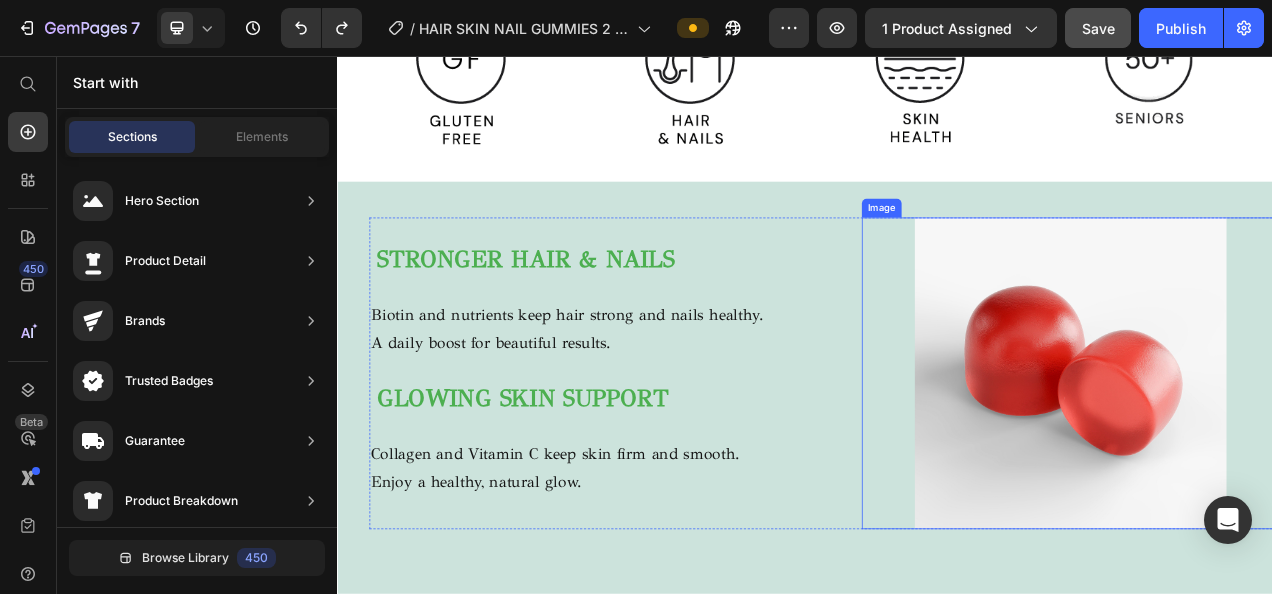 click at bounding box center [1279, 463] 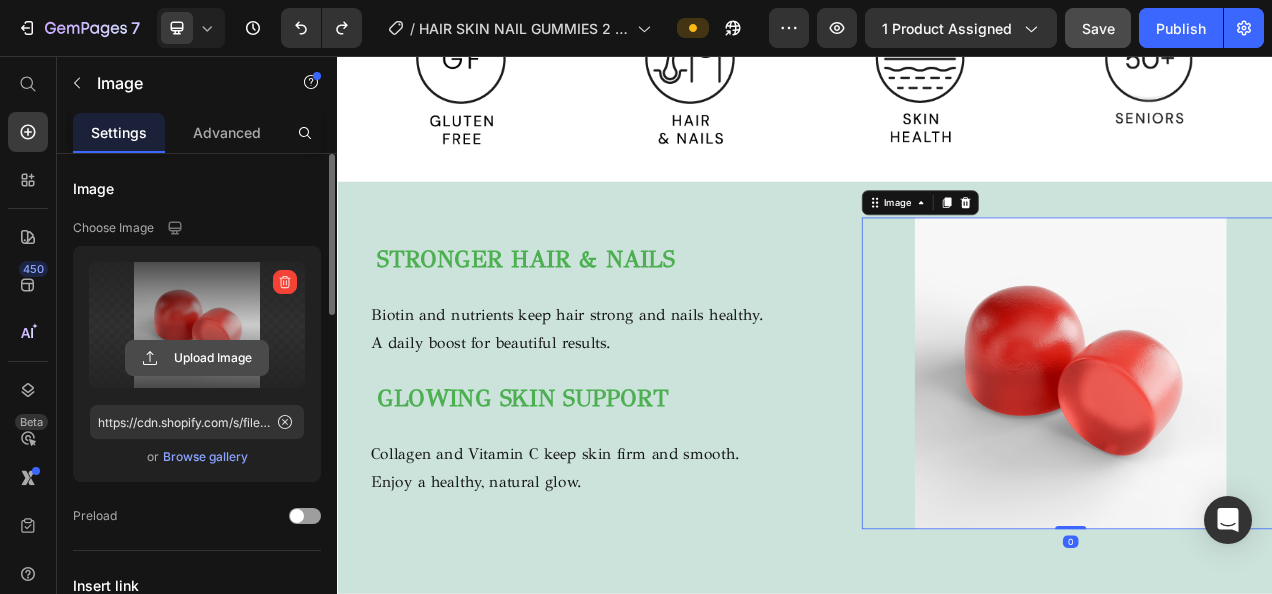 click 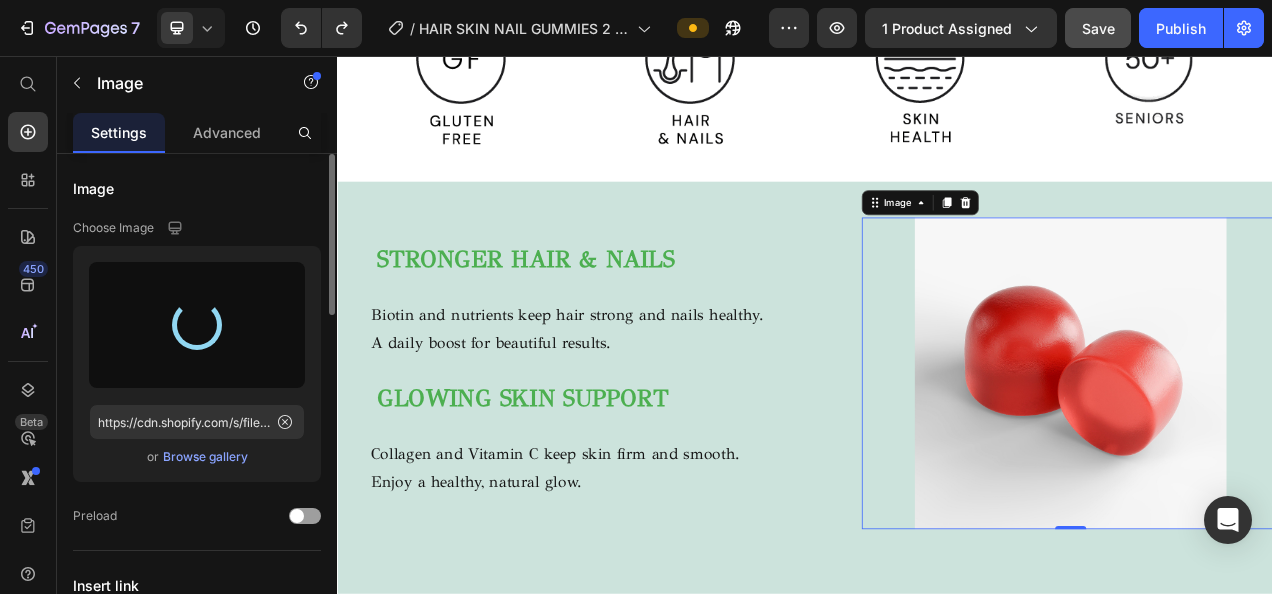 type on "https://cdn.shopify.com/s/files/1/0716/5673/4966/files/gempages_570221152178275200-3b0608b5-8ac7-4bf6-97df-db5d0957c2f0.png" 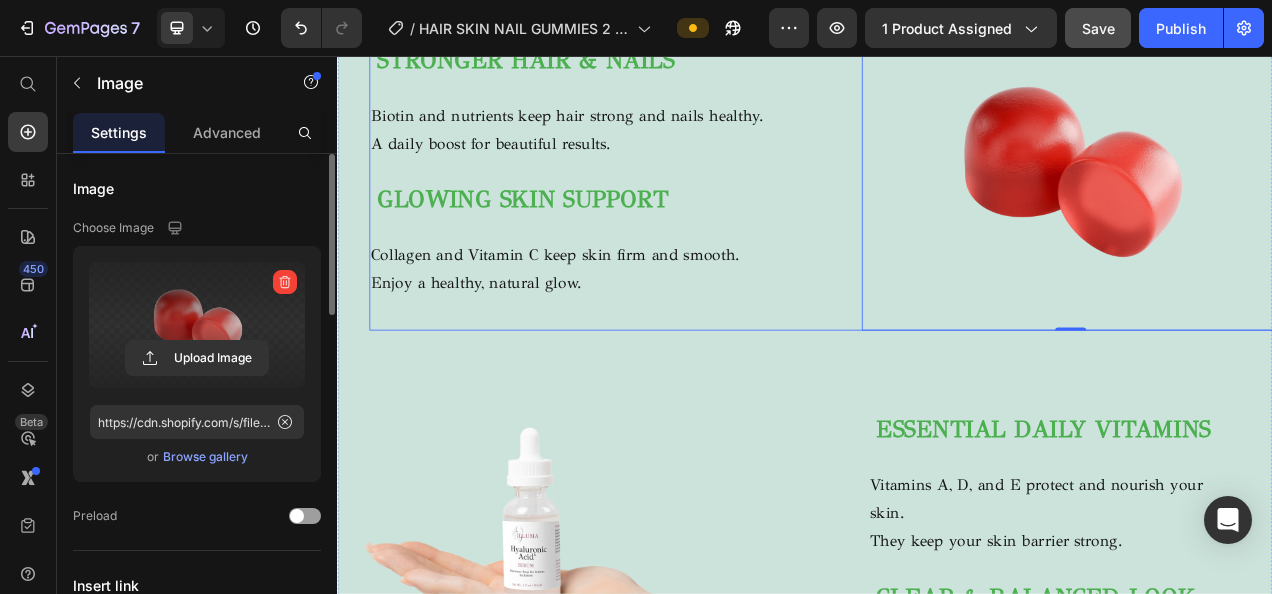 scroll, scrollTop: 1269, scrollLeft: 0, axis: vertical 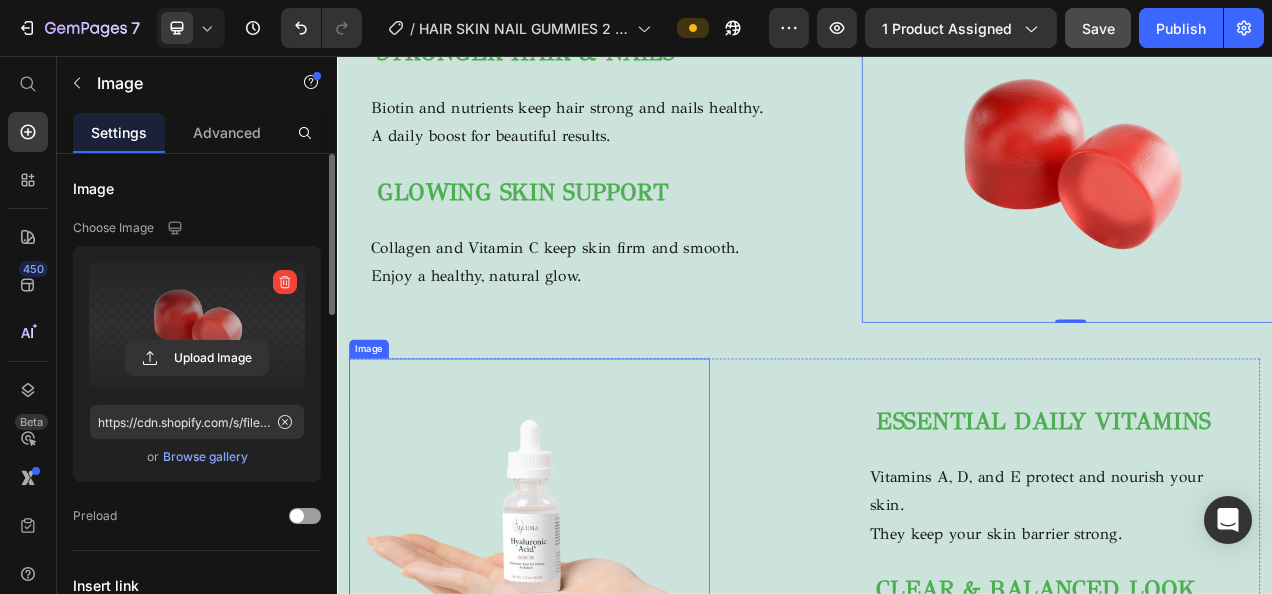 click at bounding box center [583, 675] 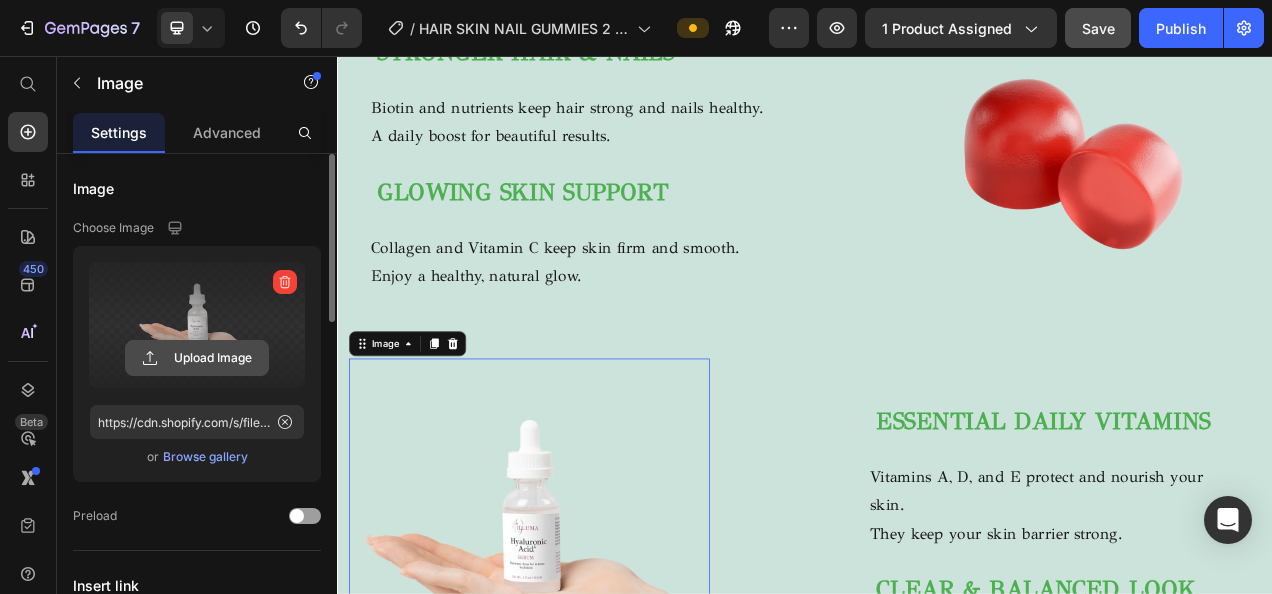 click 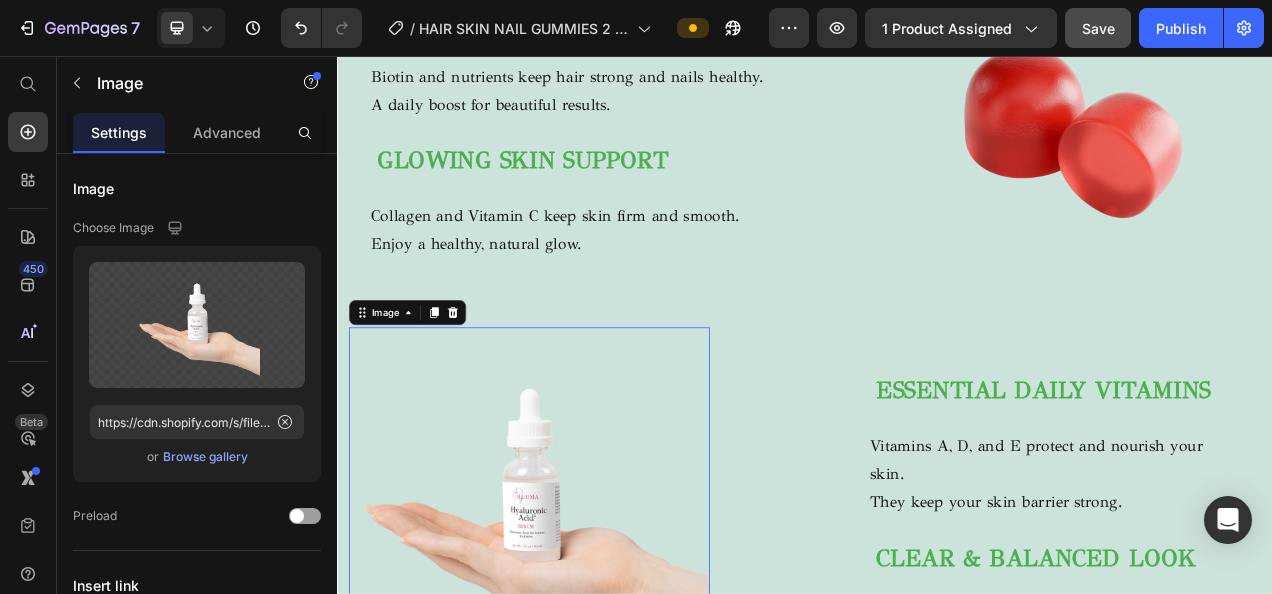scroll, scrollTop: 1318, scrollLeft: 0, axis: vertical 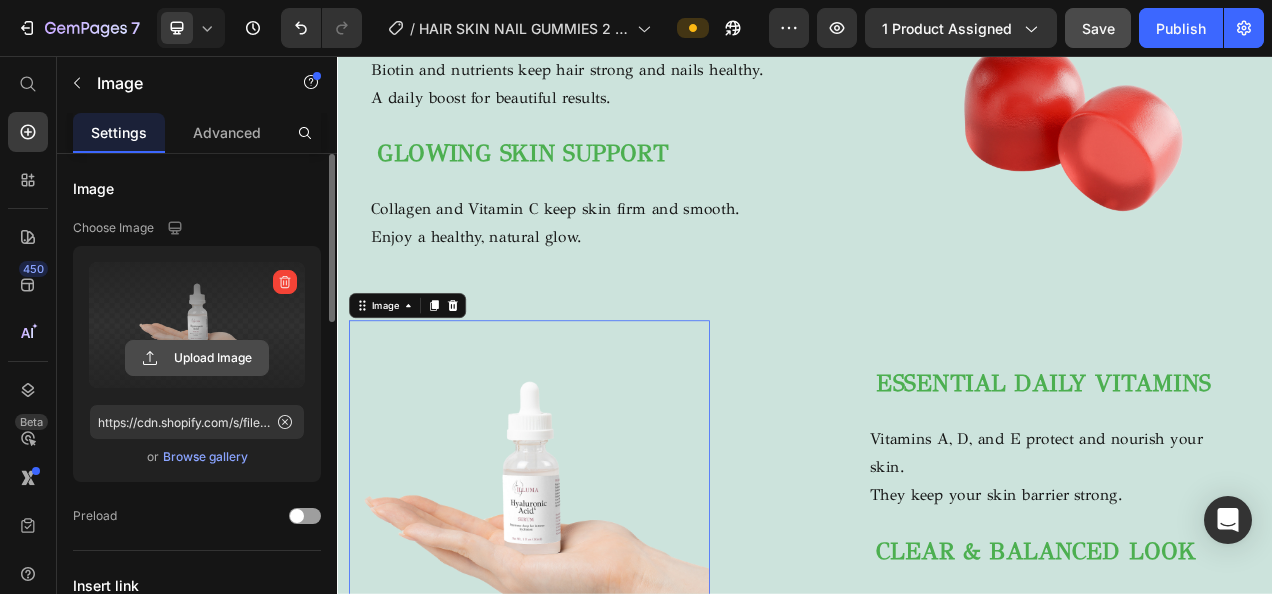 click 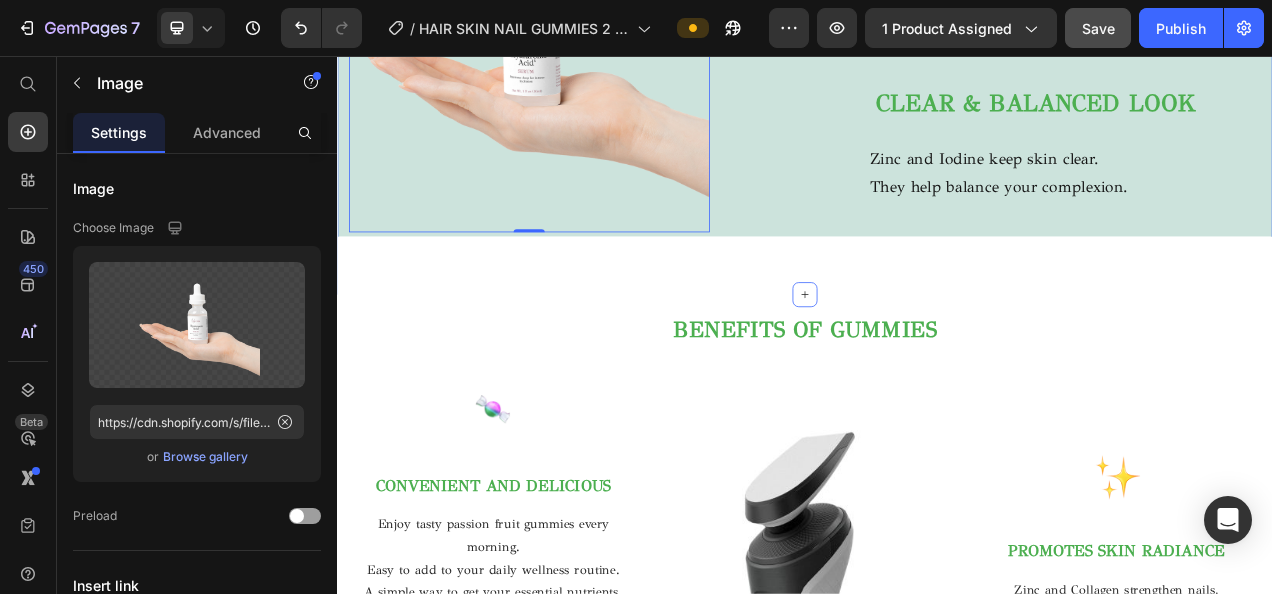 scroll, scrollTop: 2072, scrollLeft: 0, axis: vertical 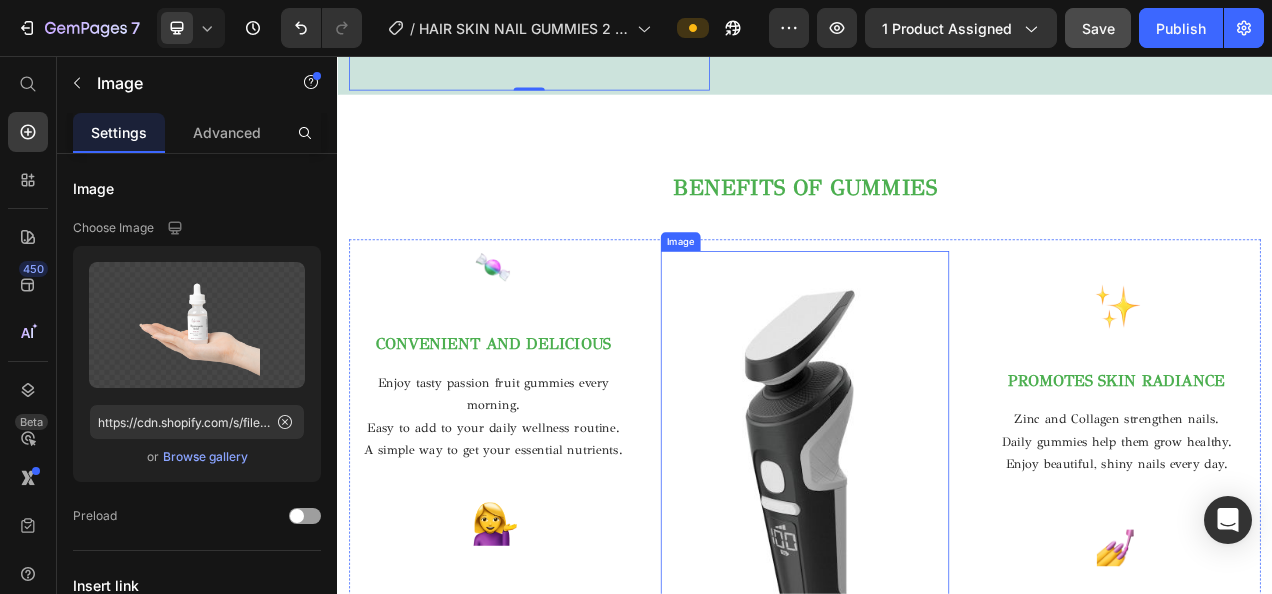 click at bounding box center [937, 599] 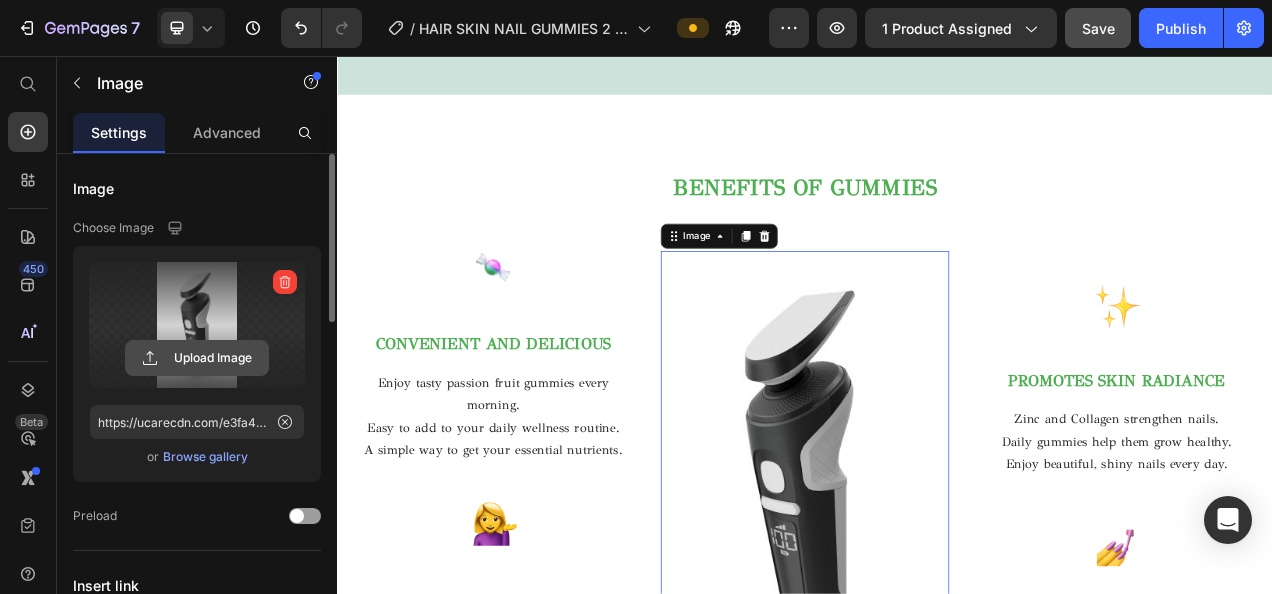 click 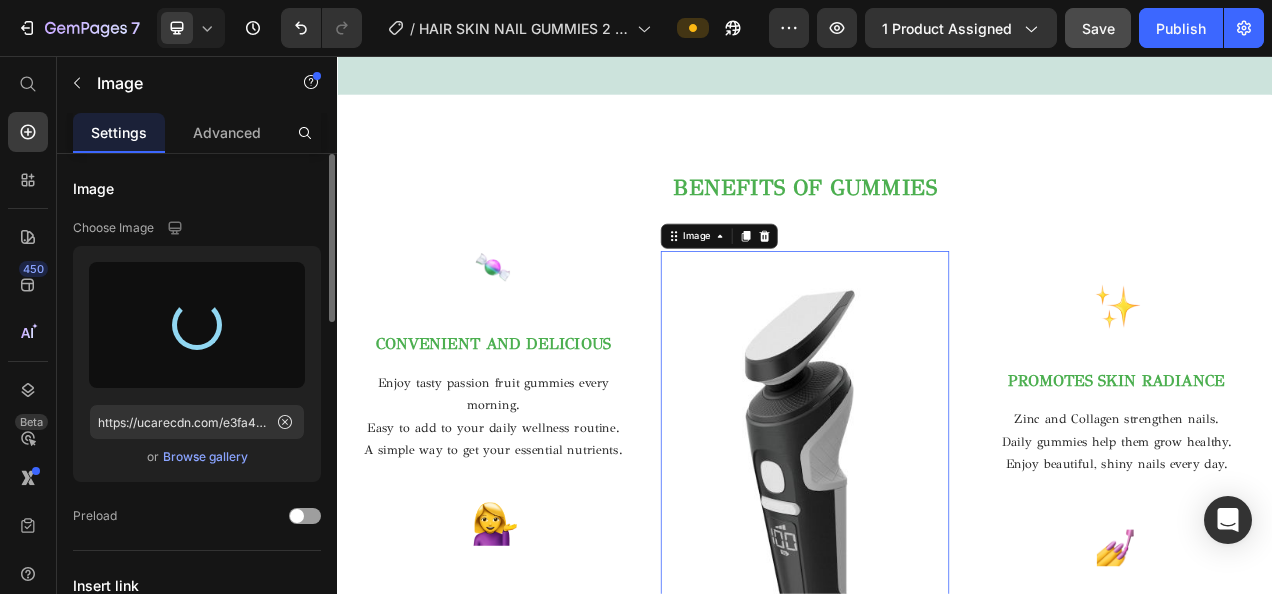 type on "https://cdn.shopify.com/s/files/1/0716/5673/4966/files/gempages_570221152178275200-d6e4cc98-5ee7-4c6d-87d3-72c154db82cb.png" 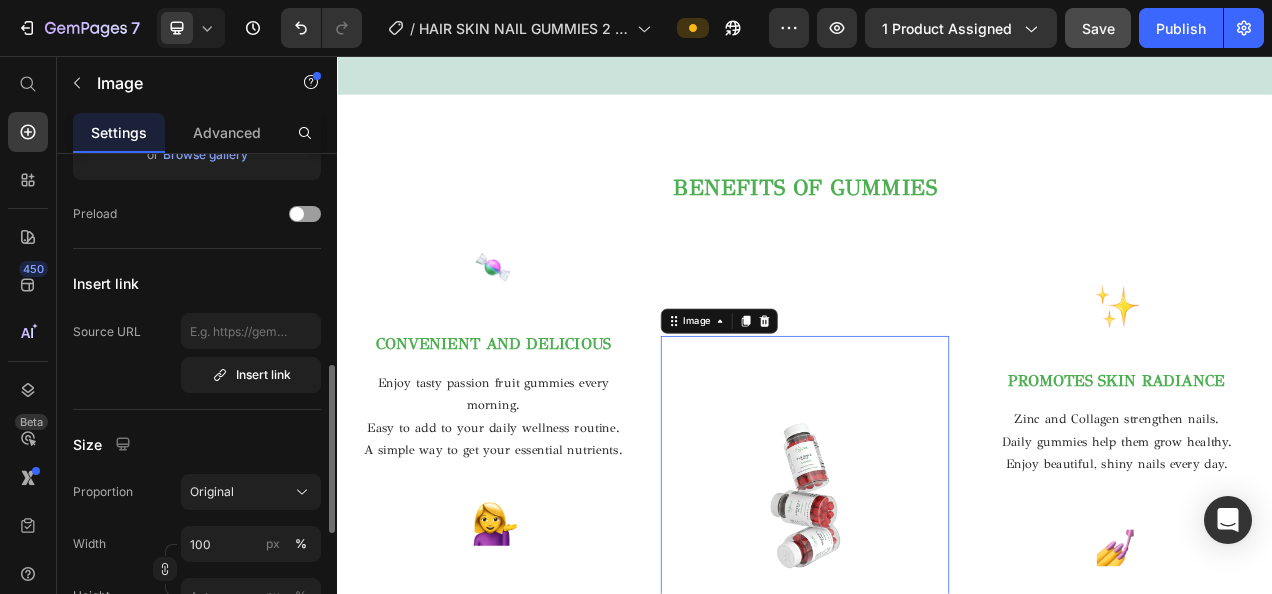 scroll, scrollTop: 384, scrollLeft: 0, axis: vertical 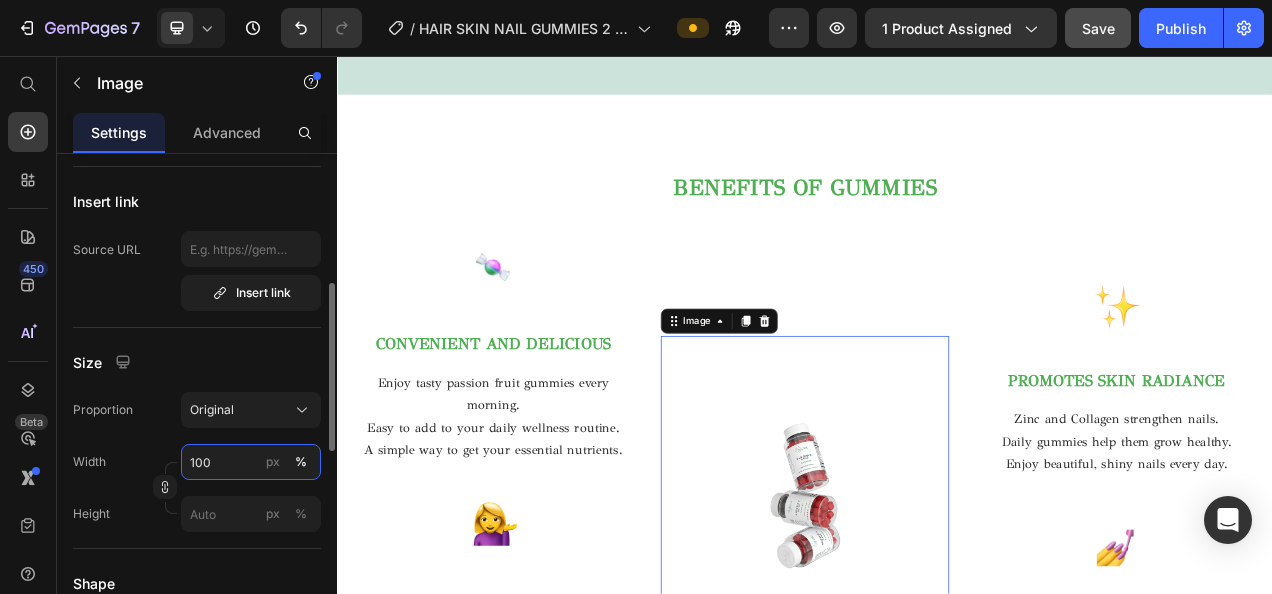 click on "100" at bounding box center (251, 462) 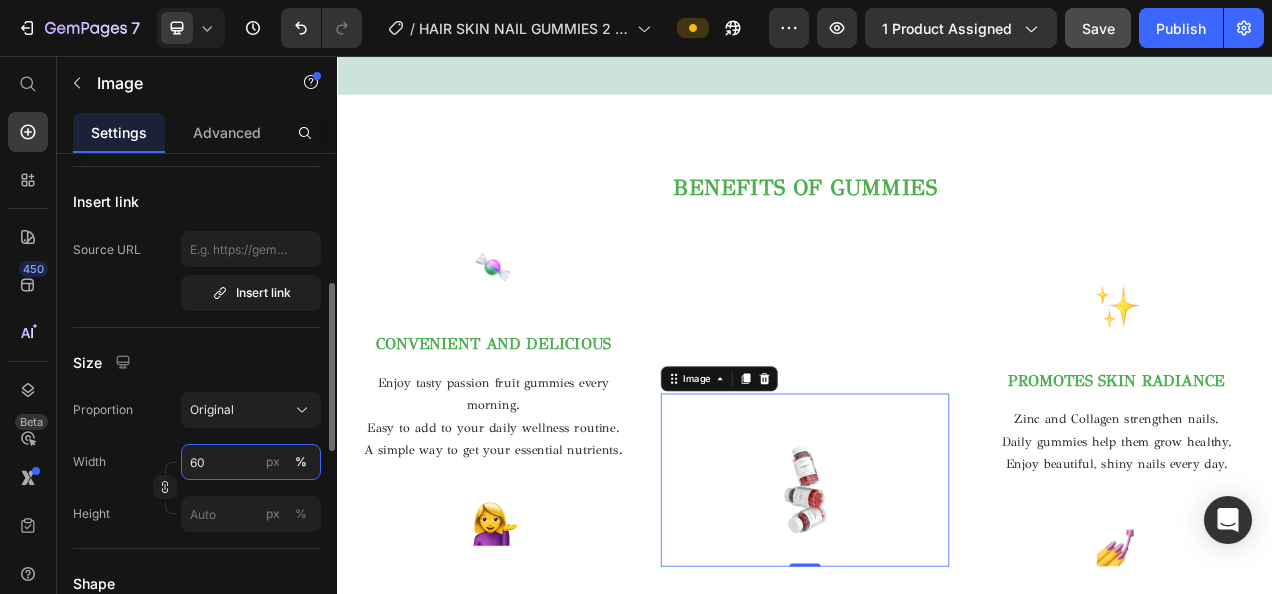 type on "6" 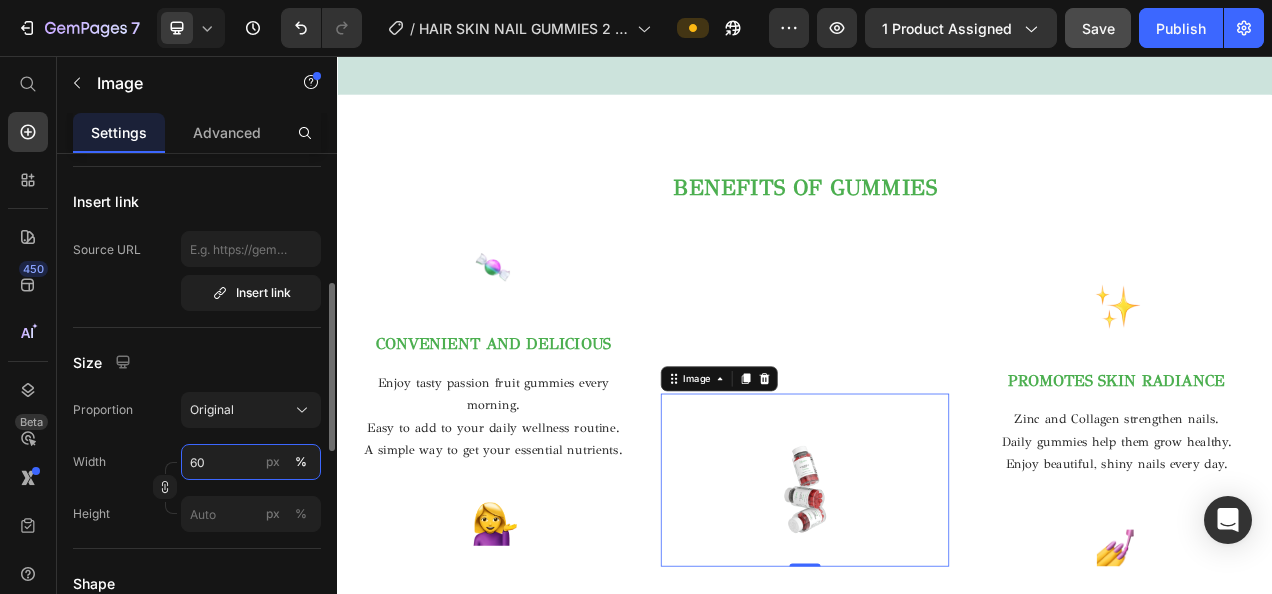 type on "6" 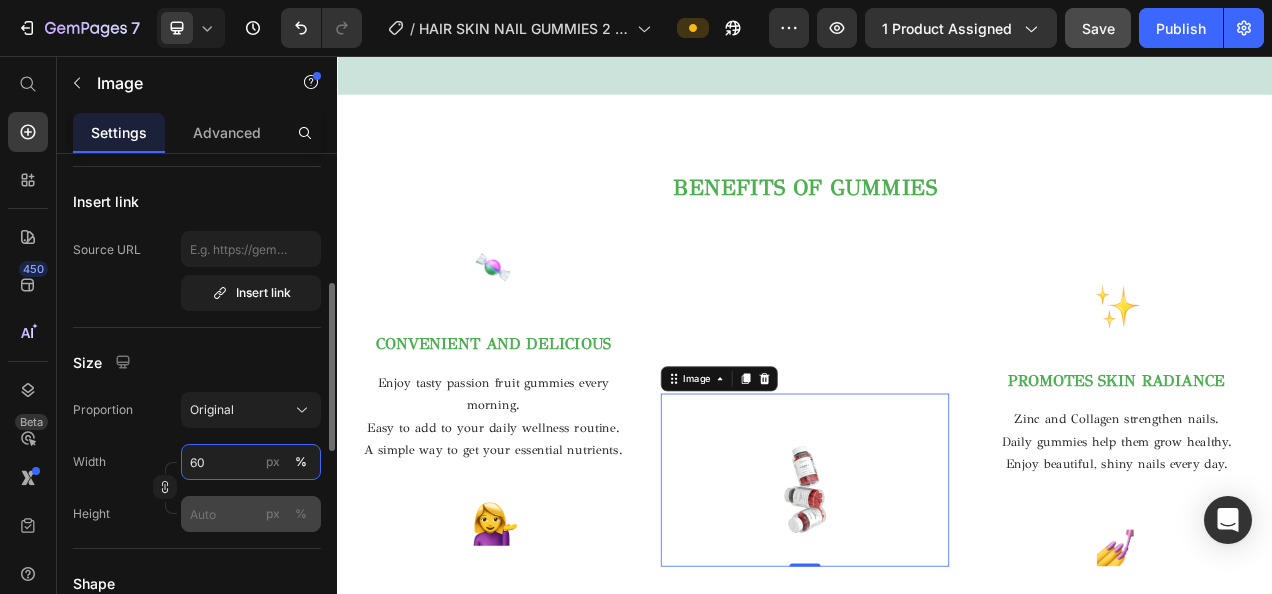 type on "600" 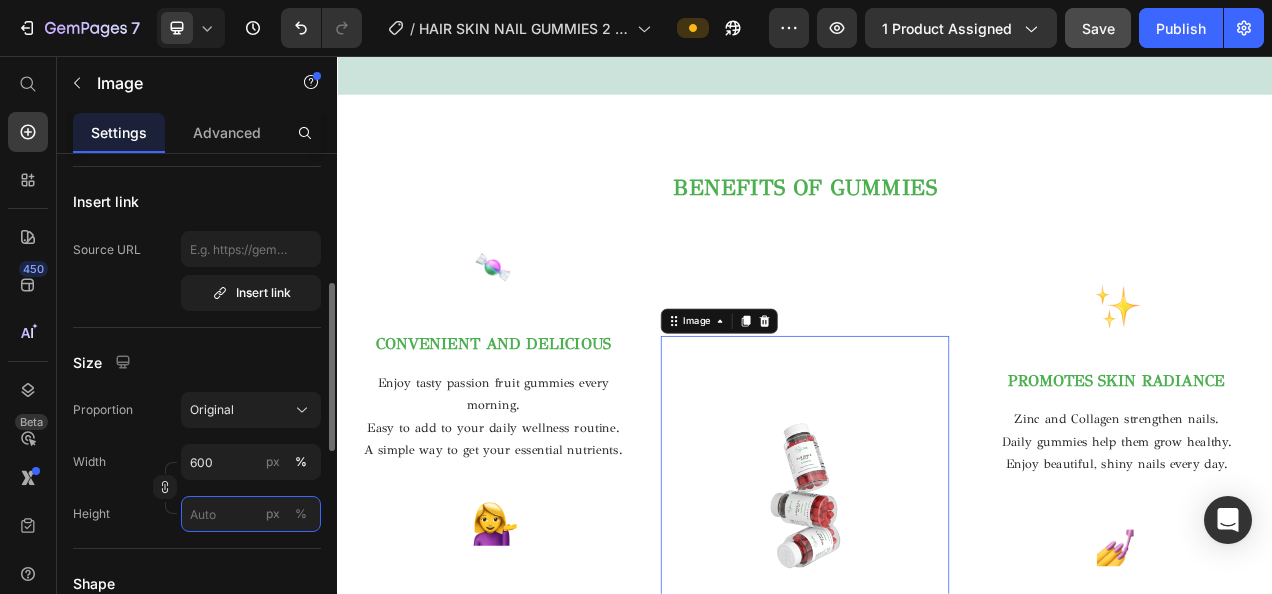 click on "px %" at bounding box center [251, 514] 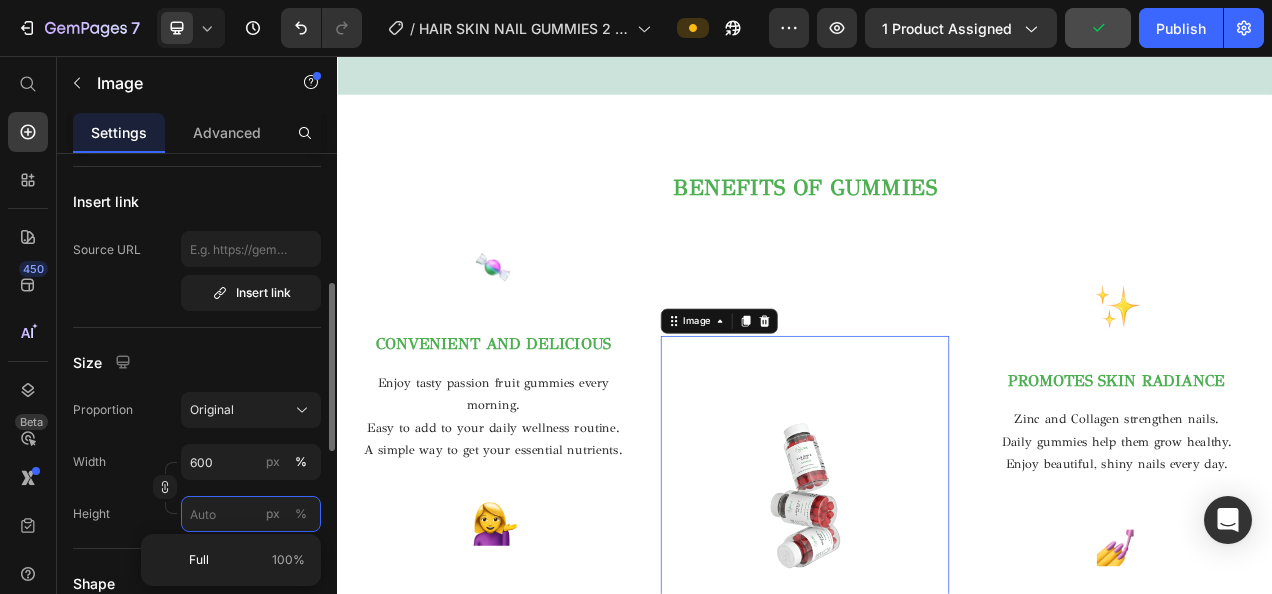 type 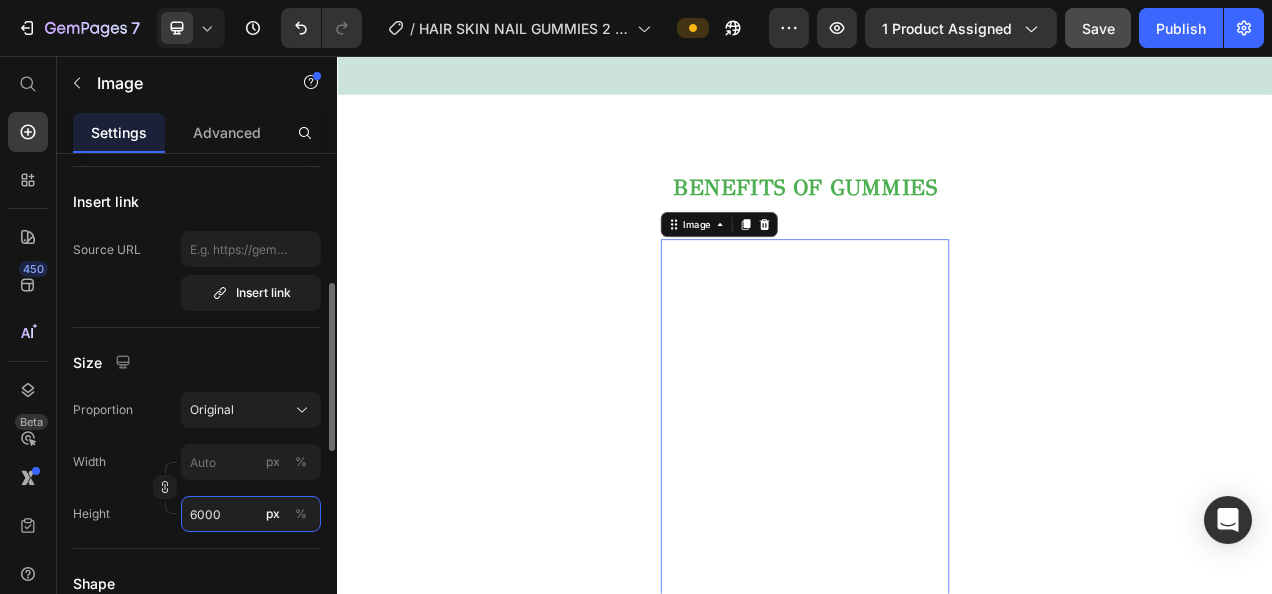 type on "600" 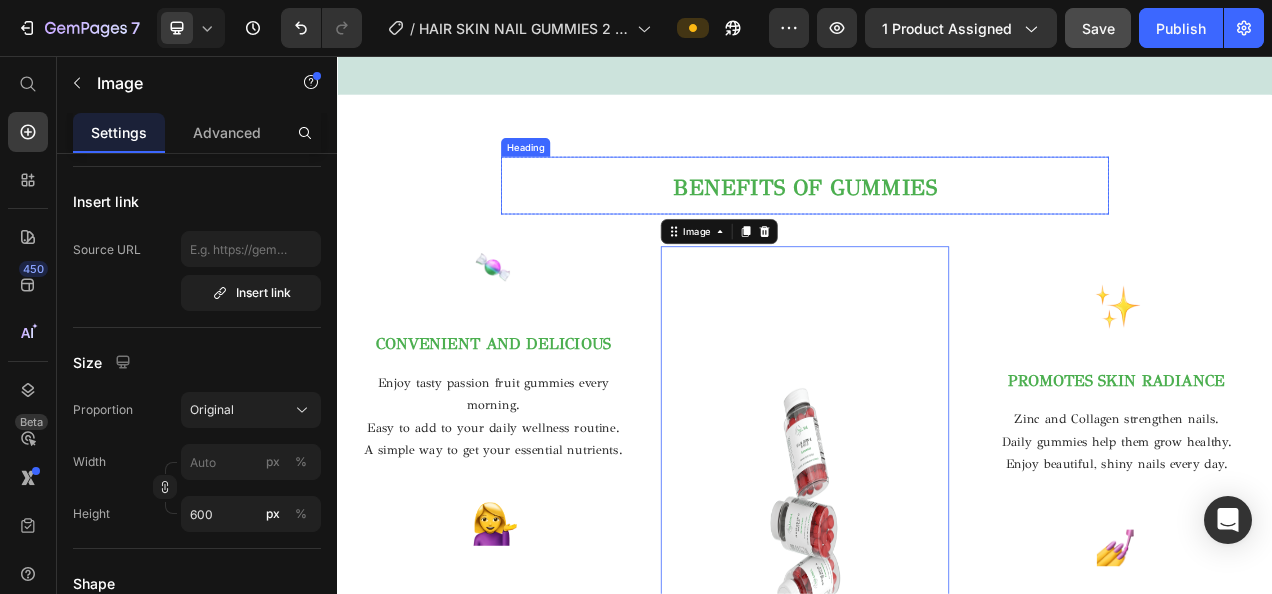 click on "BENEFITS OF GUMMIES" at bounding box center (937, 221) 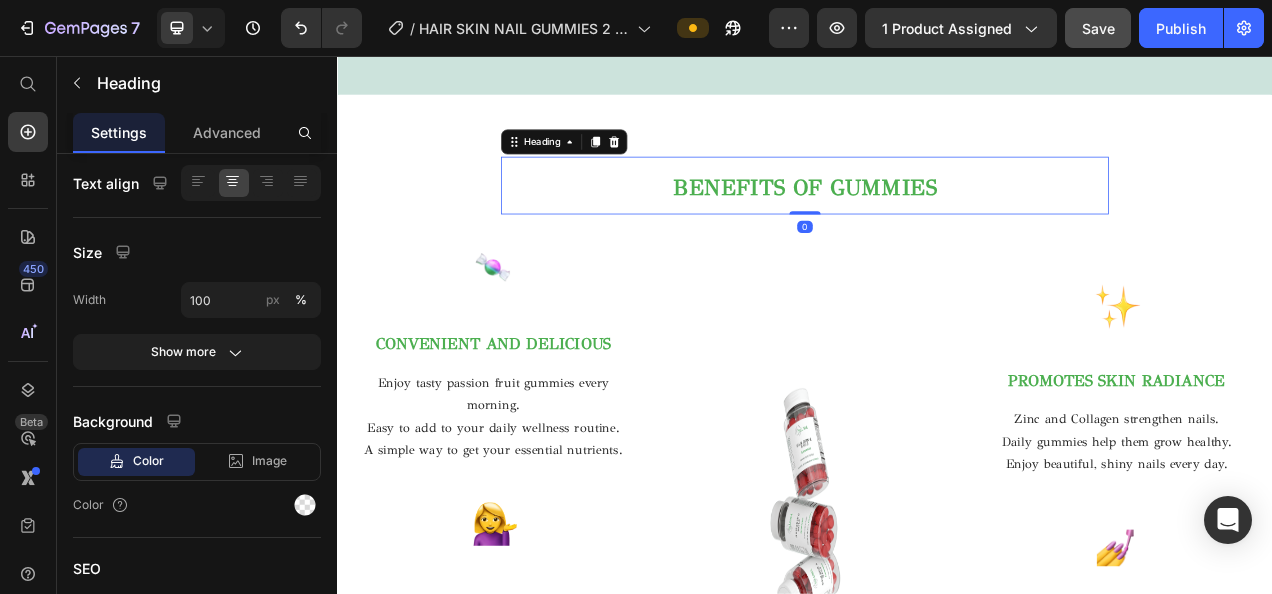 scroll, scrollTop: 0, scrollLeft: 0, axis: both 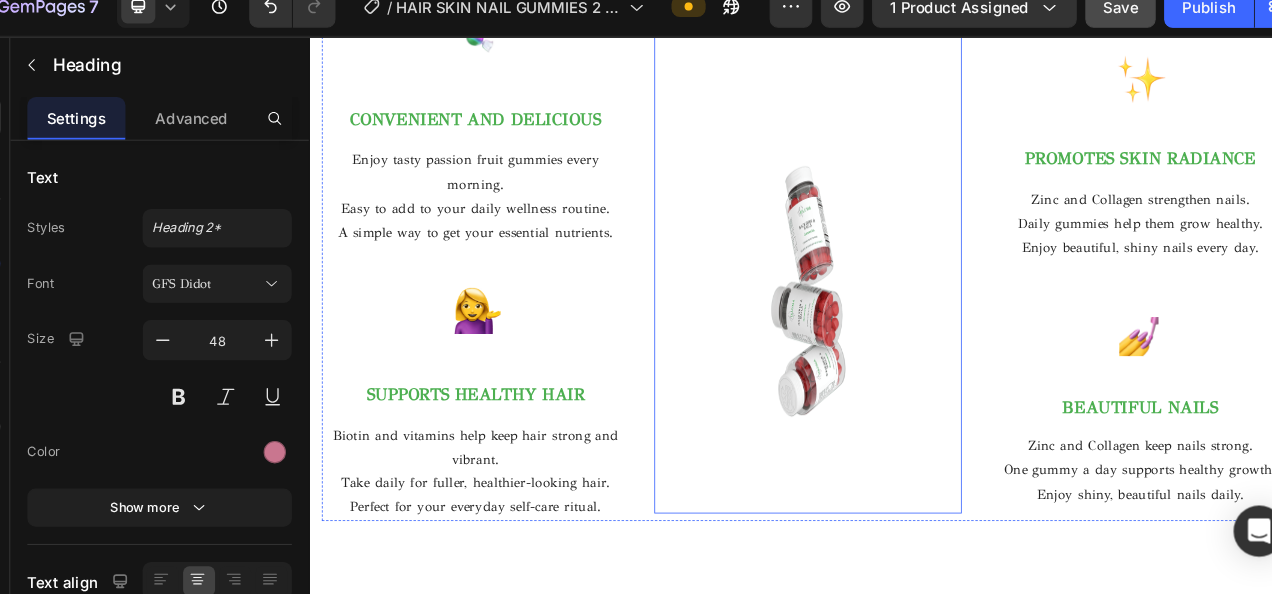 click at bounding box center [908, 310] 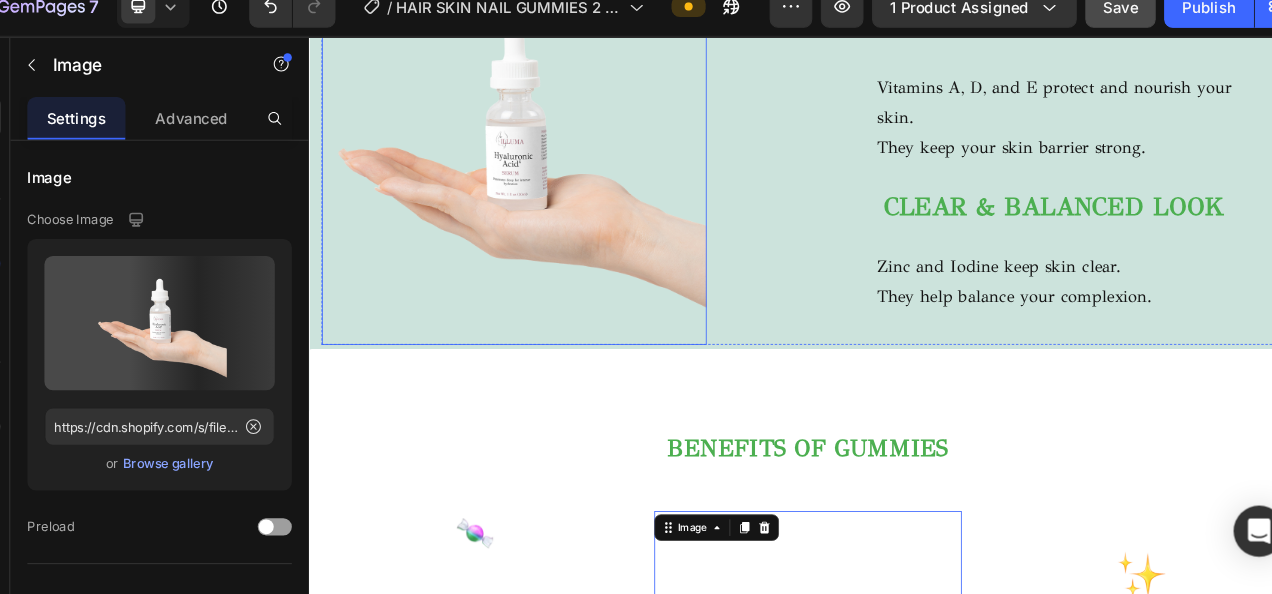 click at bounding box center [554, 176] 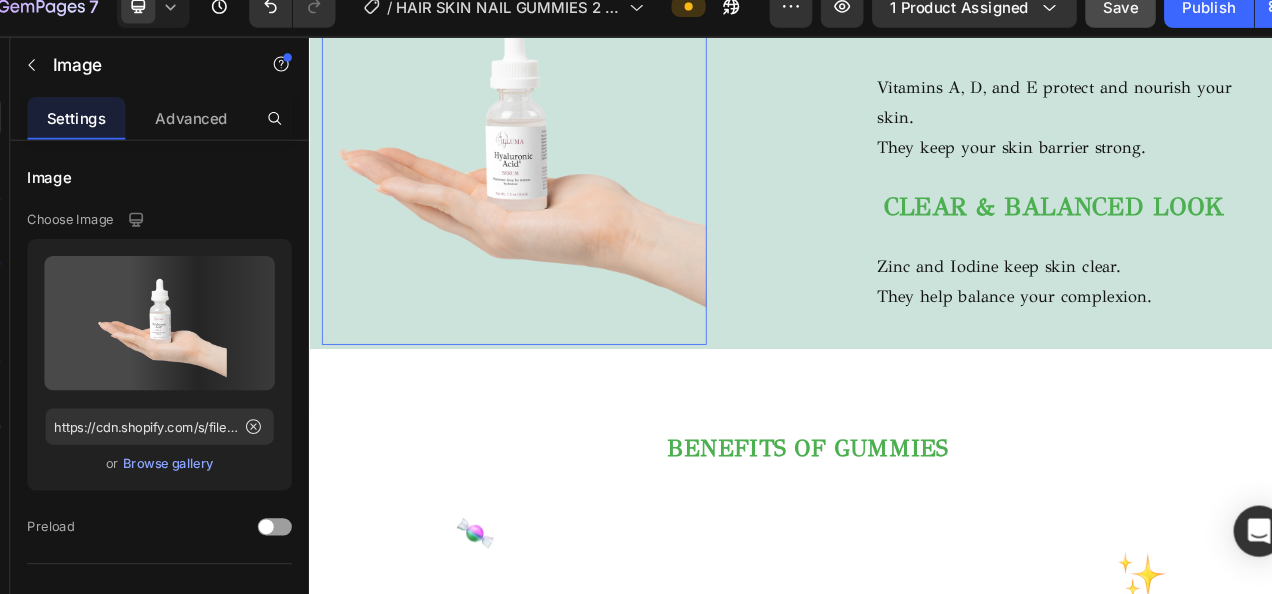 scroll, scrollTop: 1477, scrollLeft: 0, axis: vertical 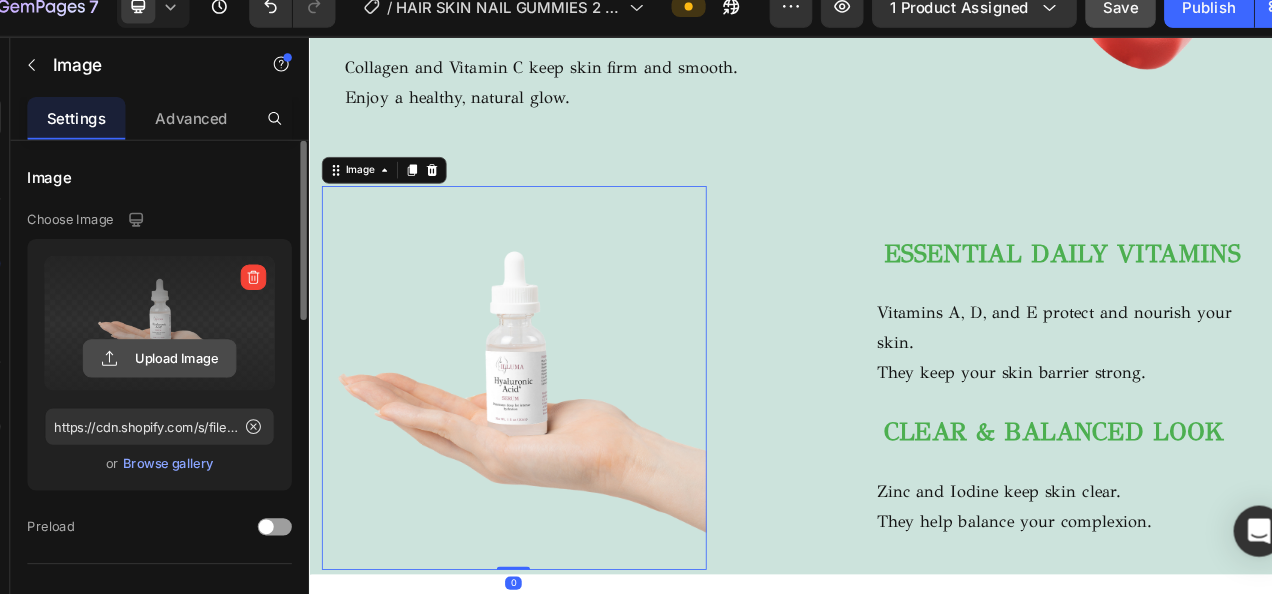 click 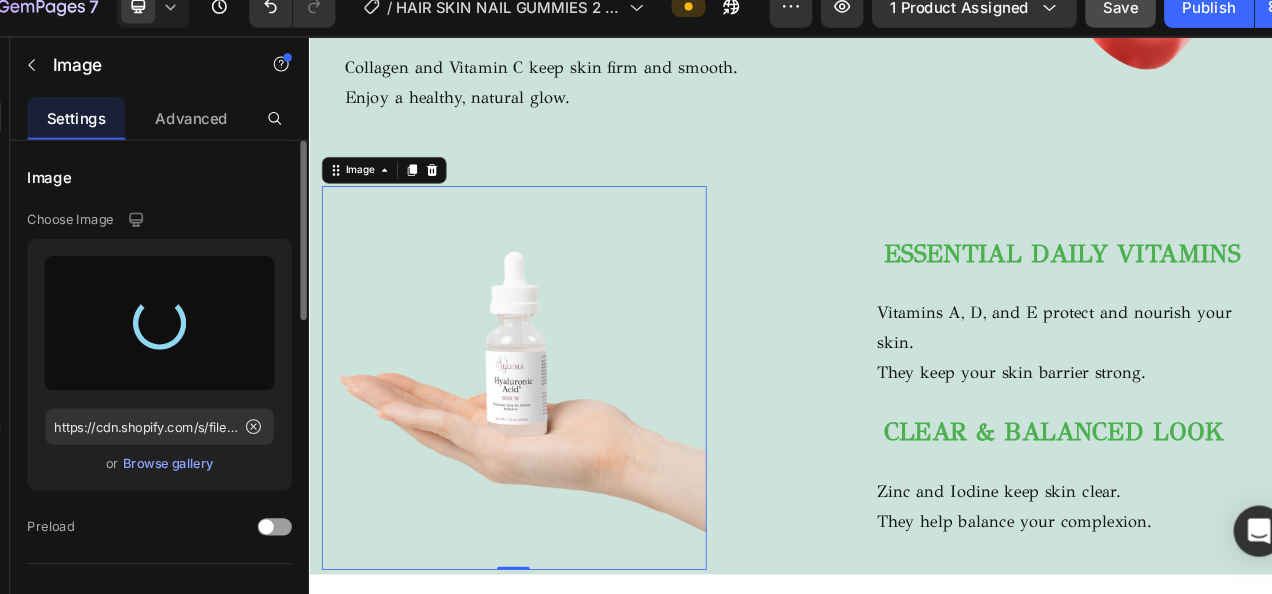 type on "https://cdn.shopify.com/s/files/1/0716/5673/4966/files/gempages_570221152178275200-d6e4cc98-5ee7-4c6d-87d3-72c154db82cb.png" 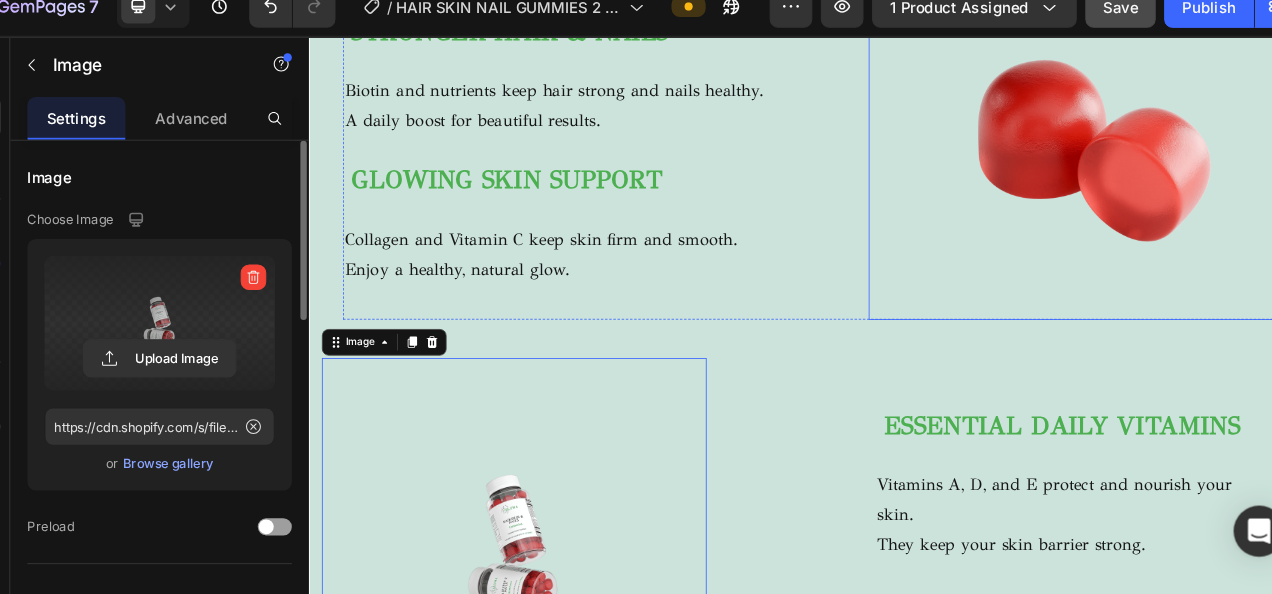 scroll, scrollTop: 1259, scrollLeft: 0, axis: vertical 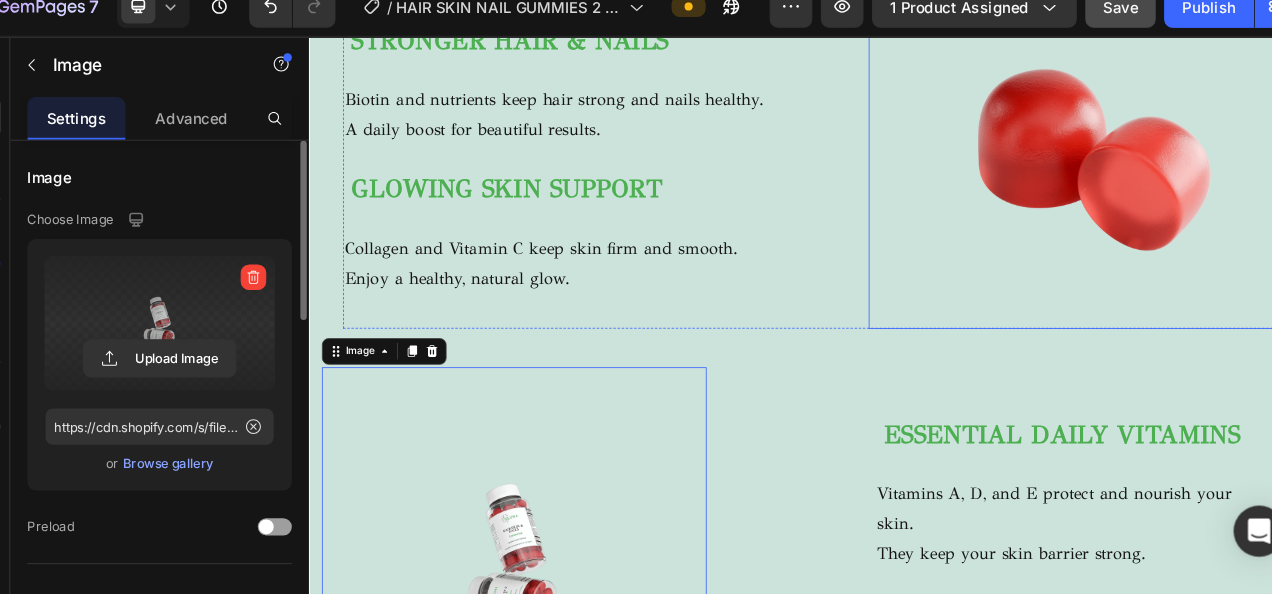 click at bounding box center [1250, 188] 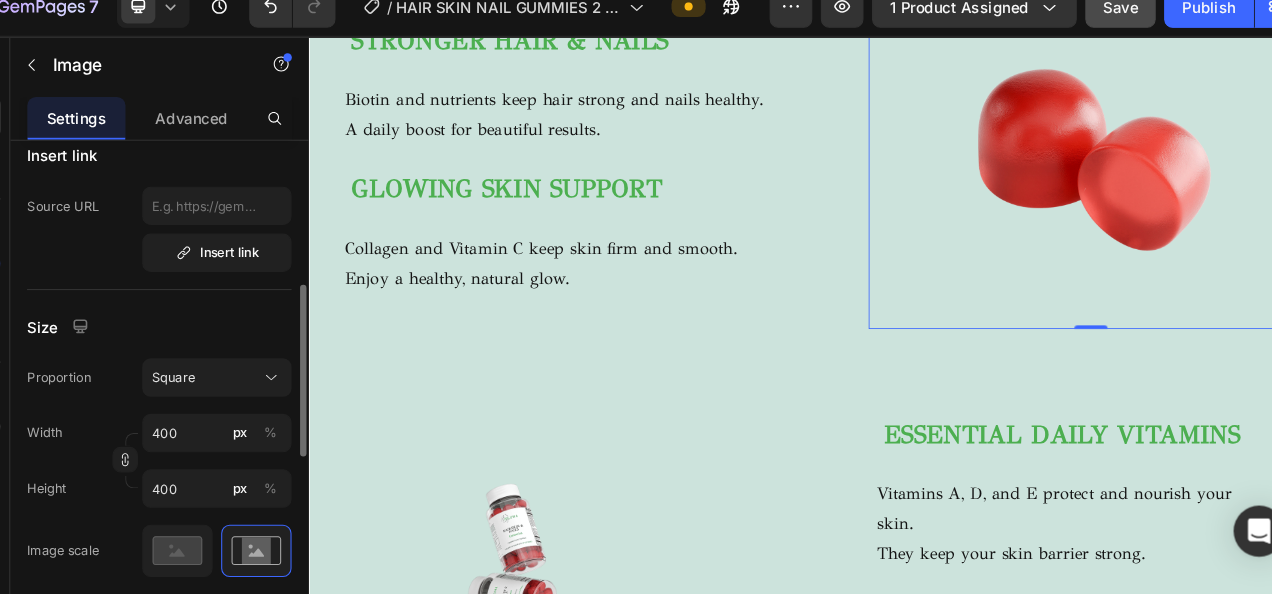scroll, scrollTop: 417, scrollLeft: 0, axis: vertical 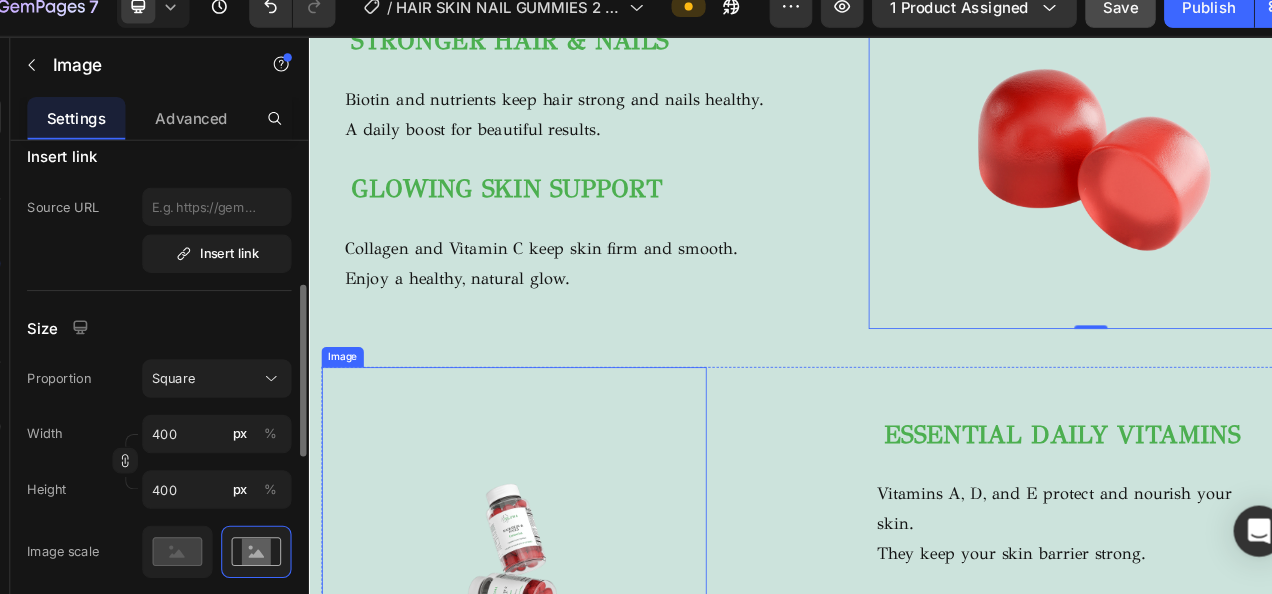 click at bounding box center (554, 665) 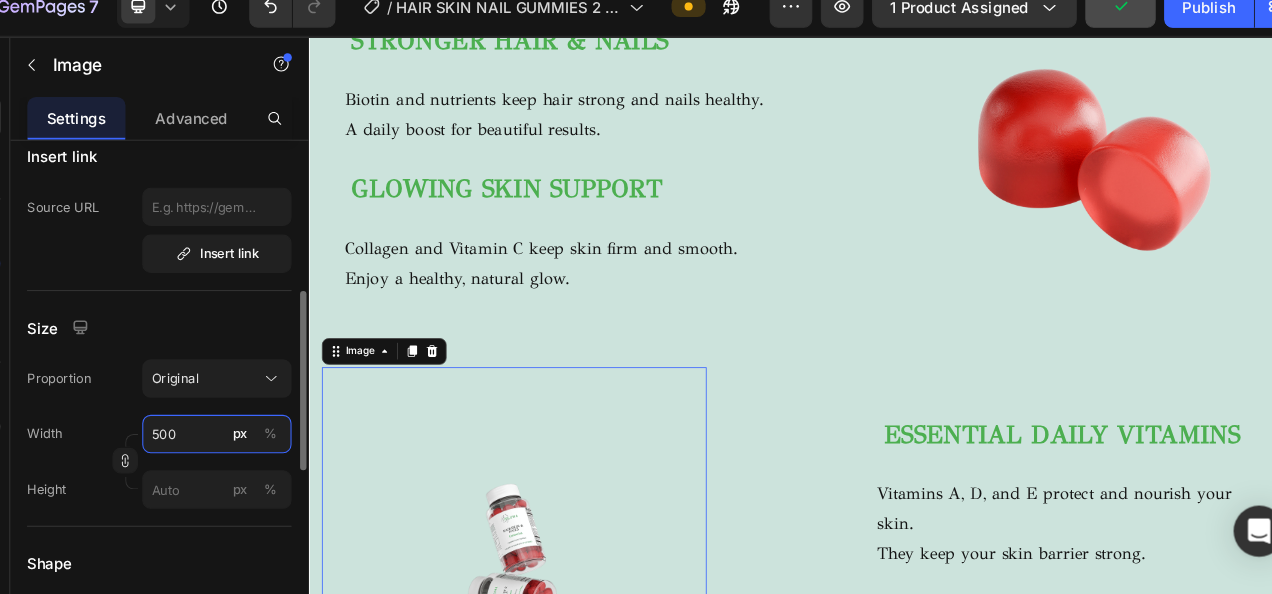click on "500" at bounding box center (251, 429) 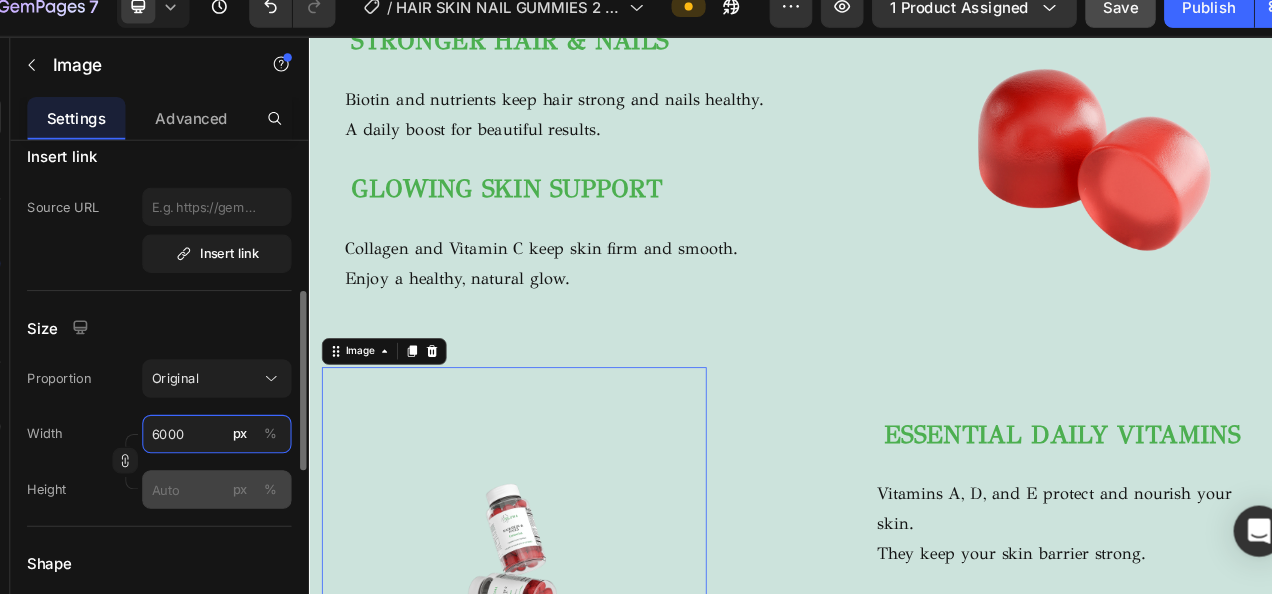 type on "6000" 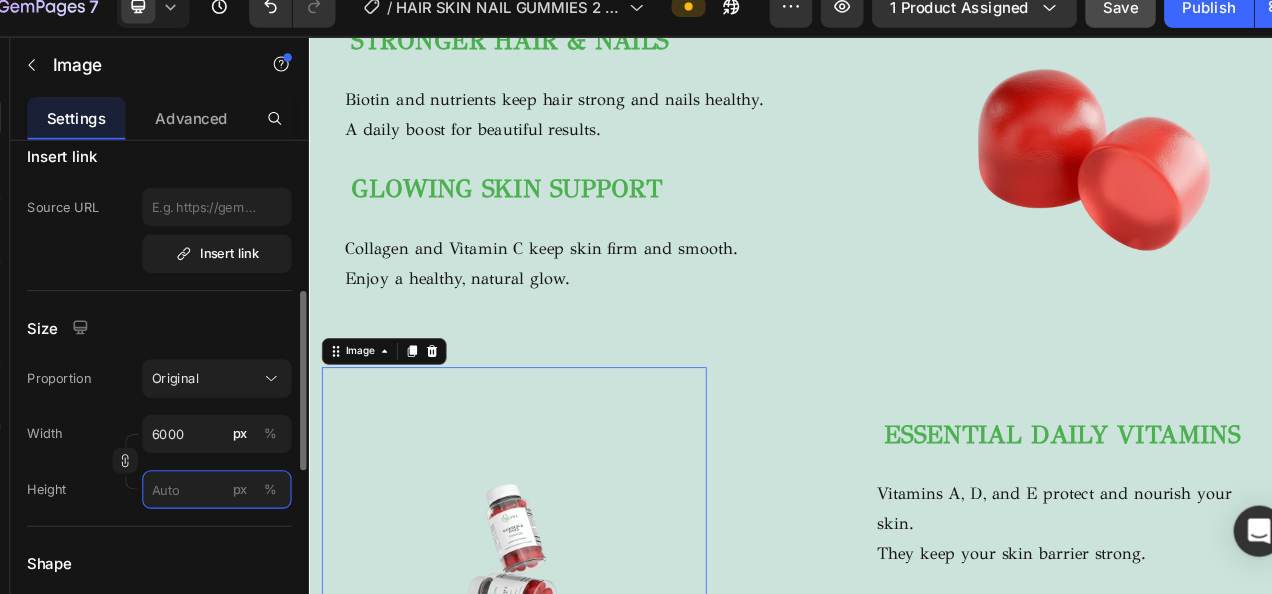 click on "px %" at bounding box center [251, 481] 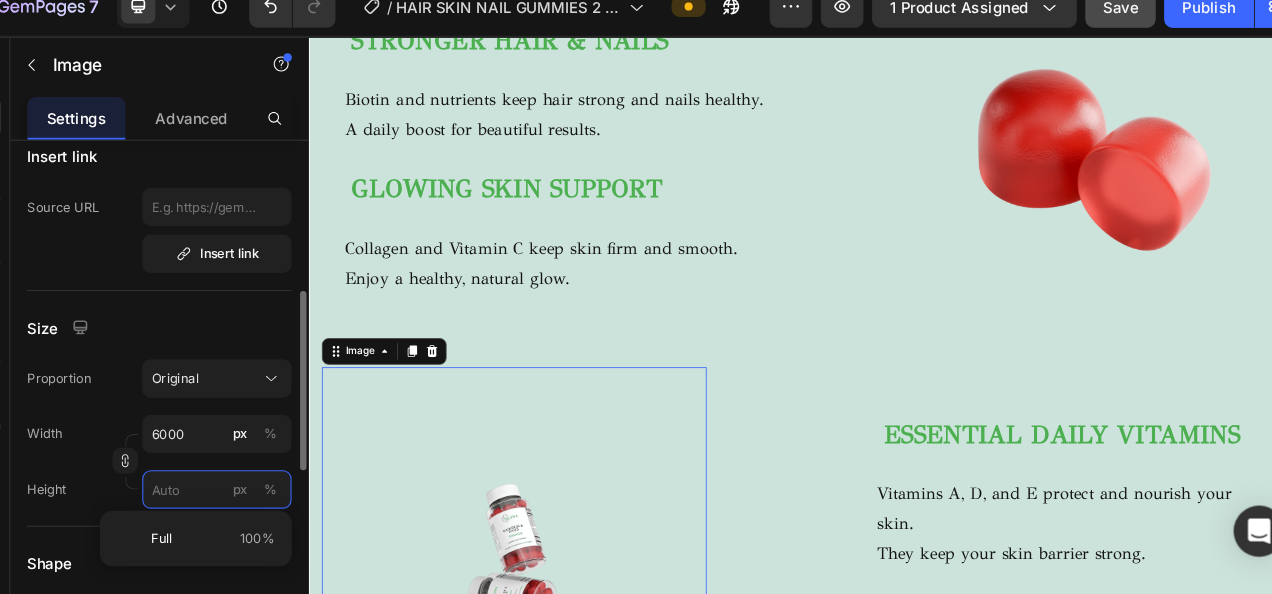 type 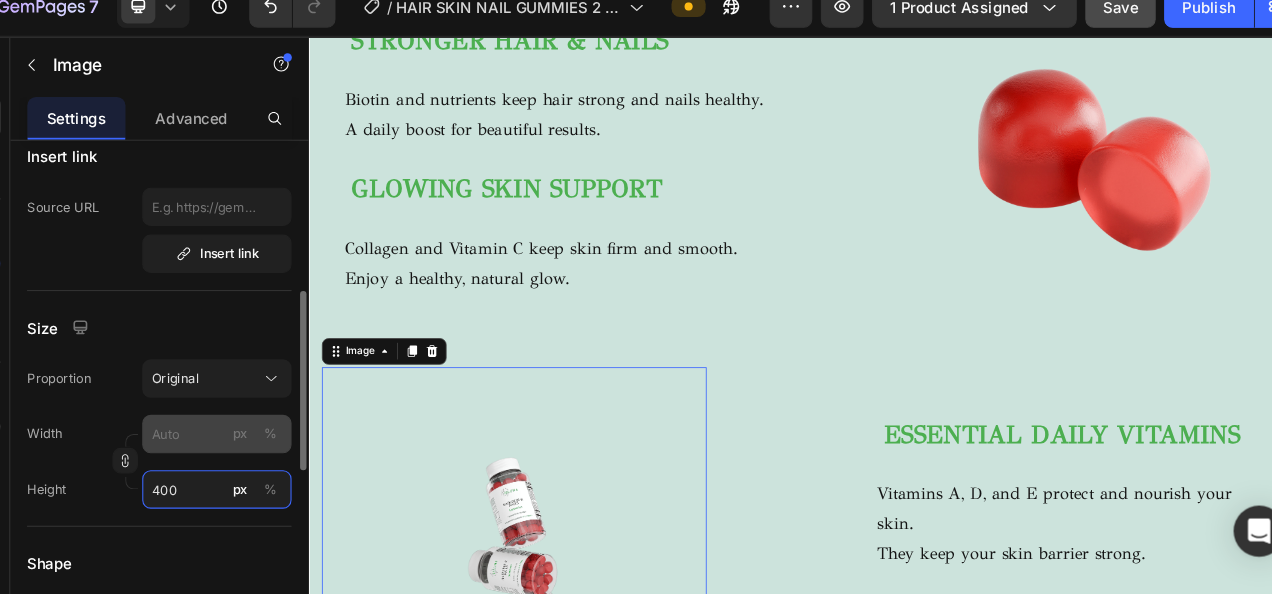 type on "400" 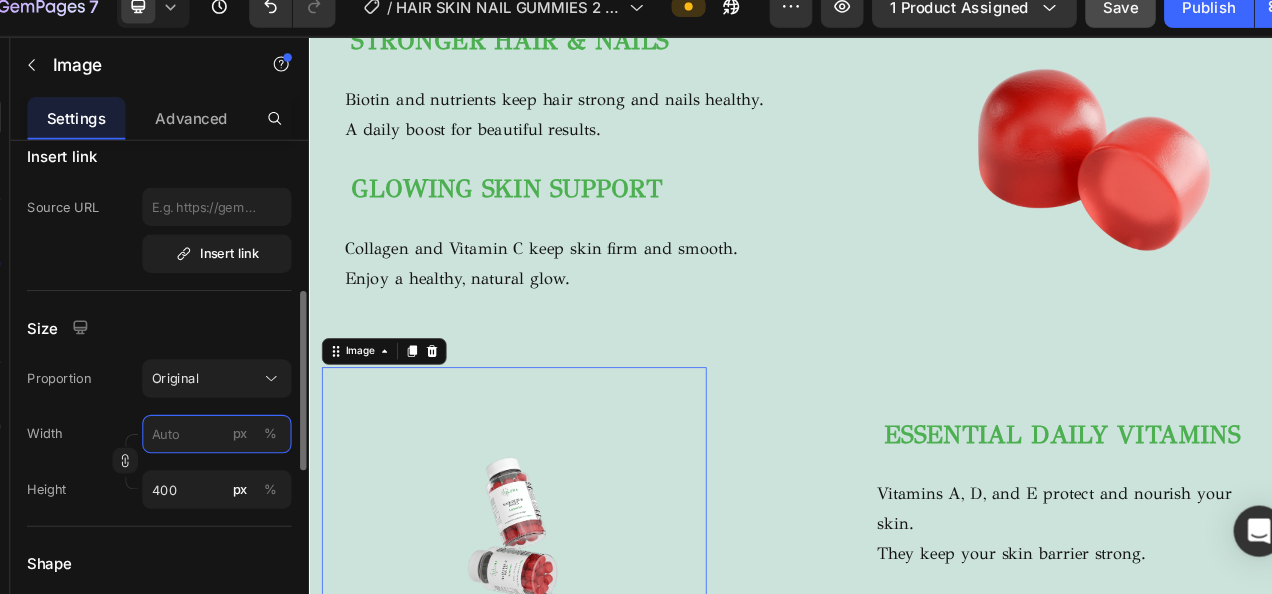 click on "px %" at bounding box center [251, 429] 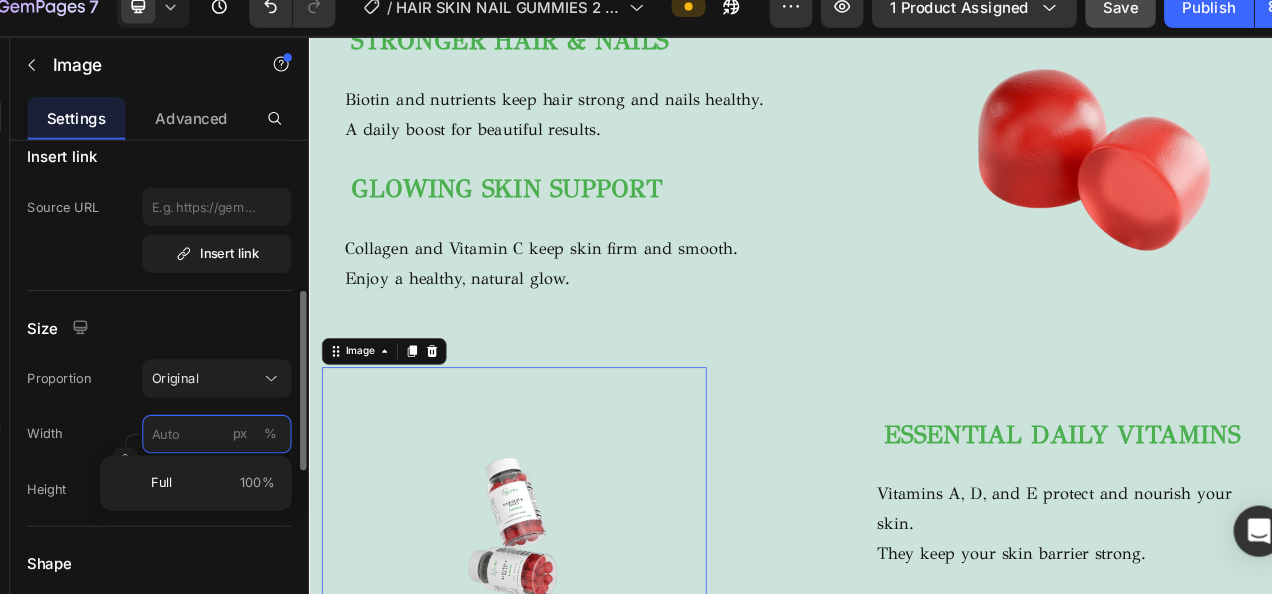 type on "4" 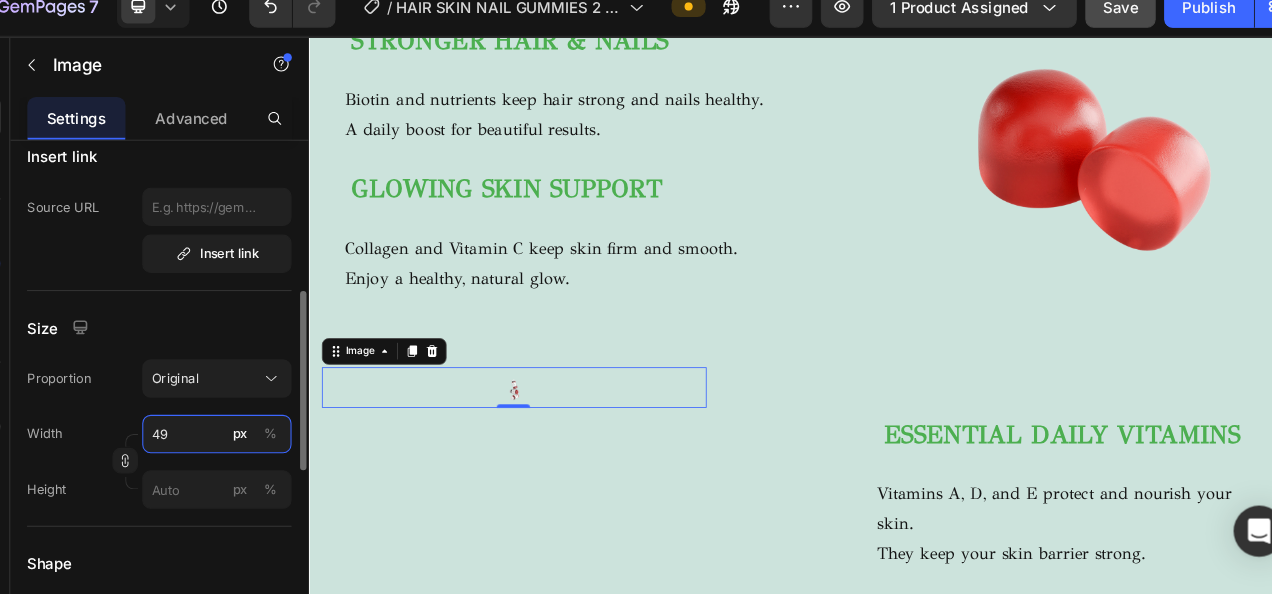 type on "4" 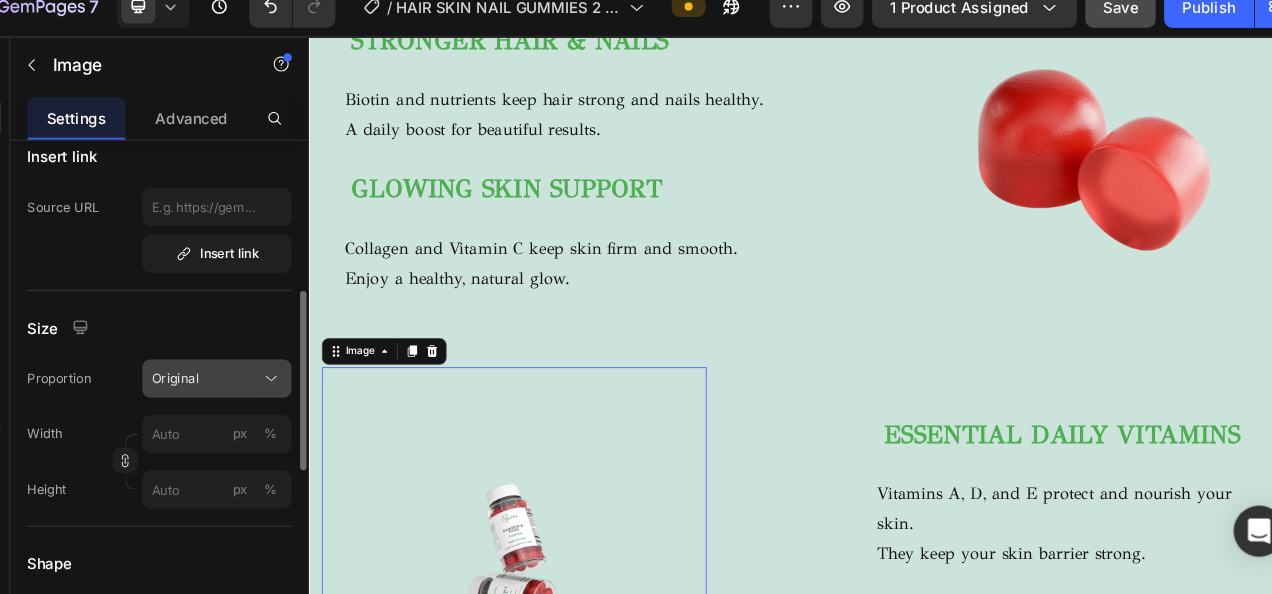 type on "4" 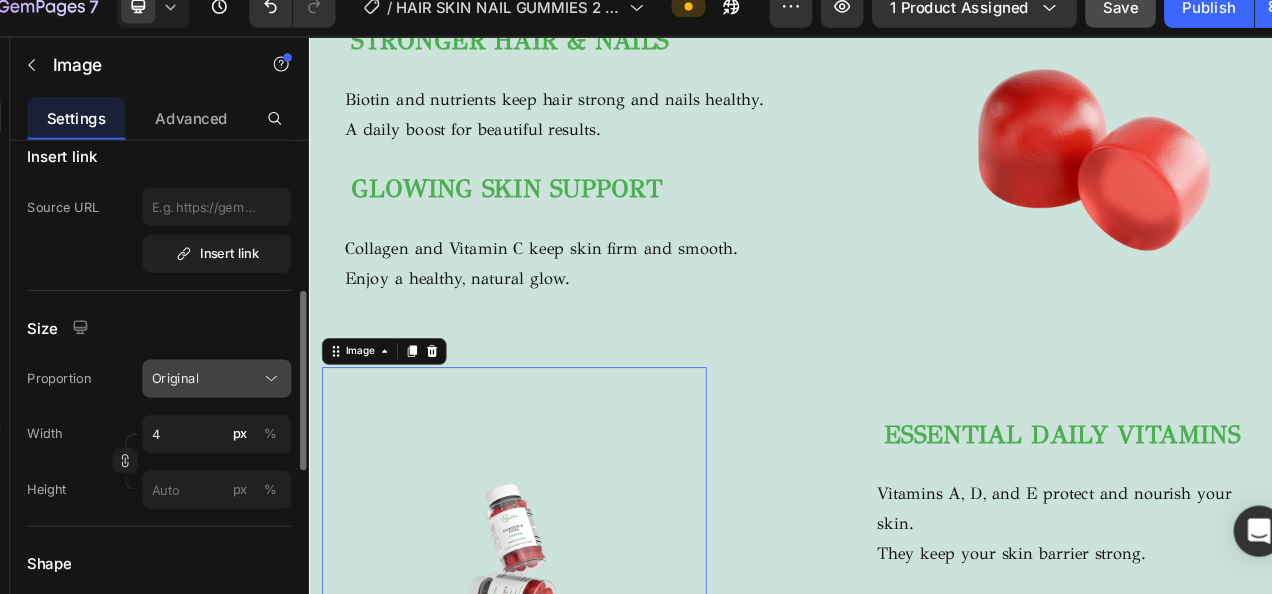 click on "Original" 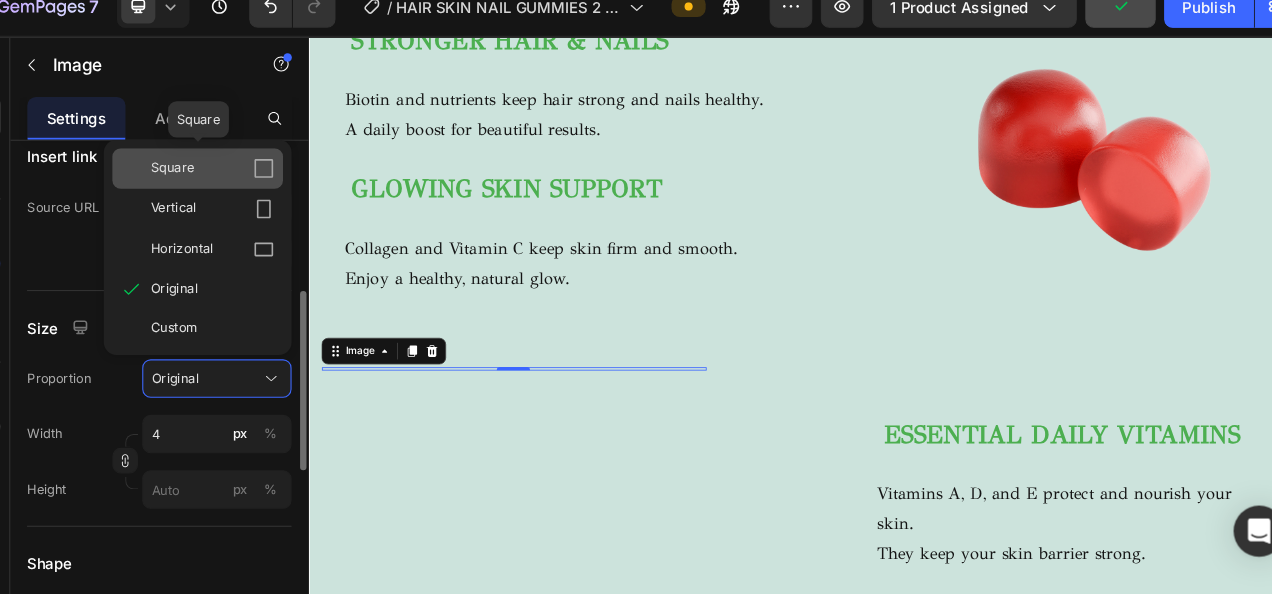 click on "Square" at bounding box center (209, 180) 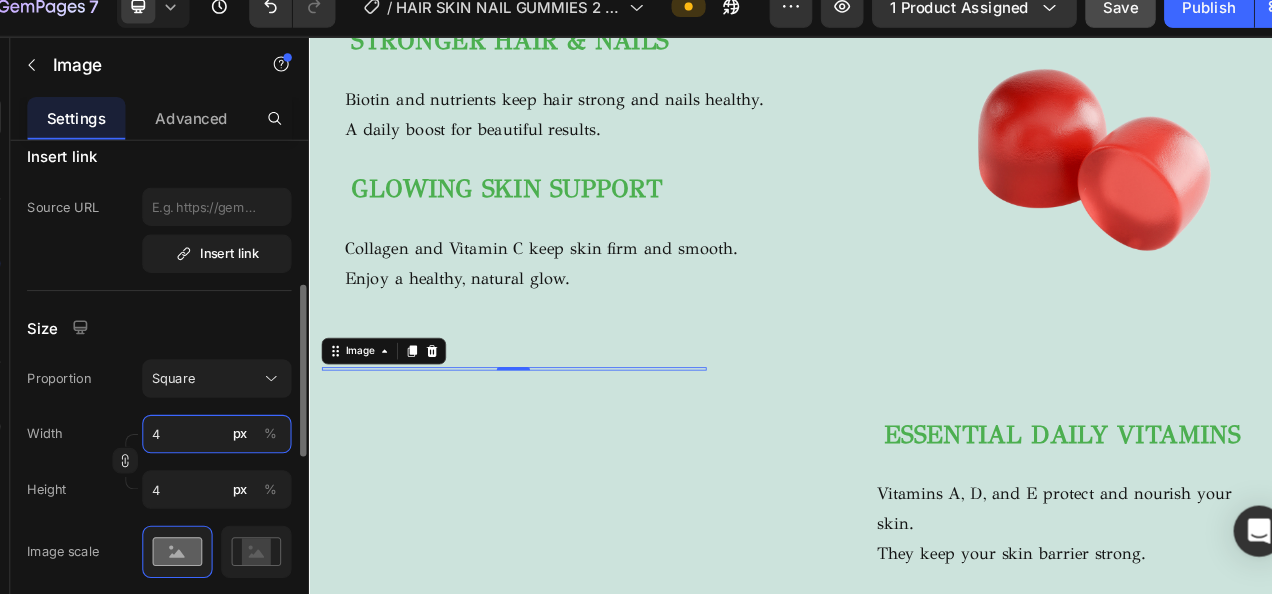 click on "4" at bounding box center (251, 429) 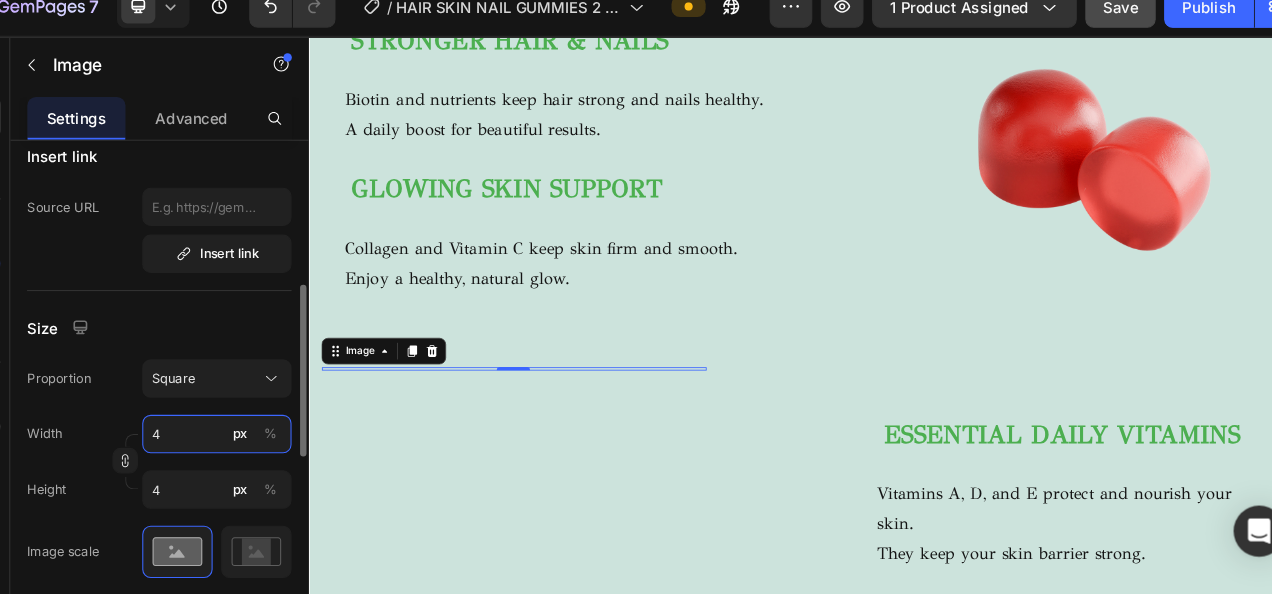 type on "40" 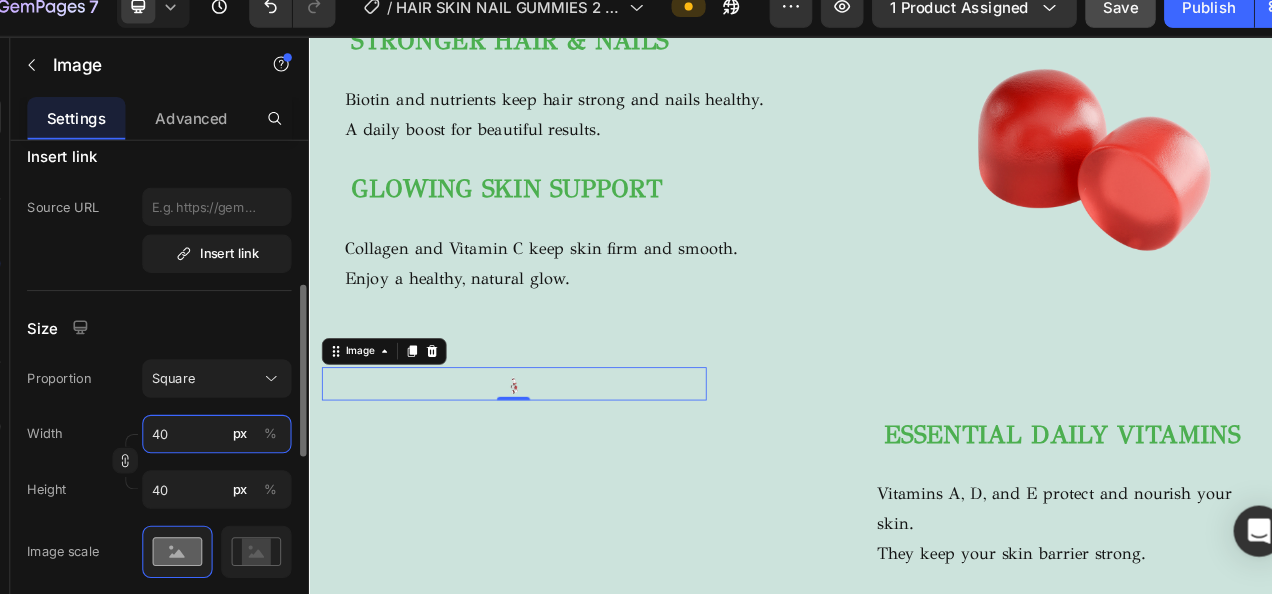 type on "400" 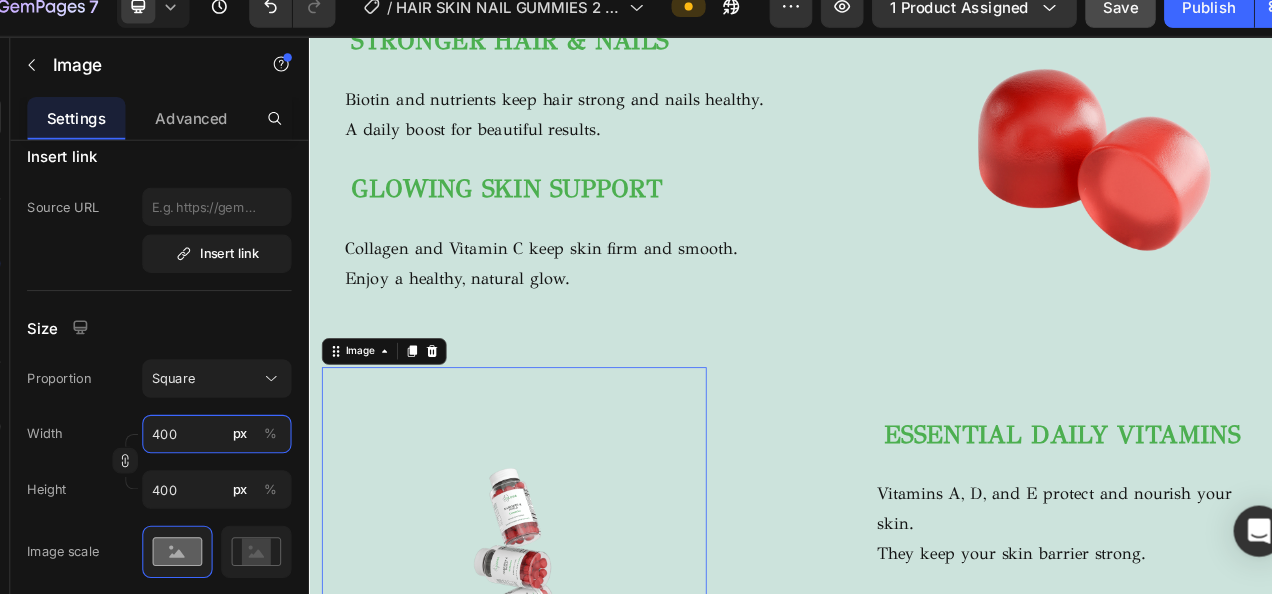 scroll, scrollTop: 1617, scrollLeft: 0, axis: vertical 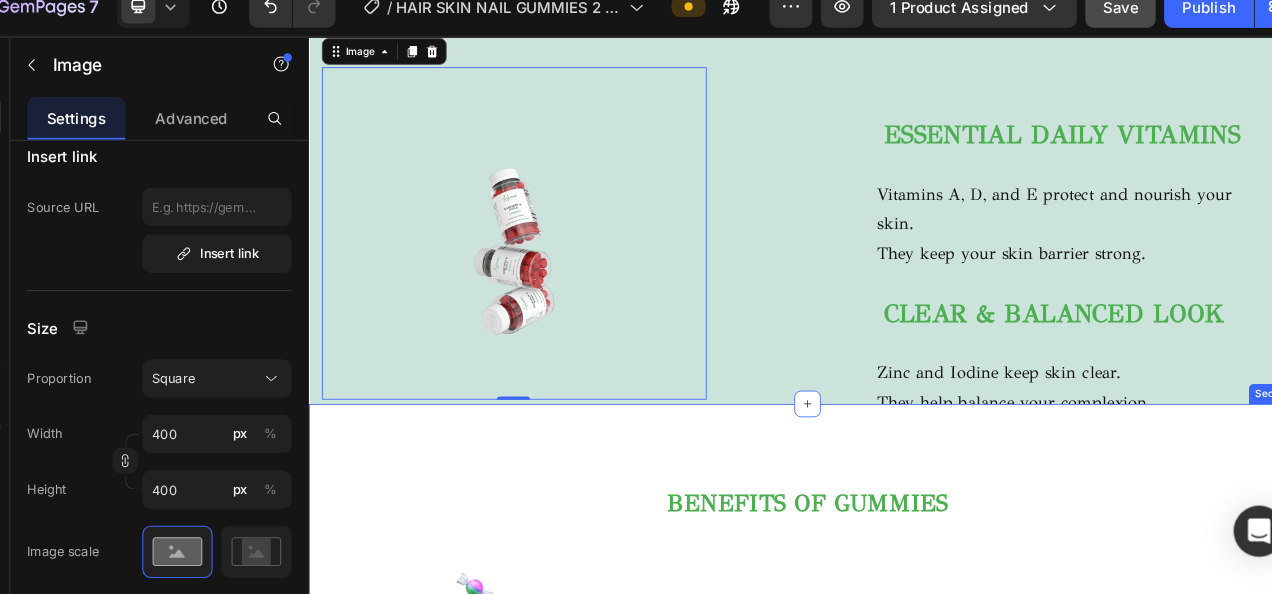 click on "BENEFITS OF GUMMIES  Heading Row Image   CONVENIENT AND DELICIOUS Text block Enjoy tasty passion fruit gummies every morning. Easy to add to your daily wellness routine. A simple way to get your essential nutrients. Text block Row Image   SUPPORTS HEALTHY HAIR Text block Biotin and vitamins help keep hair strong and vibrant. Take daily for fuller, healthier-looking hair. Perfect for your everyday self-care ritual. Text block Row Image Image   PROMOTES SKIN RADIANCE Text block Zinc and Collagen strengthen nails. Daily gummies help them grow healthy. Enjoy beautiful, shiny nails every day. Text block Row Image   BEAUTIFUL NAILS Text block Zinc and Collagen keep nails strong. One gummy a day supports healthy growth. Enjoy shiny, beautiful nails daily. Text block Row Row" at bounding box center [908, 920] 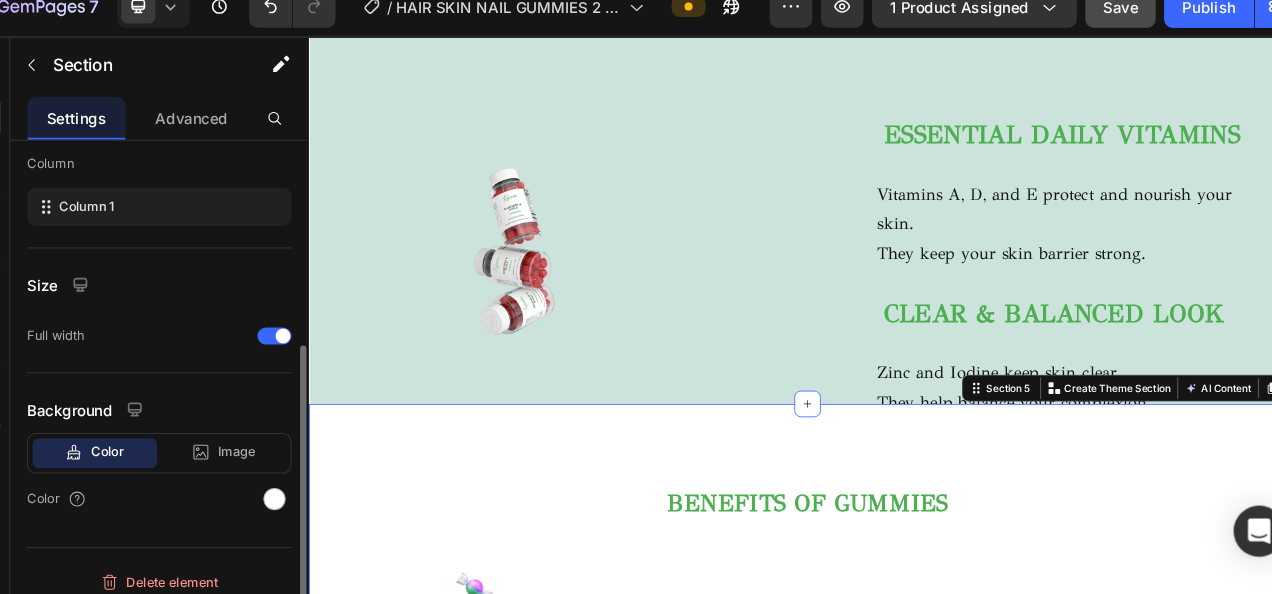 scroll, scrollTop: 0, scrollLeft: 0, axis: both 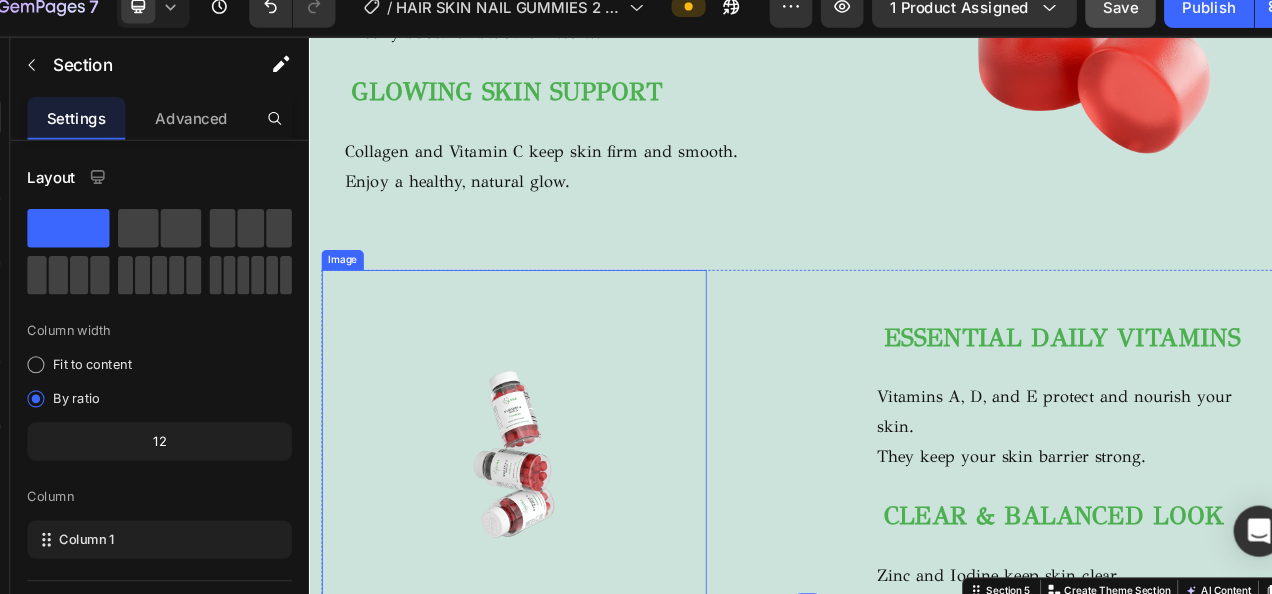 click at bounding box center (554, 517) 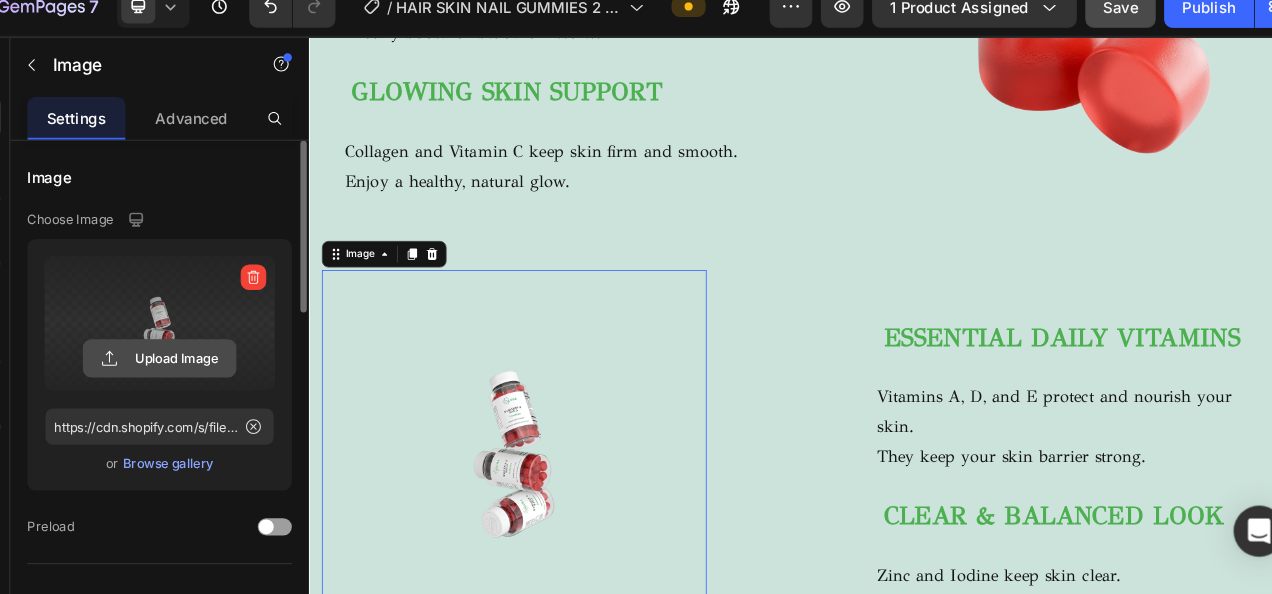 click 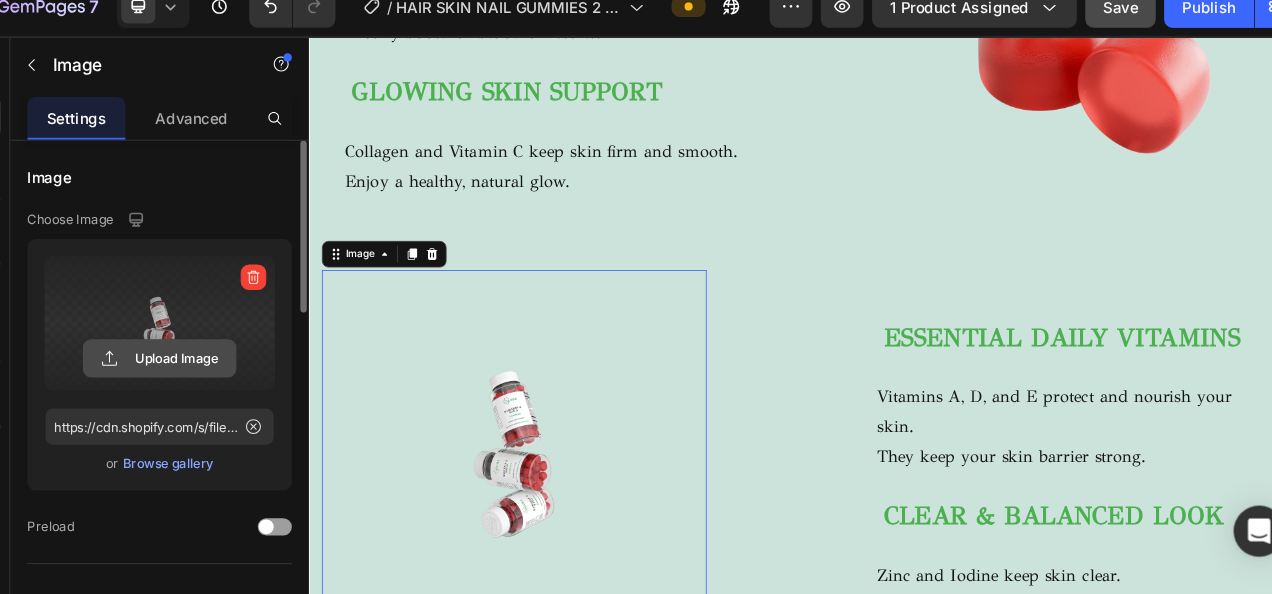 click 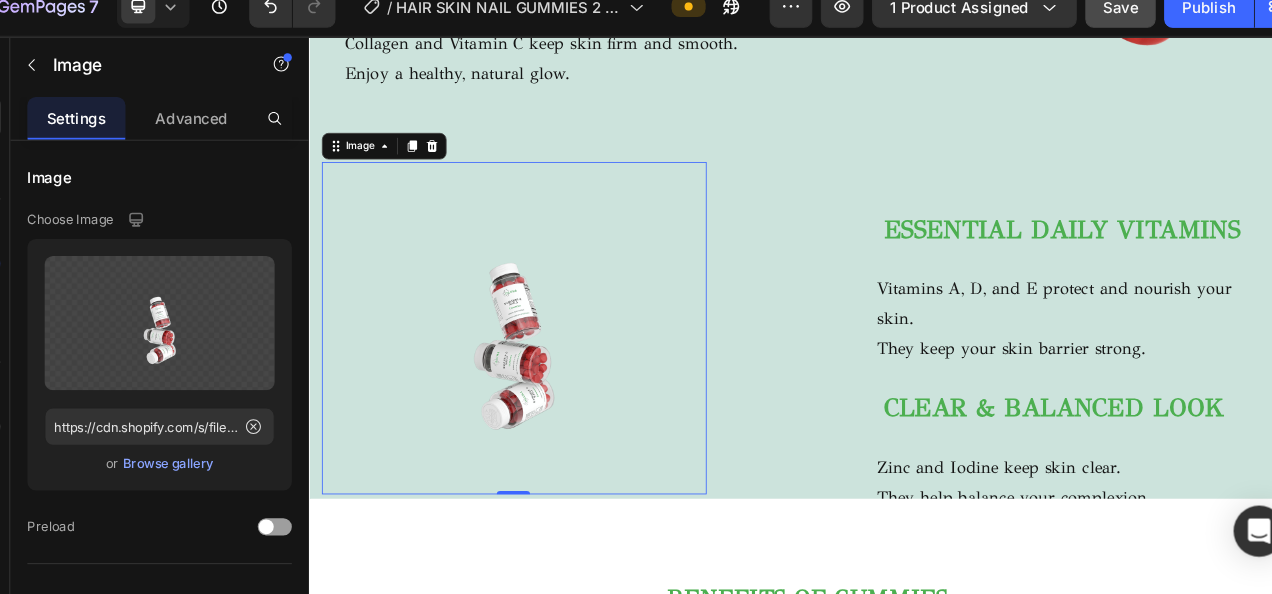 scroll, scrollTop: 1529, scrollLeft: 0, axis: vertical 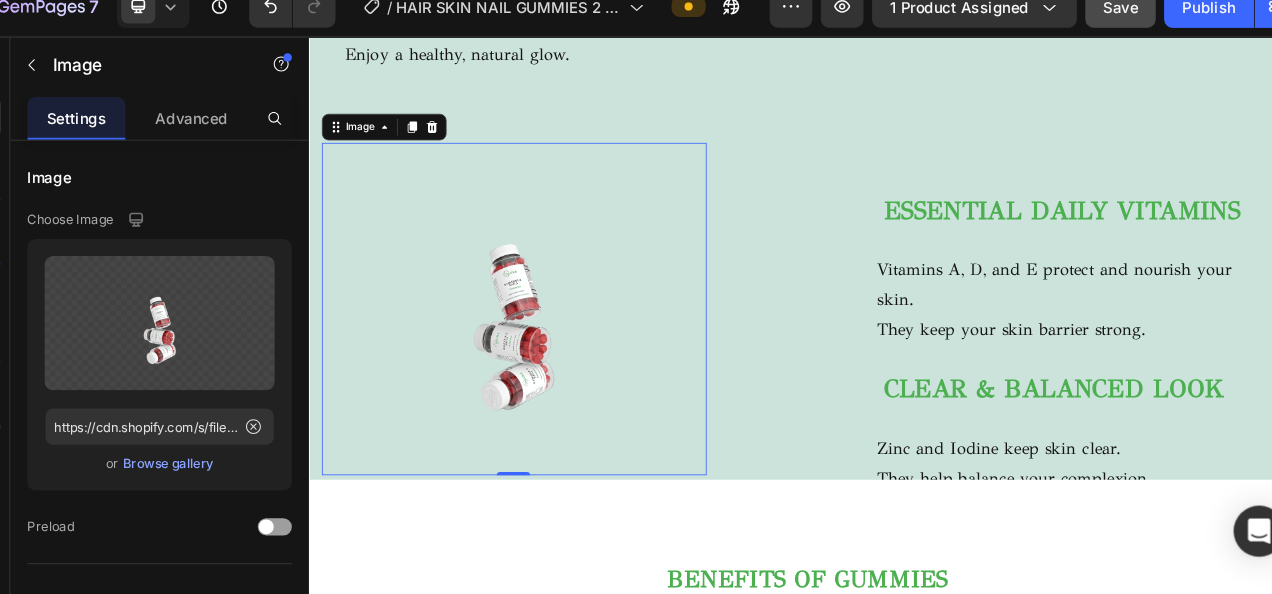 click at bounding box center (554, 364) 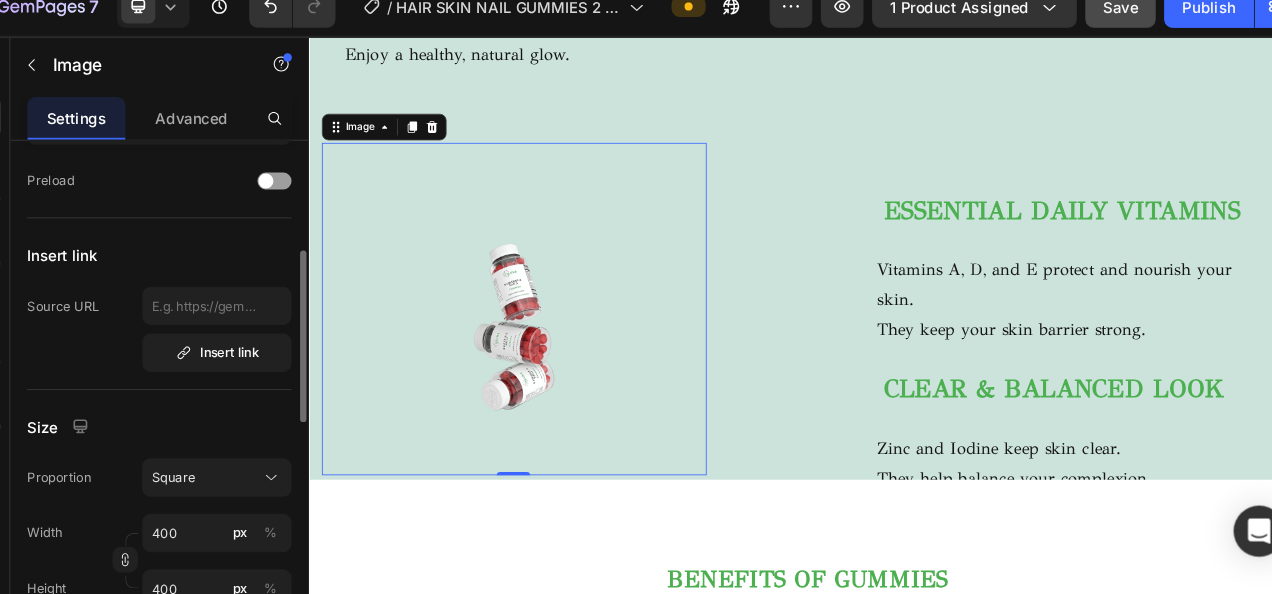 scroll, scrollTop: 370, scrollLeft: 0, axis: vertical 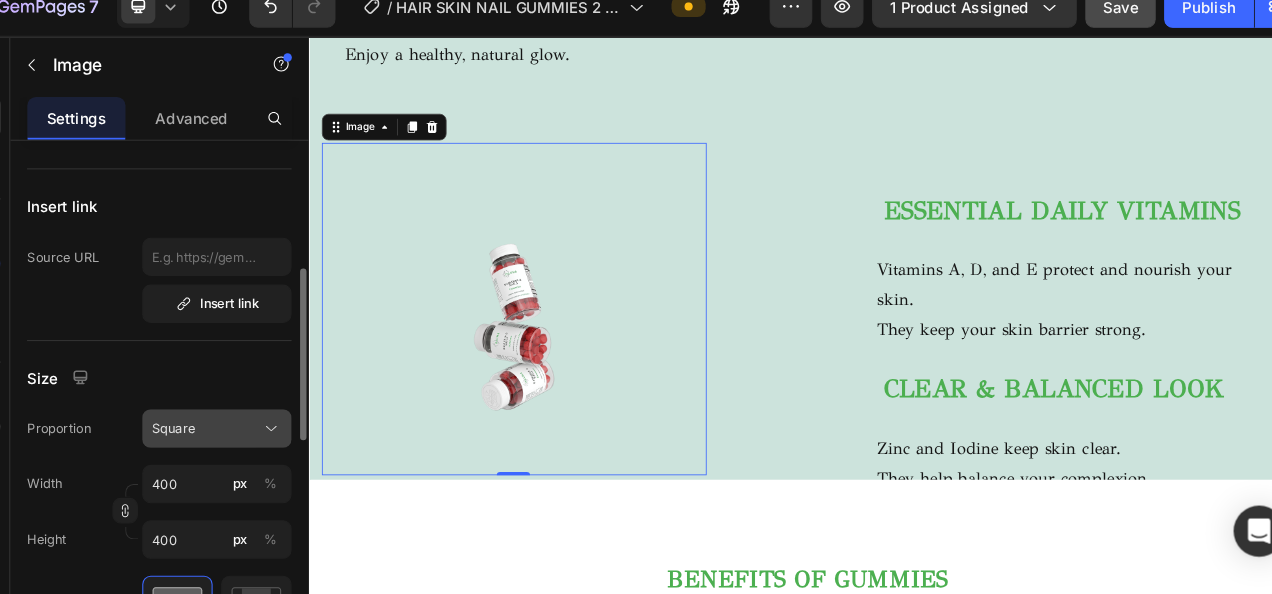 click on "Square" 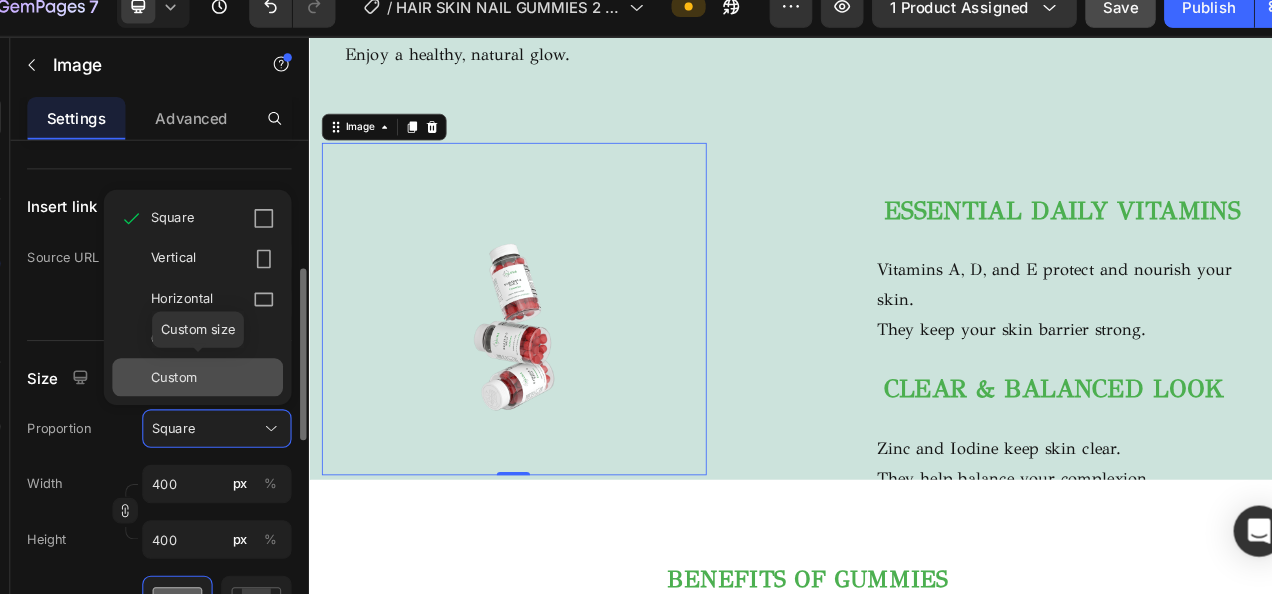click on "Custom" at bounding box center [247, 376] 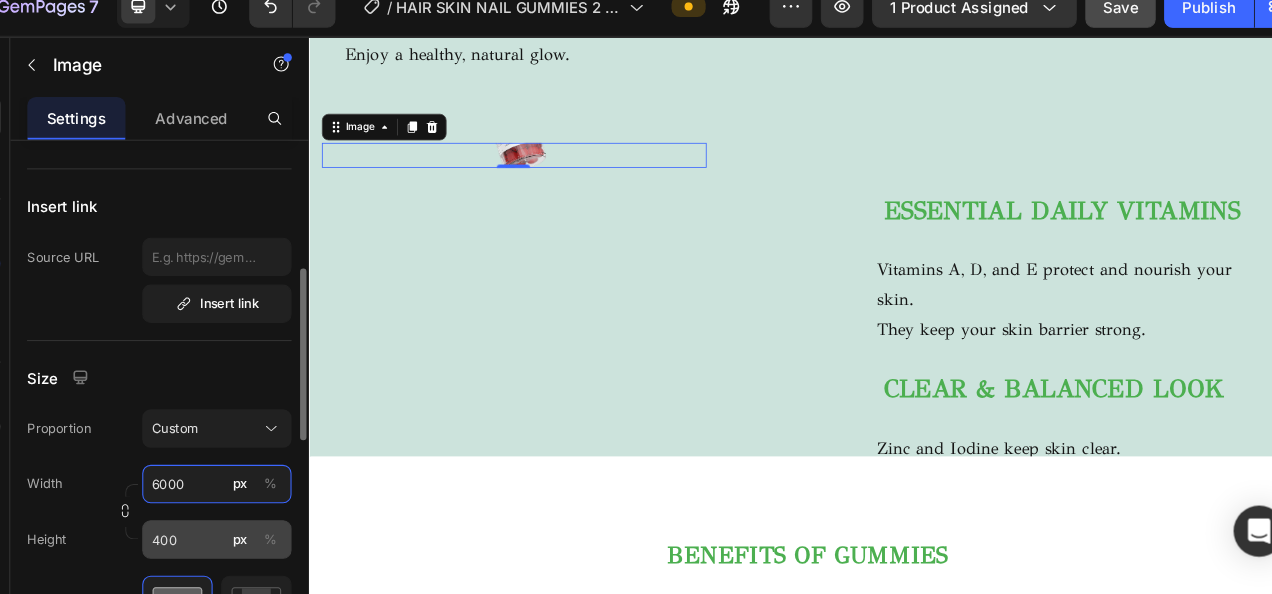 type on "6000" 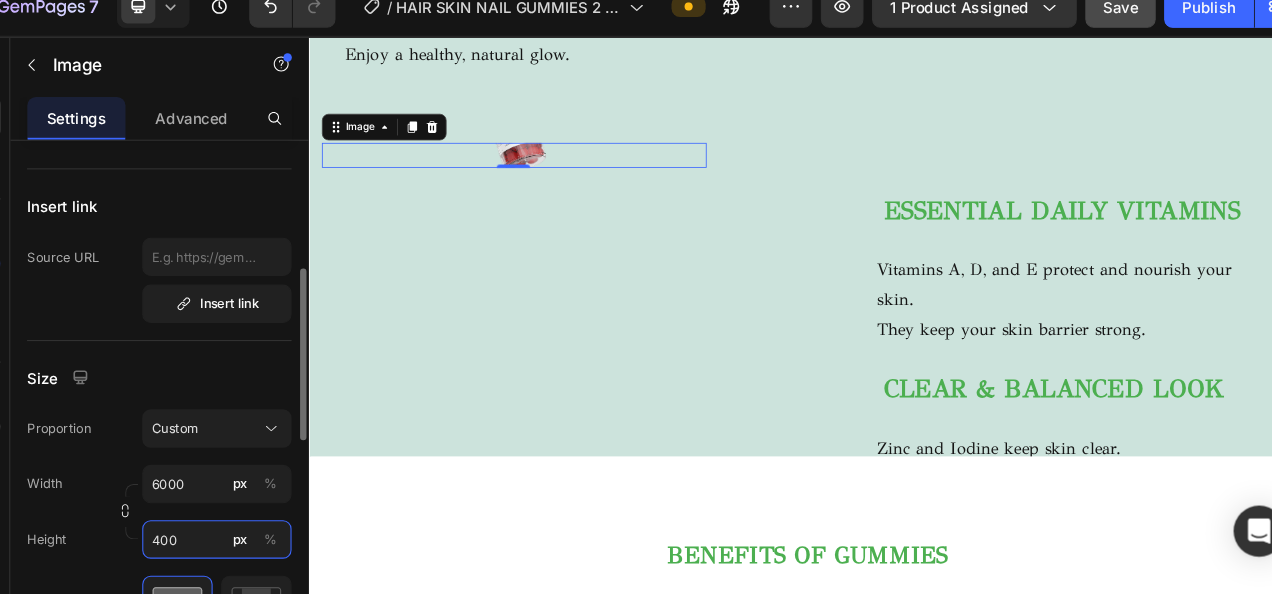 click on "400" at bounding box center [251, 528] 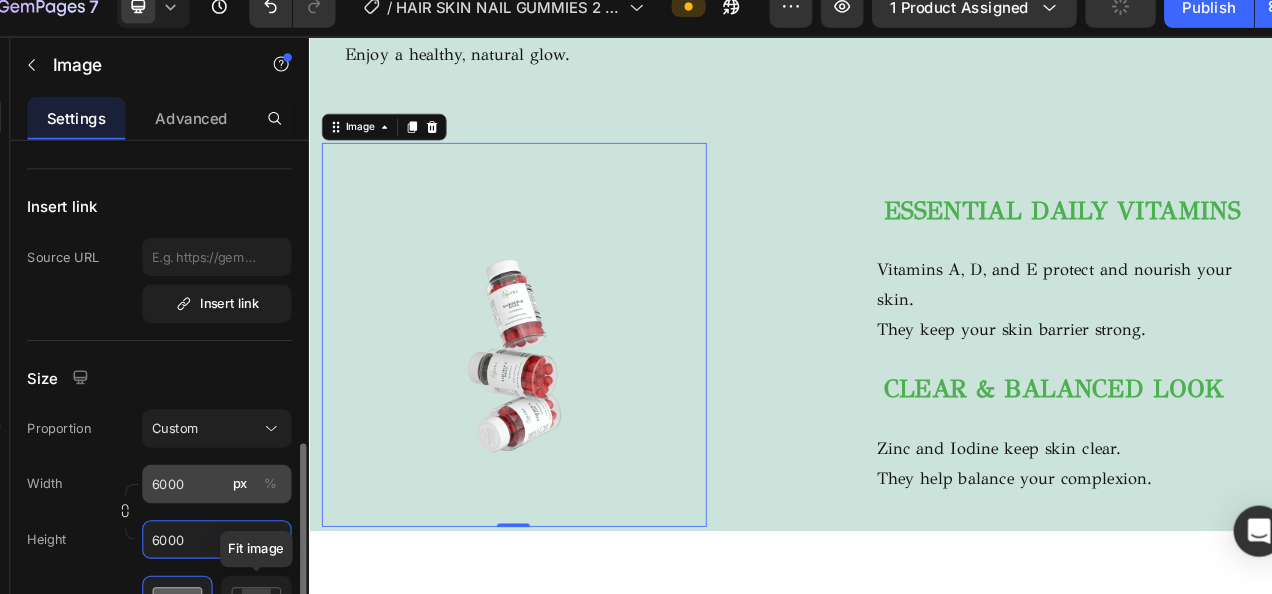 scroll, scrollTop: 494, scrollLeft: 0, axis: vertical 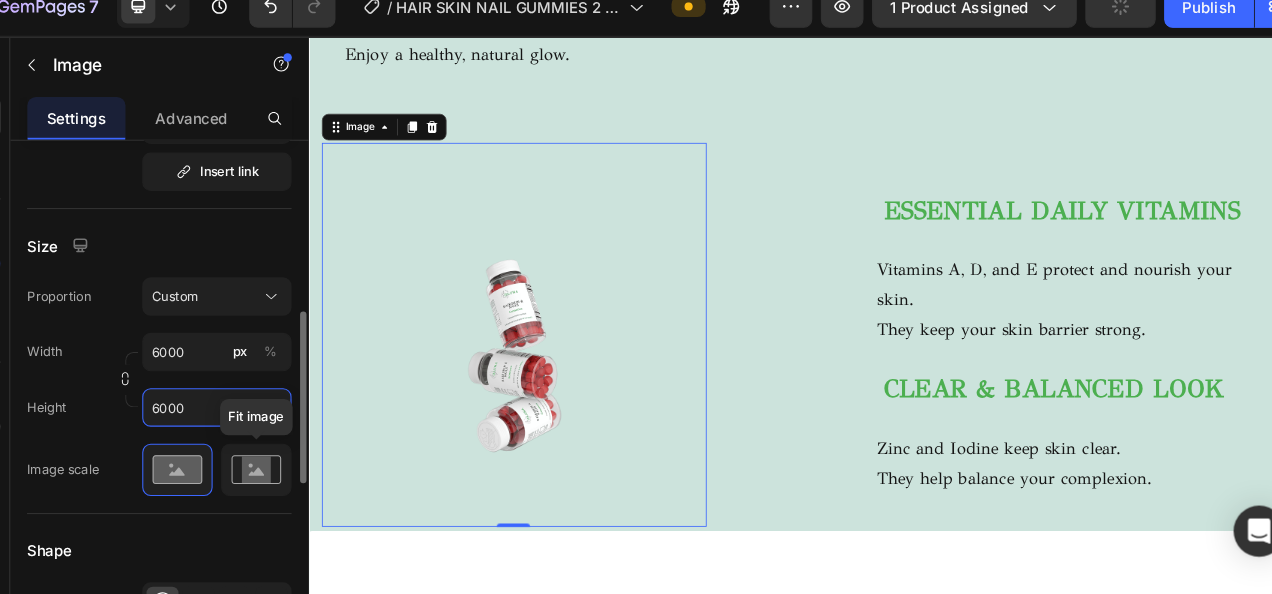 type on "6000" 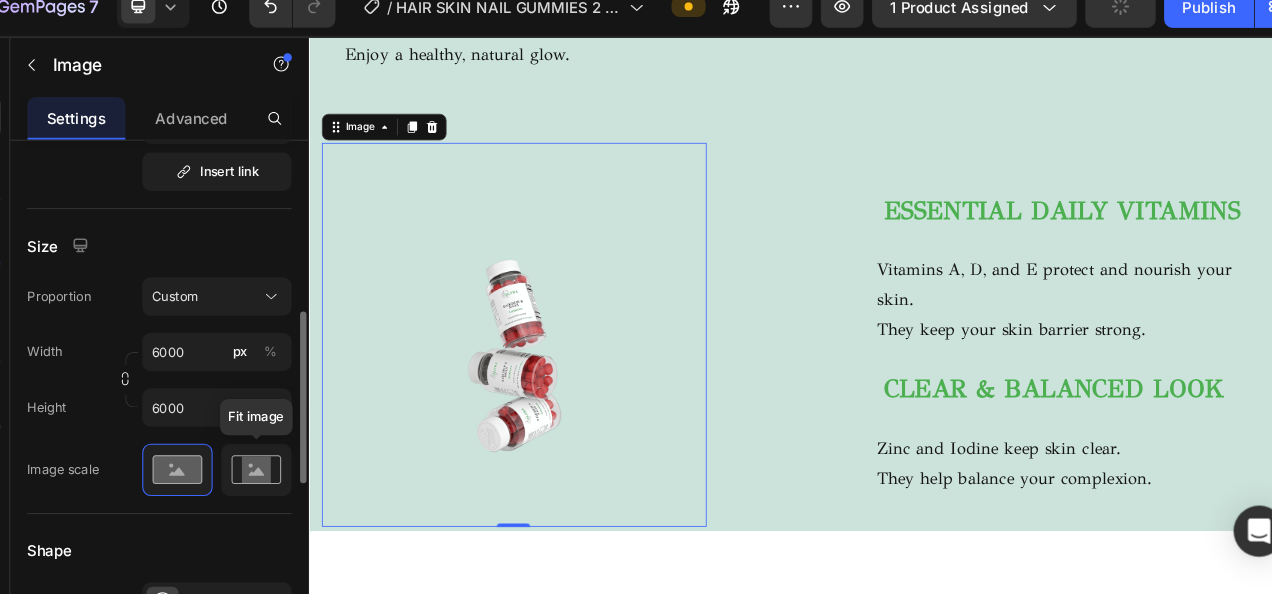 click 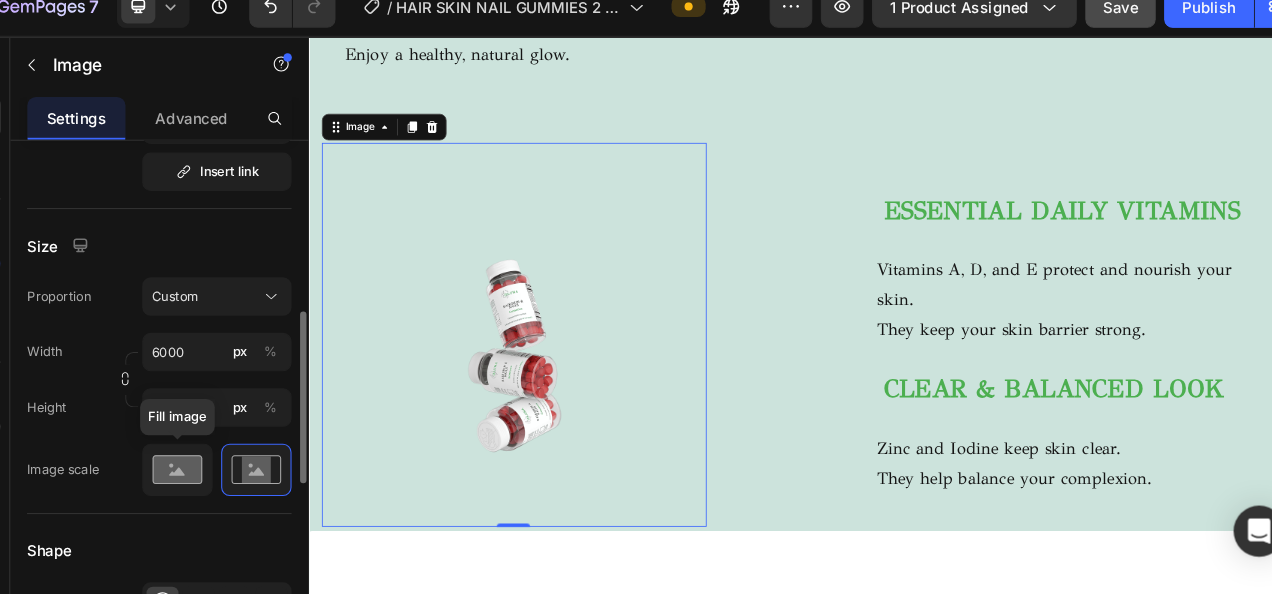 click 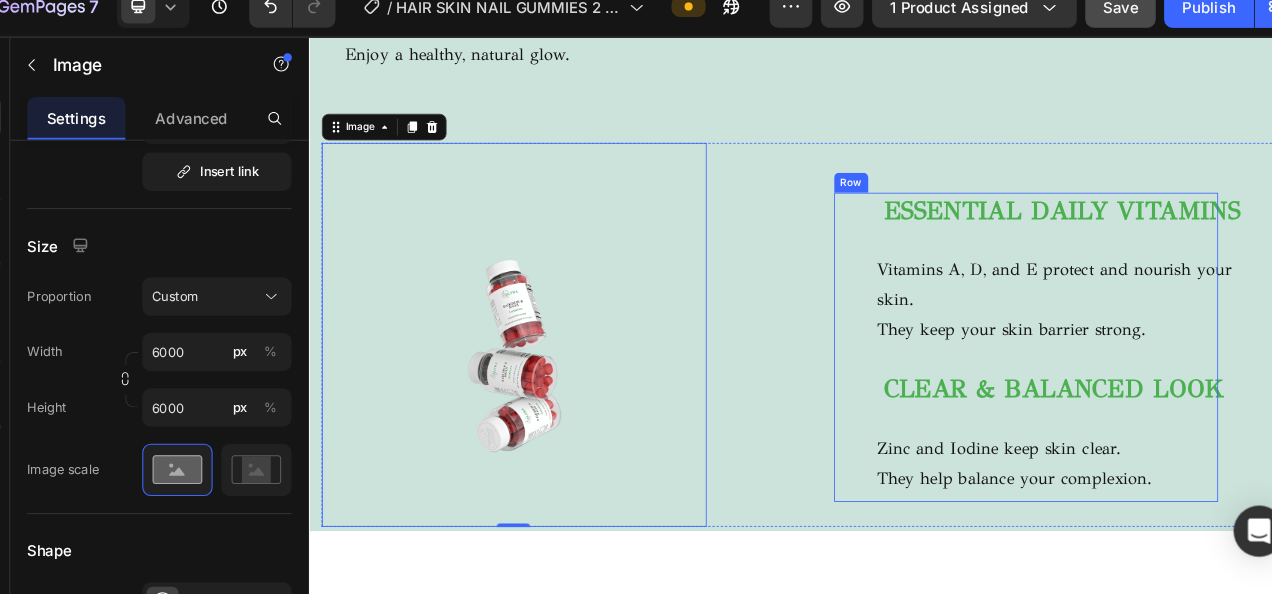 click on "ESSENTIAL DAILY VITAMINS Heading Vitamins A, D, and E protect and nourish your skin. They keep your skin barrier strong. Text block   CLEAR & BALANCED LOOK Heading Zinc and Iodine keep skin clear. They help balance your complexion. Text block" at bounding box center [1171, 410] 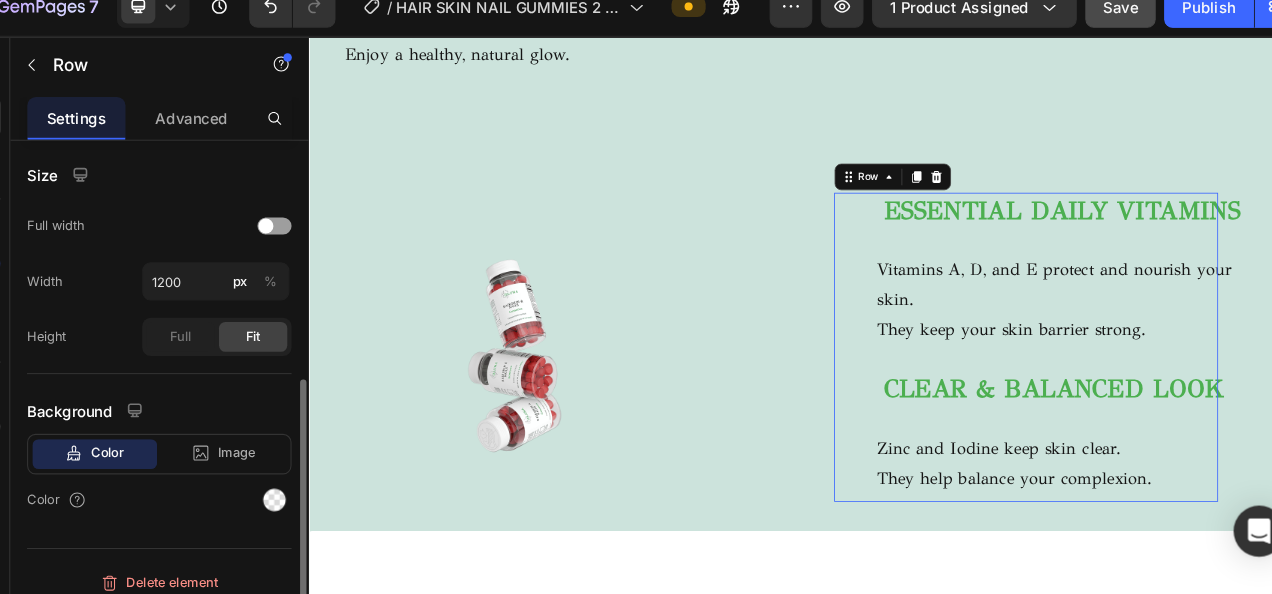 scroll, scrollTop: 0, scrollLeft: 0, axis: both 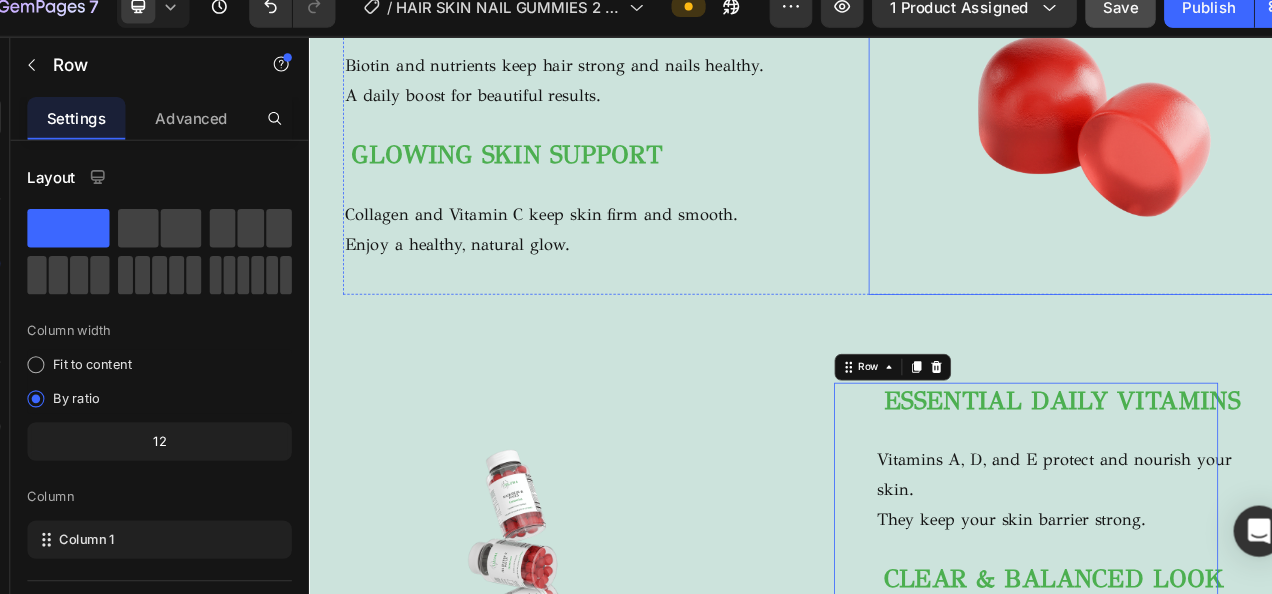 click at bounding box center [1250, 147] 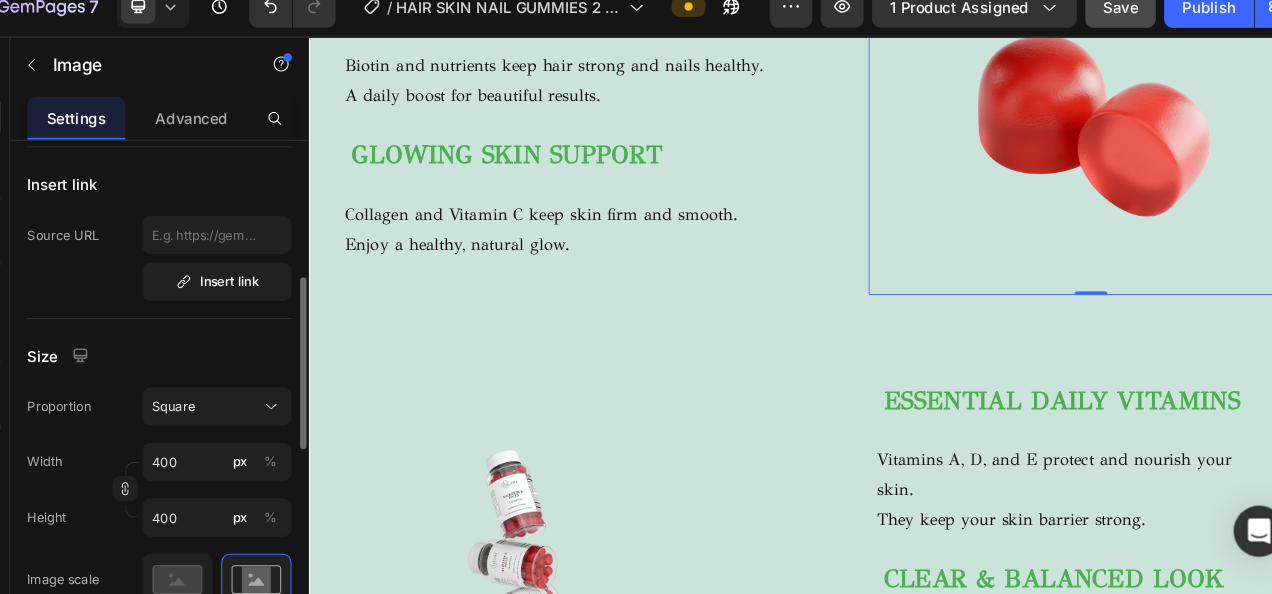 scroll, scrollTop: 392, scrollLeft: 0, axis: vertical 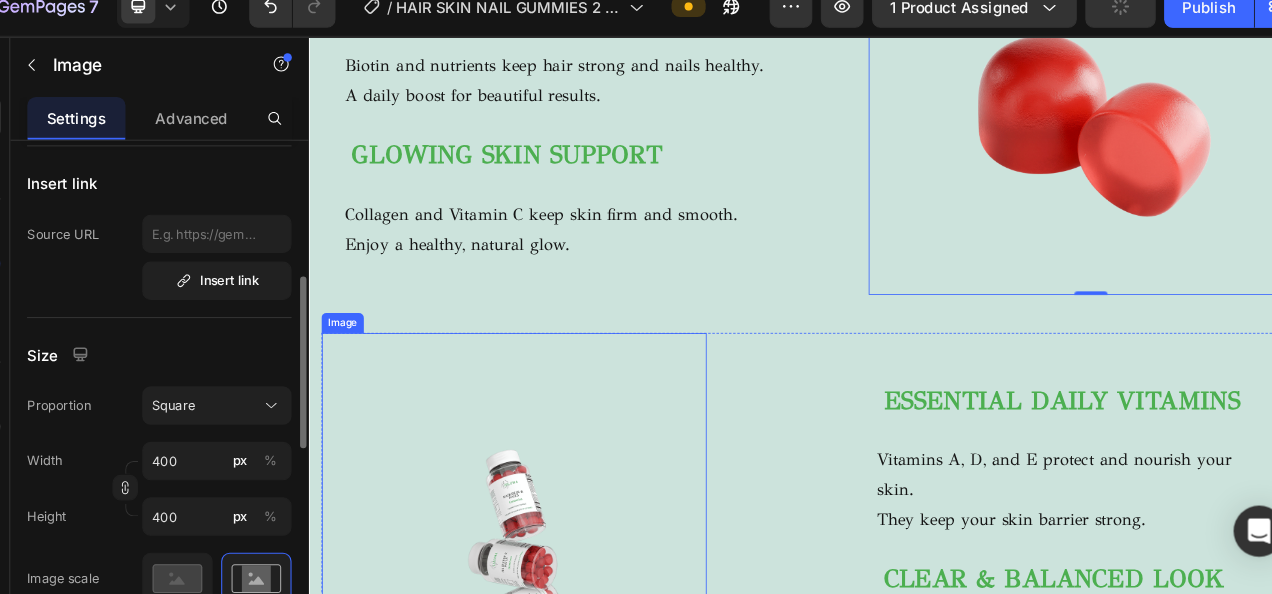 click at bounding box center [554, 624] 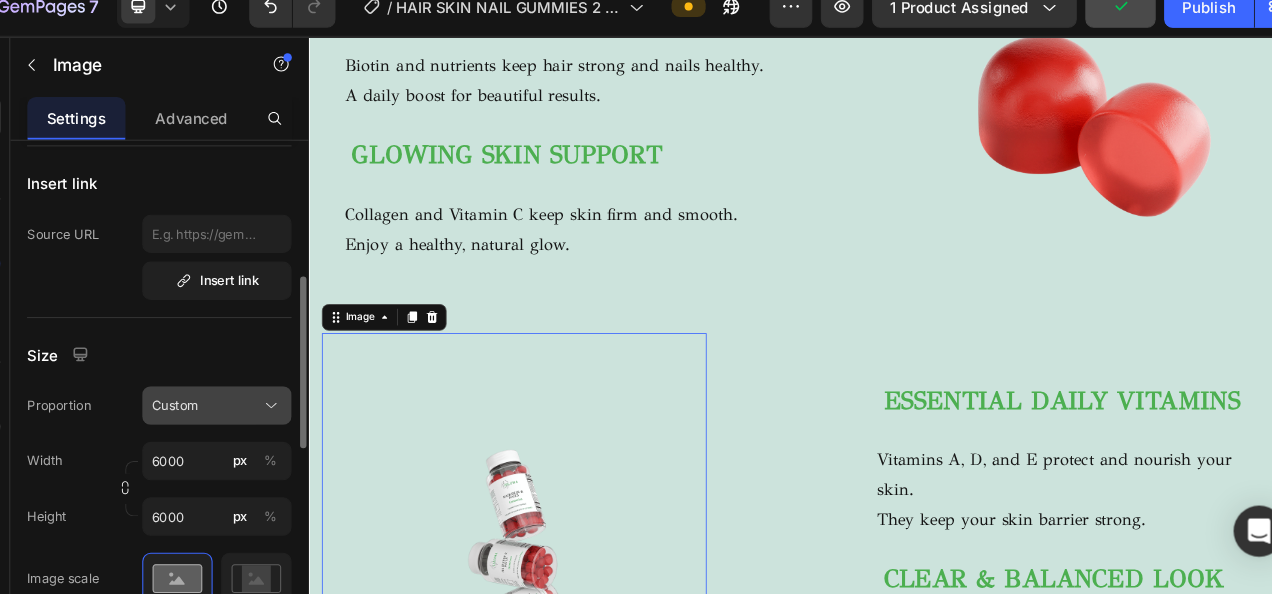 click on "Custom" 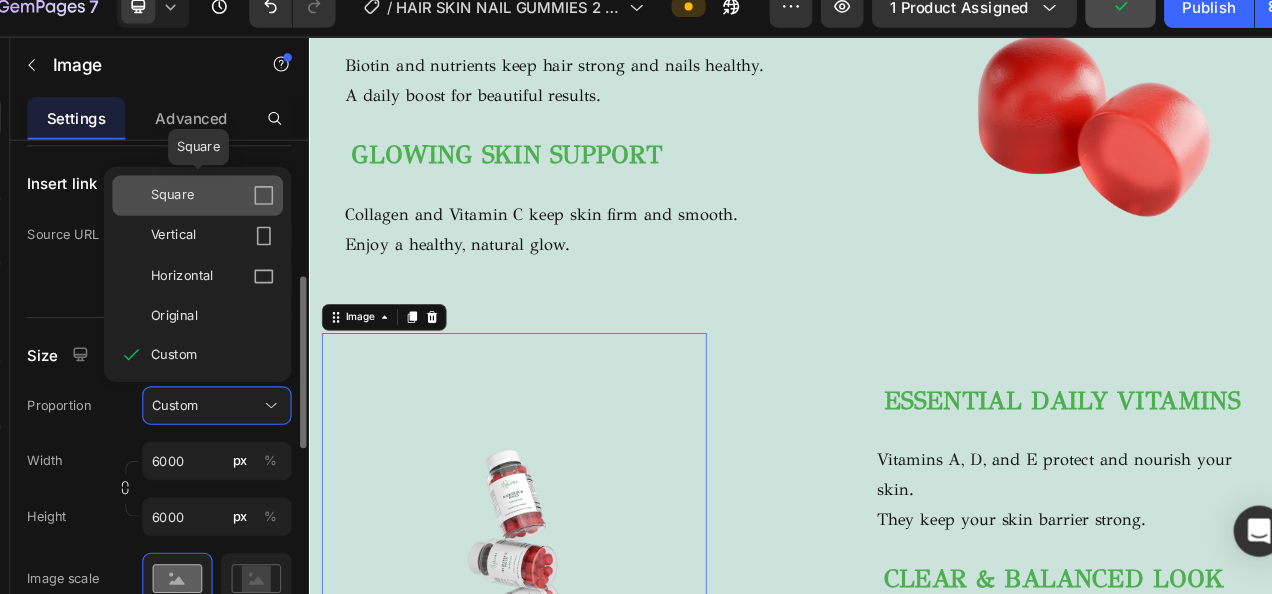 click on "Square" at bounding box center (247, 205) 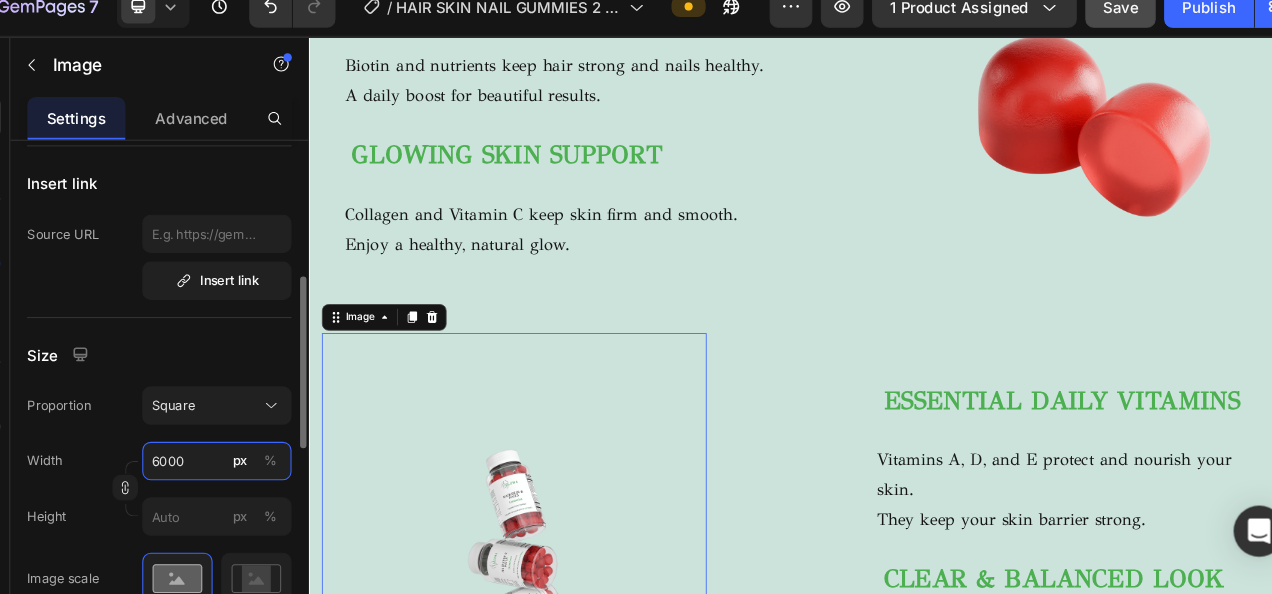 click on "6000" at bounding box center (251, 454) 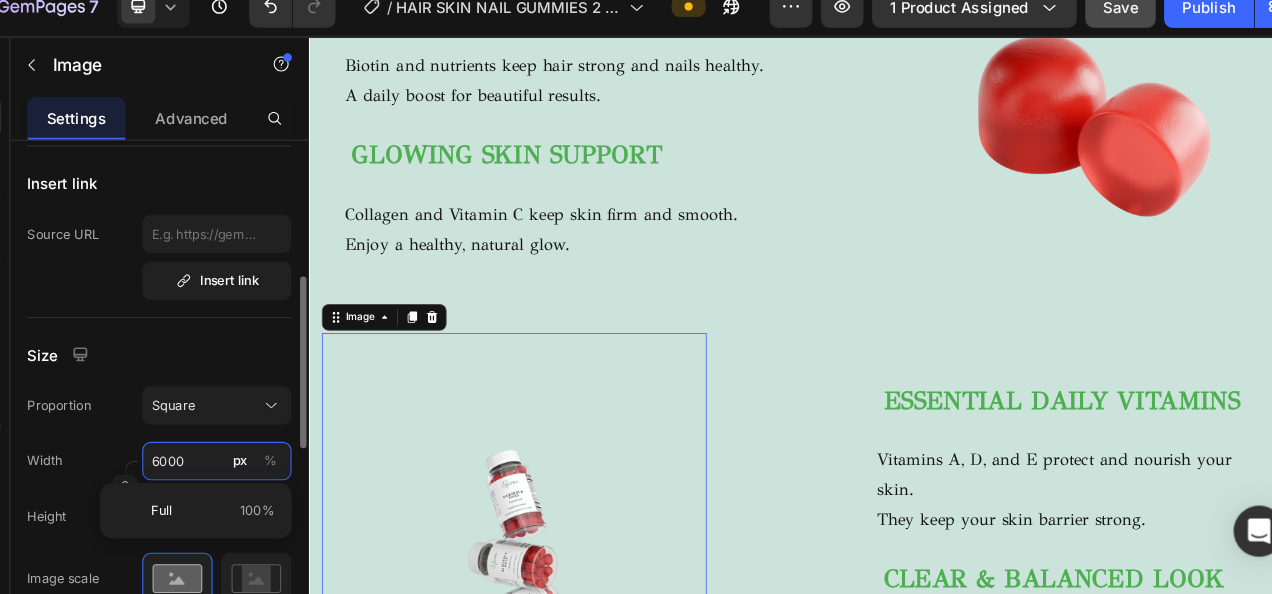 type on "4" 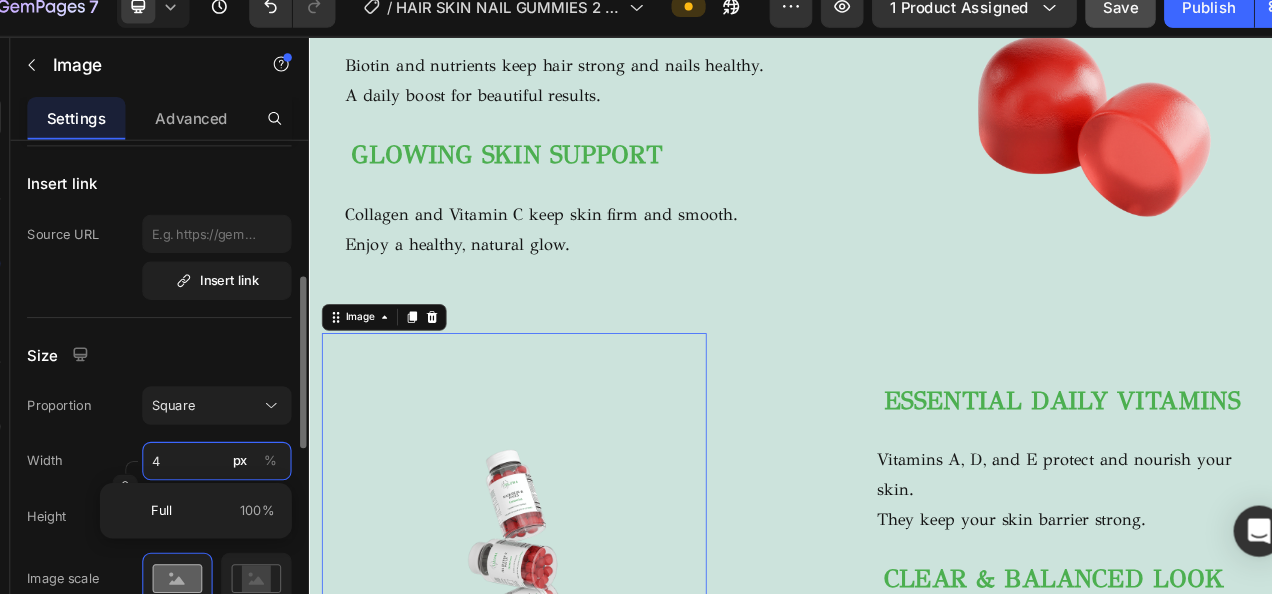 type on "4" 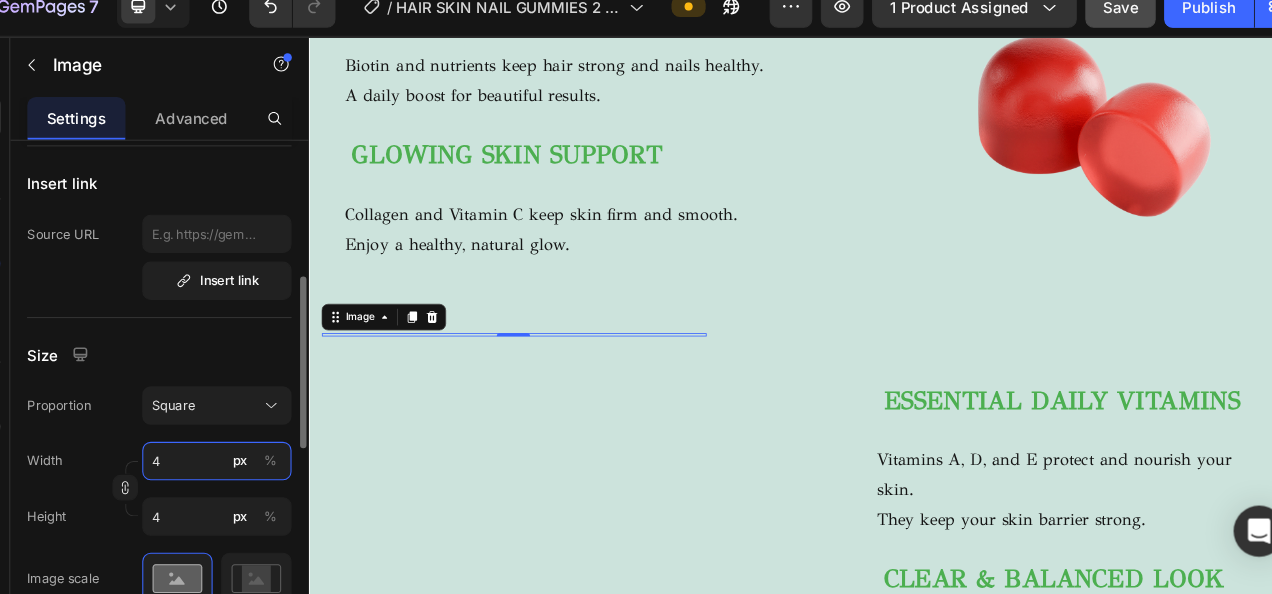 type on "40" 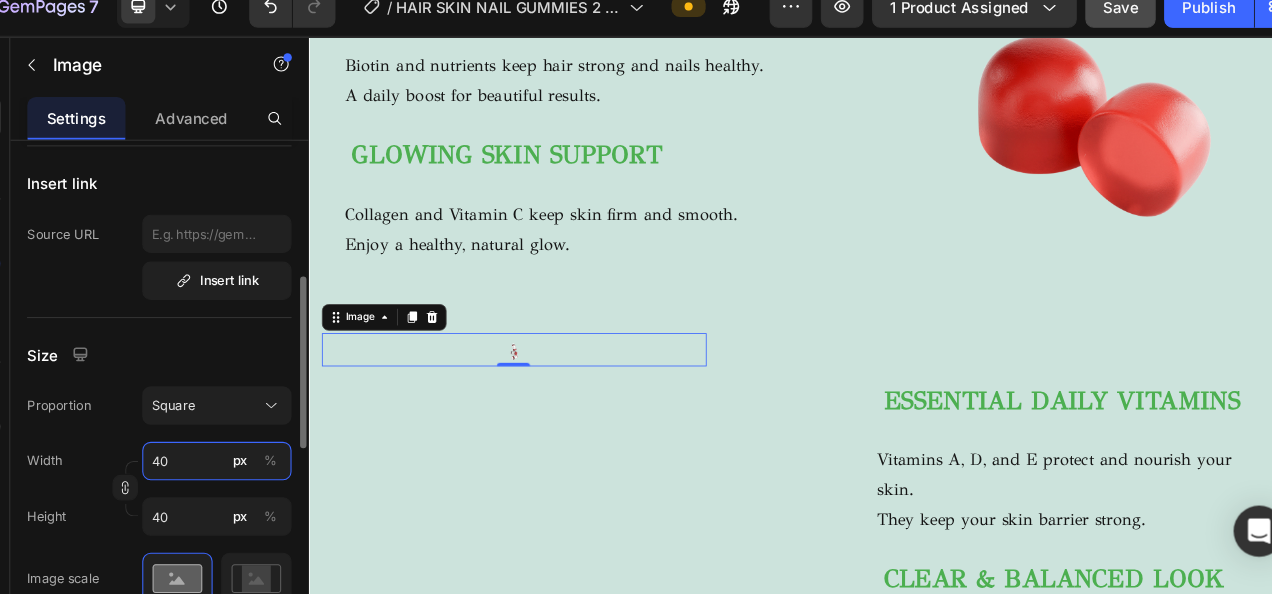 type on "400" 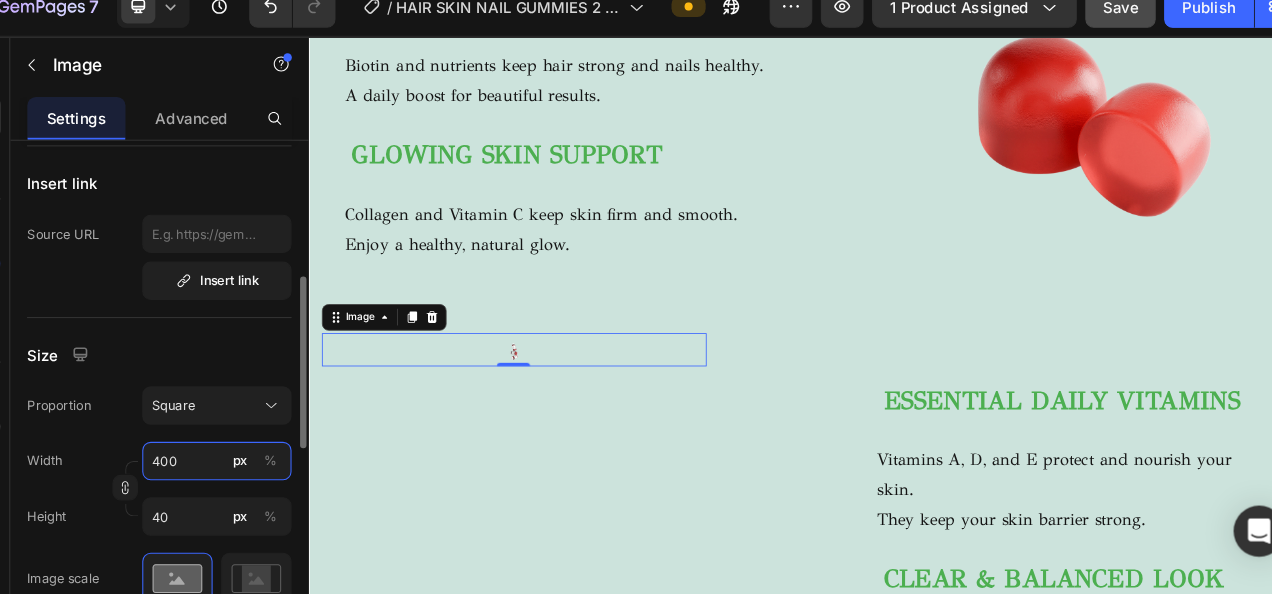 type on "400" 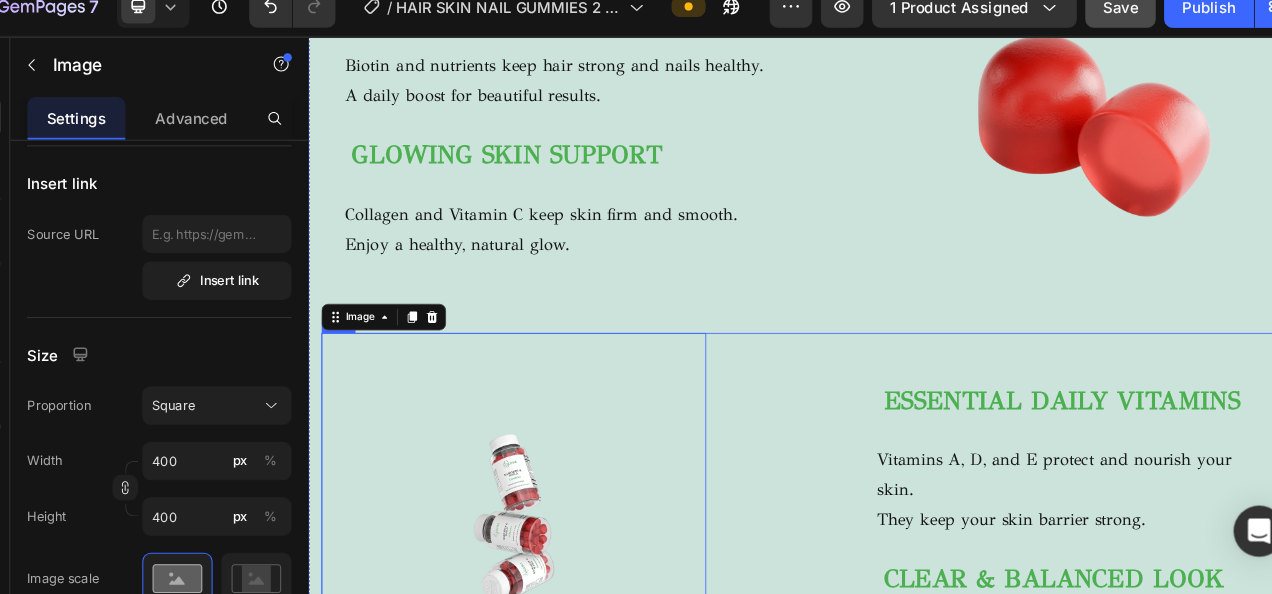 click on "ESSENTIAL DAILY VITAMINS Heading Vitamins A, D, and E protect and nourish your skin. They keep your skin barrier strong. Text block   CLEAR & BALANCED LOOK Heading Zinc and Iodine keep skin clear. They help balance your complexion. Text block Row" at bounding box center (1111, 593) 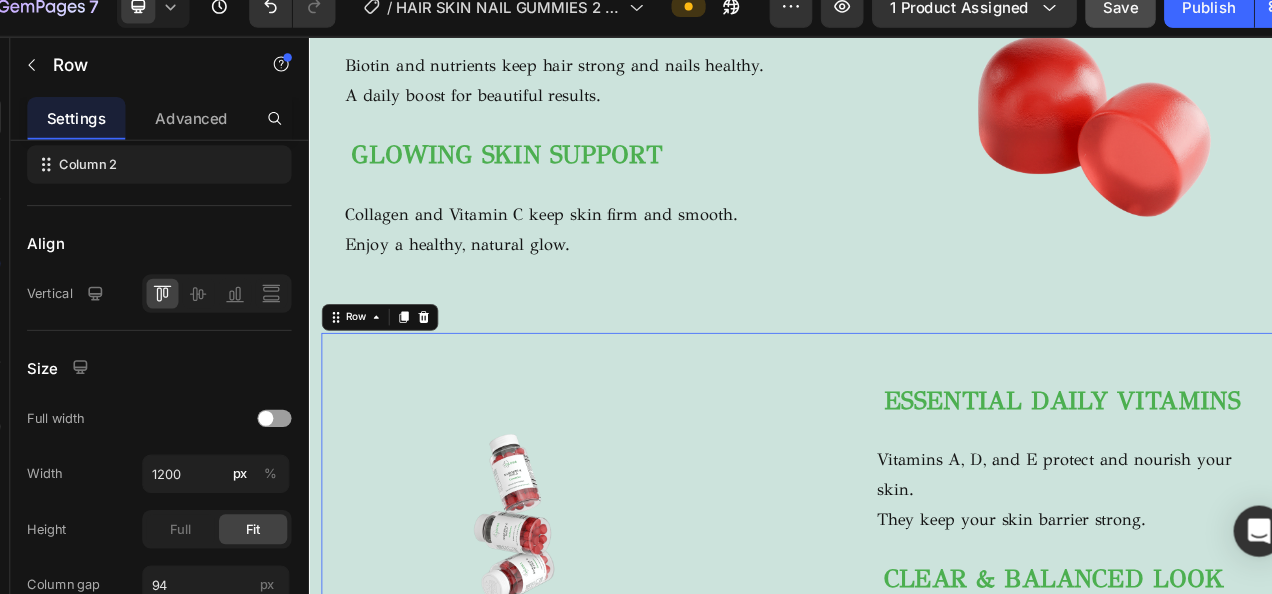 scroll, scrollTop: 0, scrollLeft: 0, axis: both 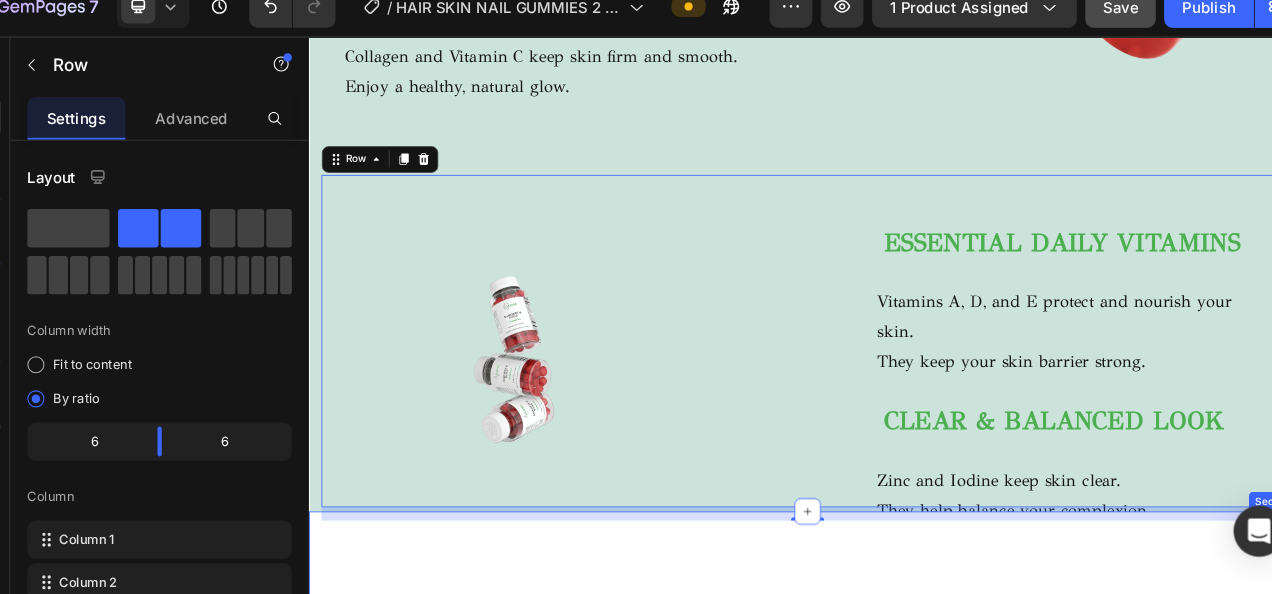 click on "BENEFITS OF GUMMIES  Heading Row Image   CONVENIENT AND DELICIOUS Text block Enjoy tasty passion fruit gummies every morning. Easy to add to your daily wellness routine. A simple way to get your essential nutrients. Text block Row Image   SUPPORTS HEALTHY HAIR Text block Biotin and vitamins help keep hair strong and vibrant. Take daily for fuller, healthier-looking hair. Perfect for your everyday self-care ritual. Text block Row Image Image   PROMOTES SKIN RADIANCE Text block Zinc and Collagen strengthen nails. Daily gummies help them grow healthy. Enjoy beautiful, shiny nails every day. Text block Row Image   BEAUTIFUL NAILS Text block Zinc and Collagen keep nails strong. One gummy a day supports healthy growth. Enjoy shiny, beautiful nails daily. Text block Row Row Section 5" at bounding box center (908, 1050) 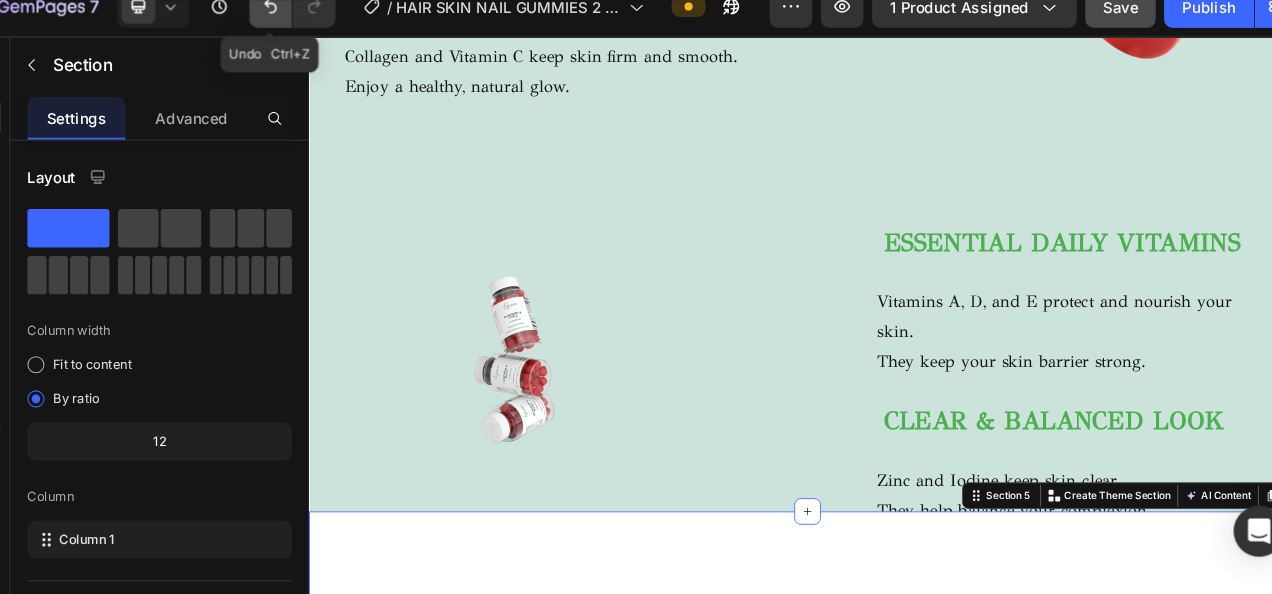 click 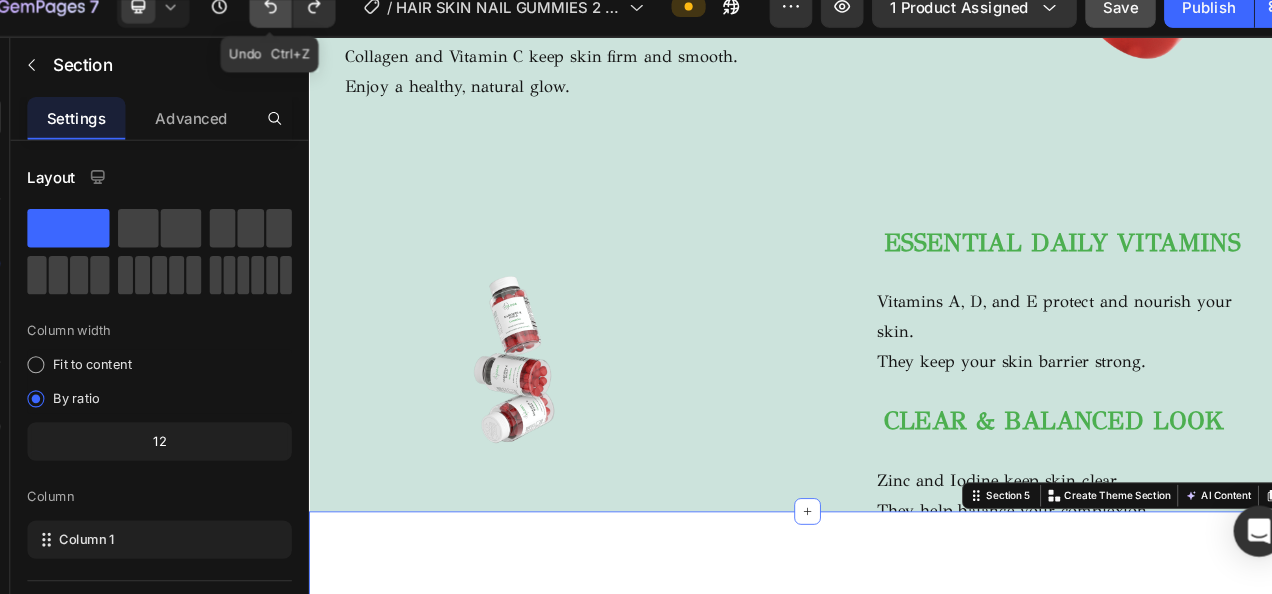 click 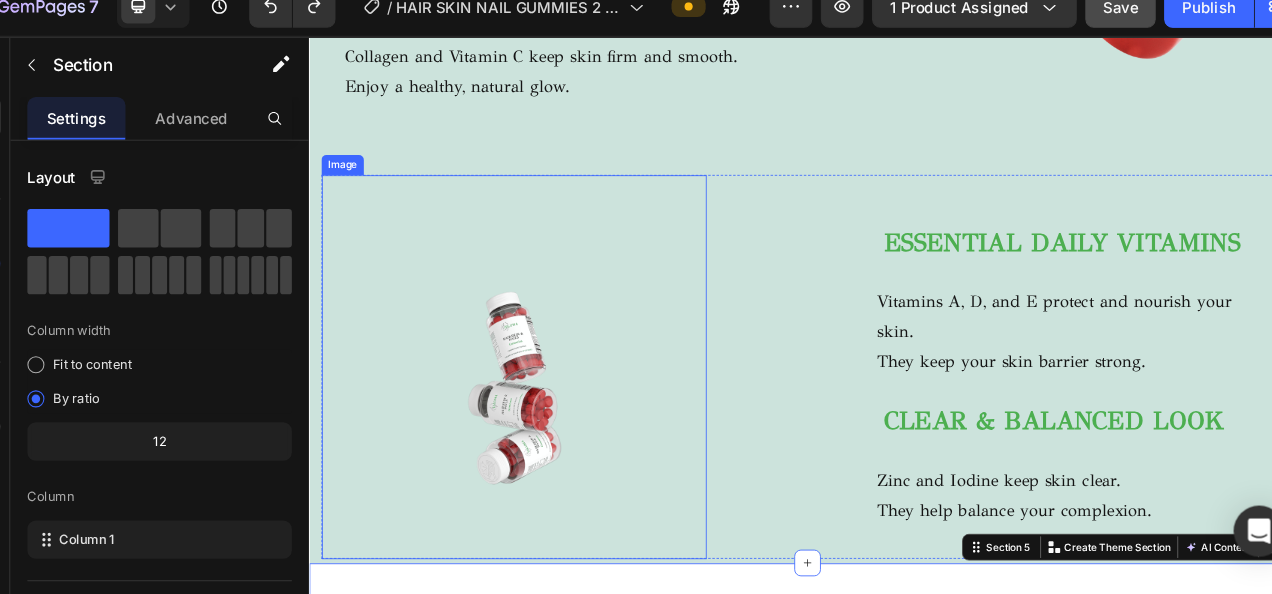 click at bounding box center (554, 434) 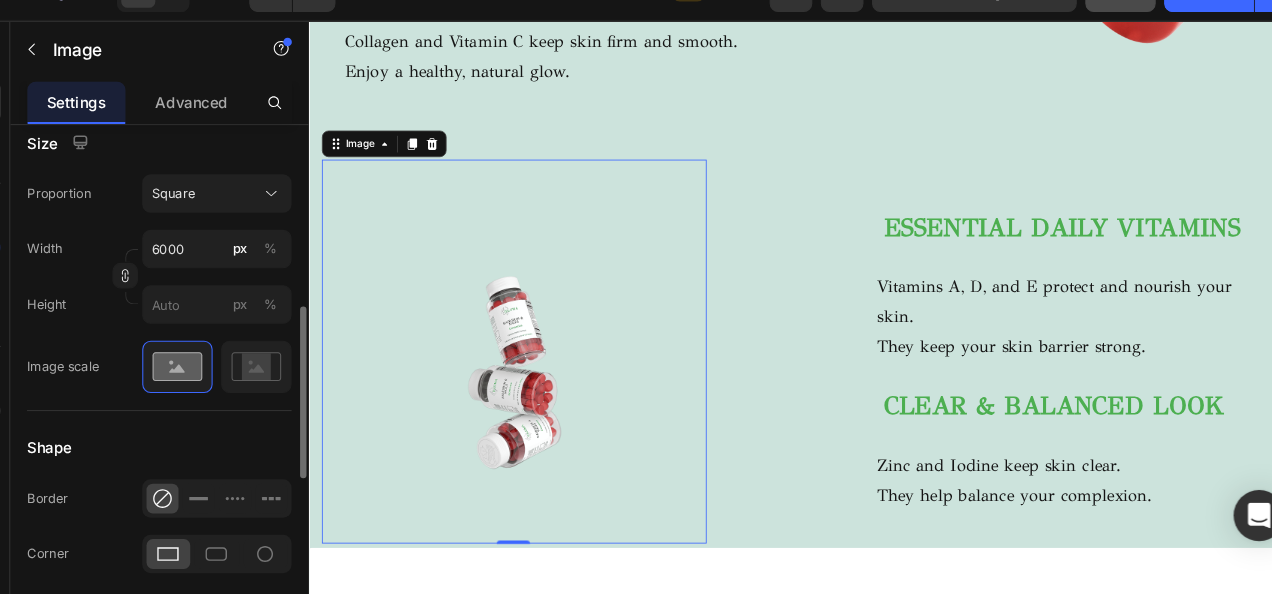 scroll, scrollTop: 564, scrollLeft: 0, axis: vertical 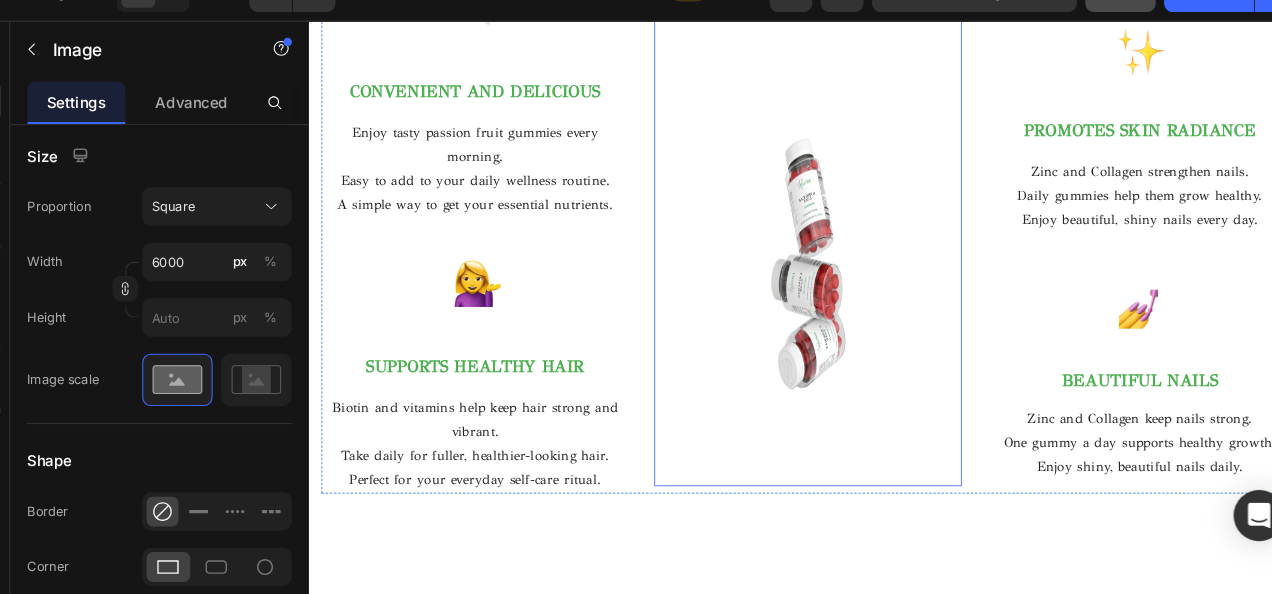 click at bounding box center [908, 280] 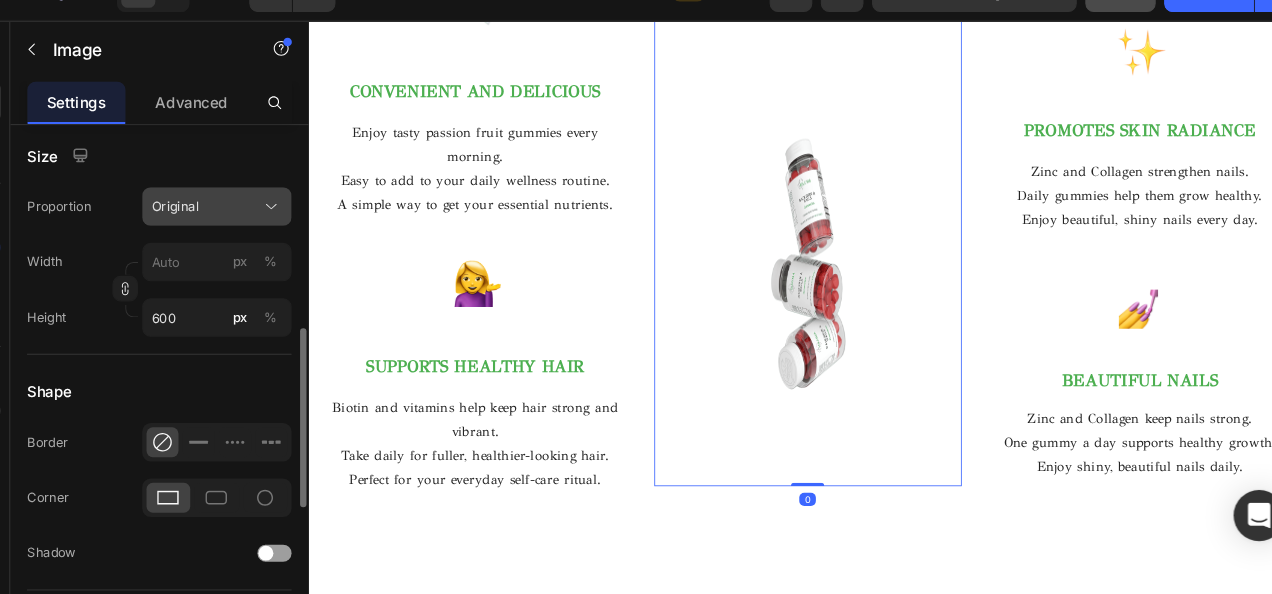 click on "Original" 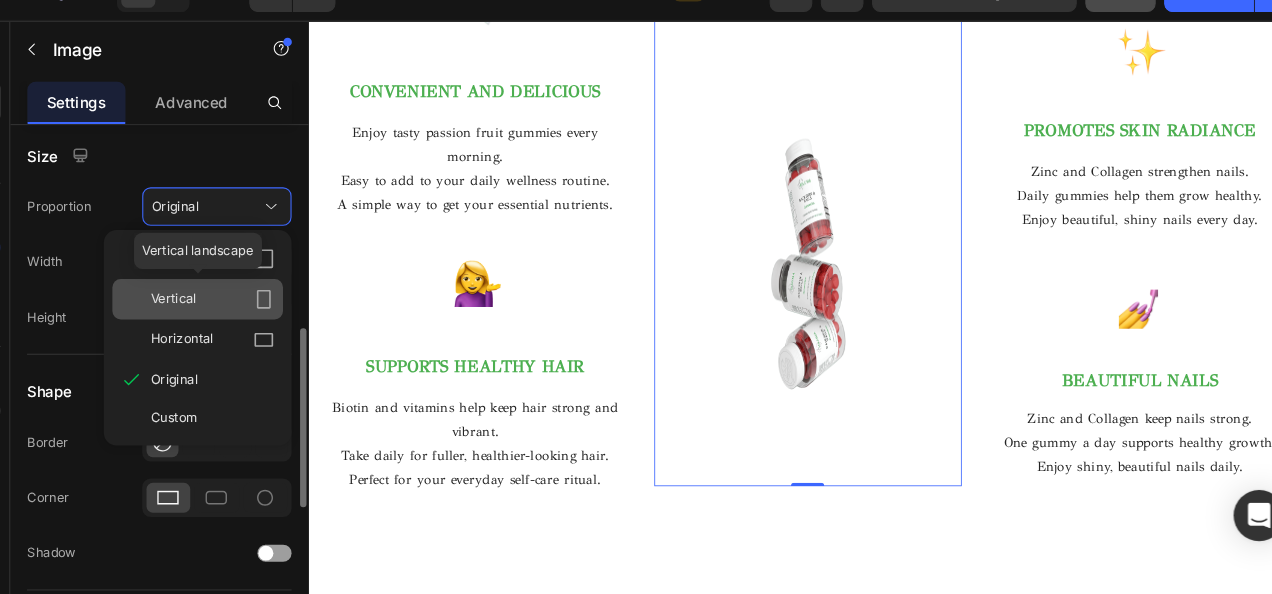 click on "Vertical" at bounding box center [247, 317] 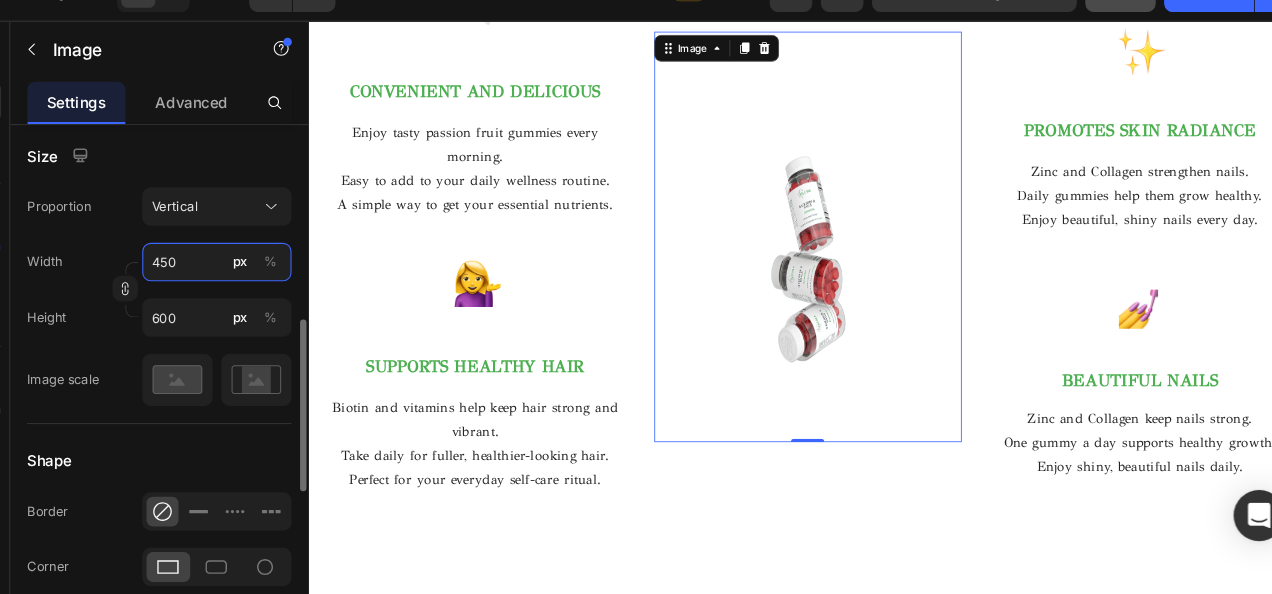 click on "450" at bounding box center (251, 282) 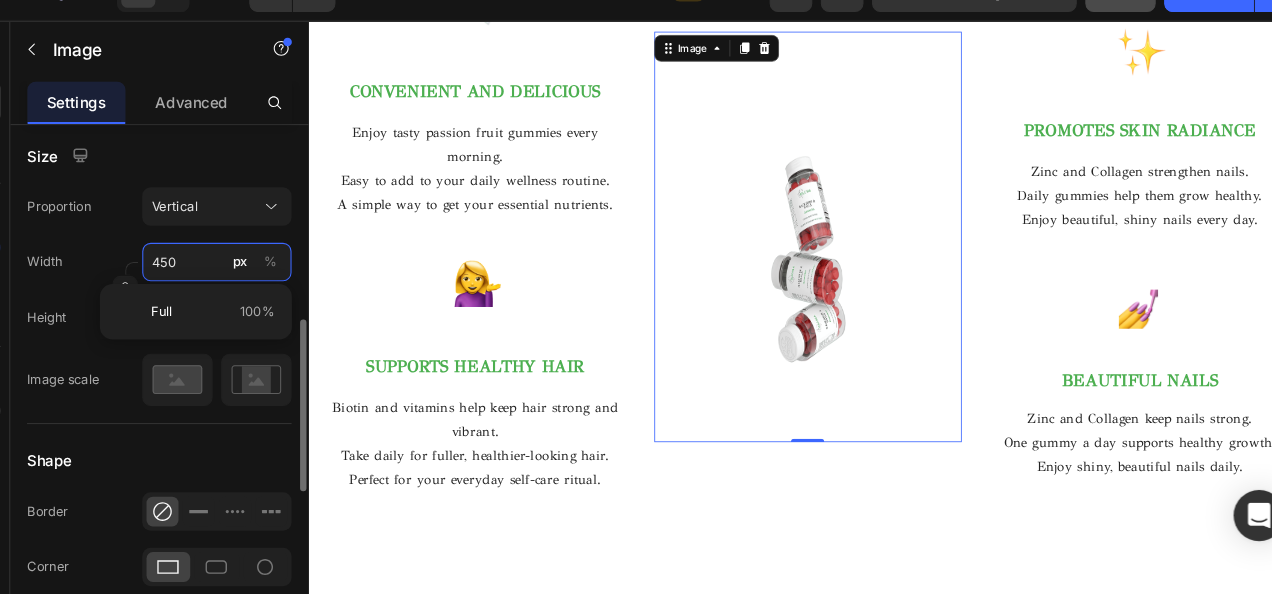 type on "8" 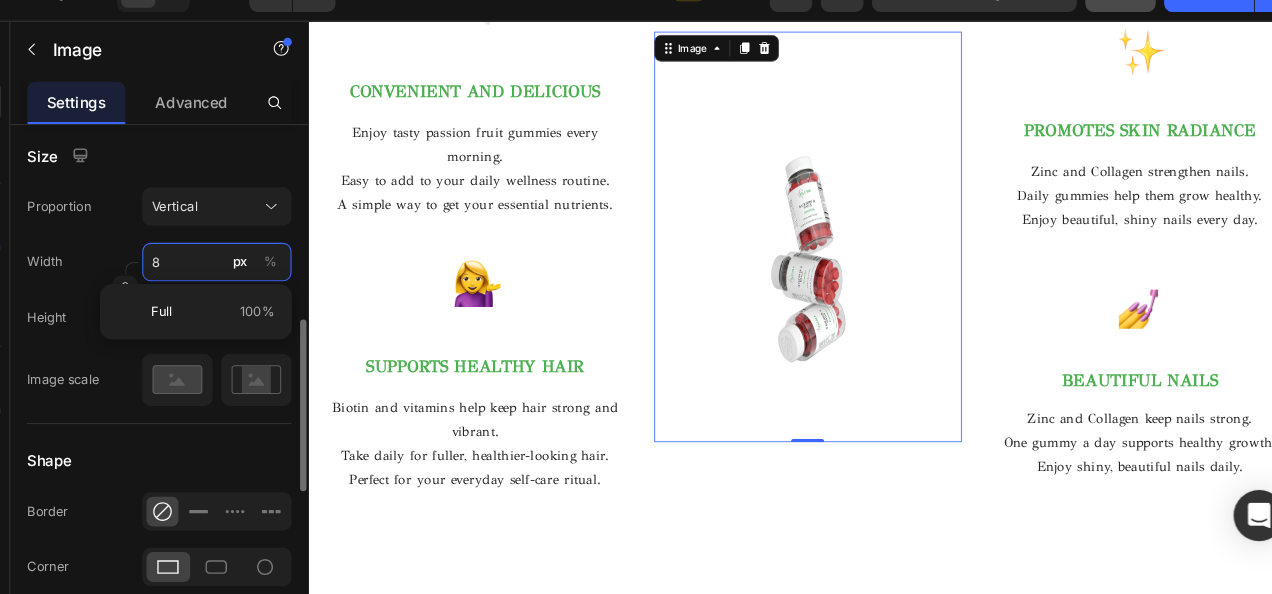 type on "11" 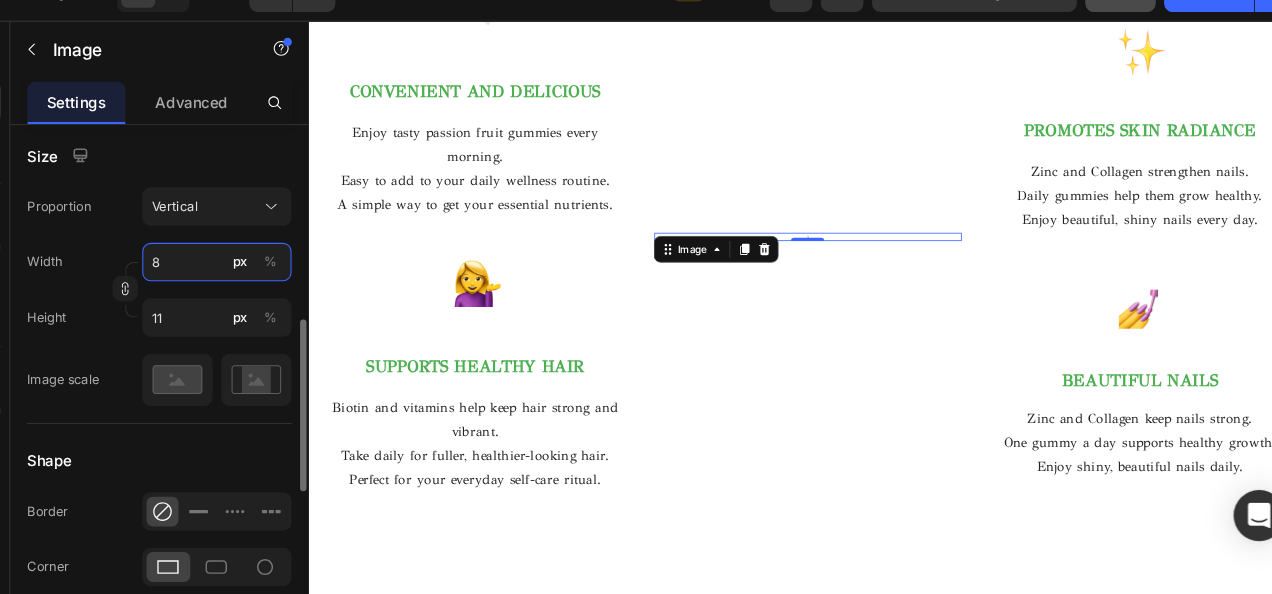 type on "80" 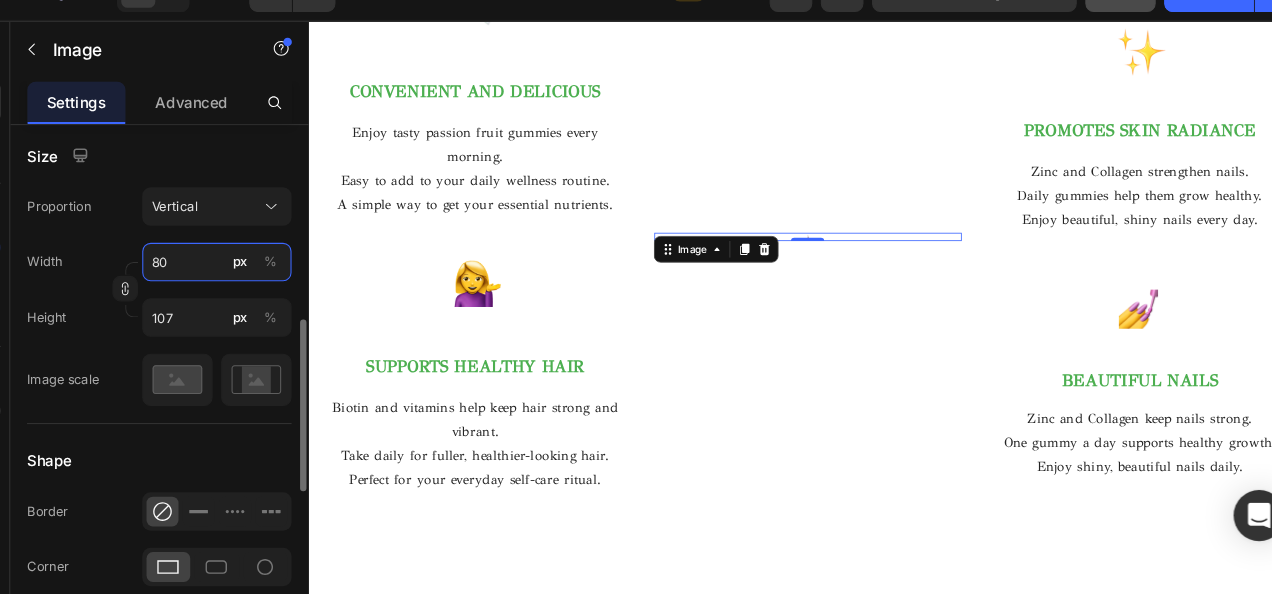 type on "800" 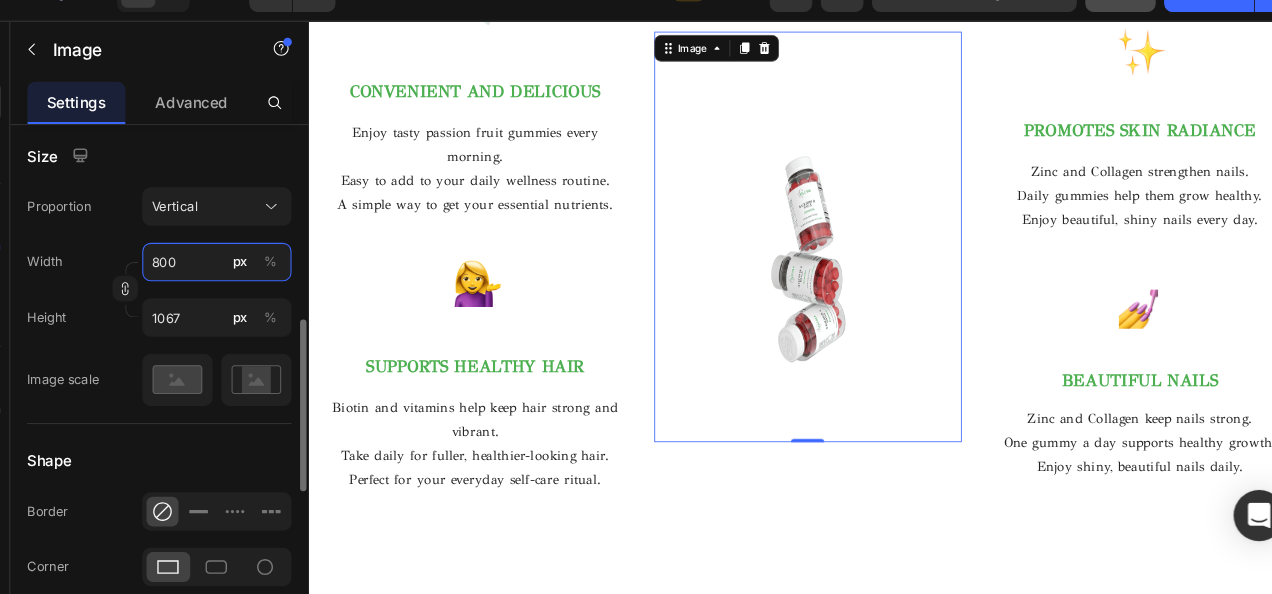 type on "8000" 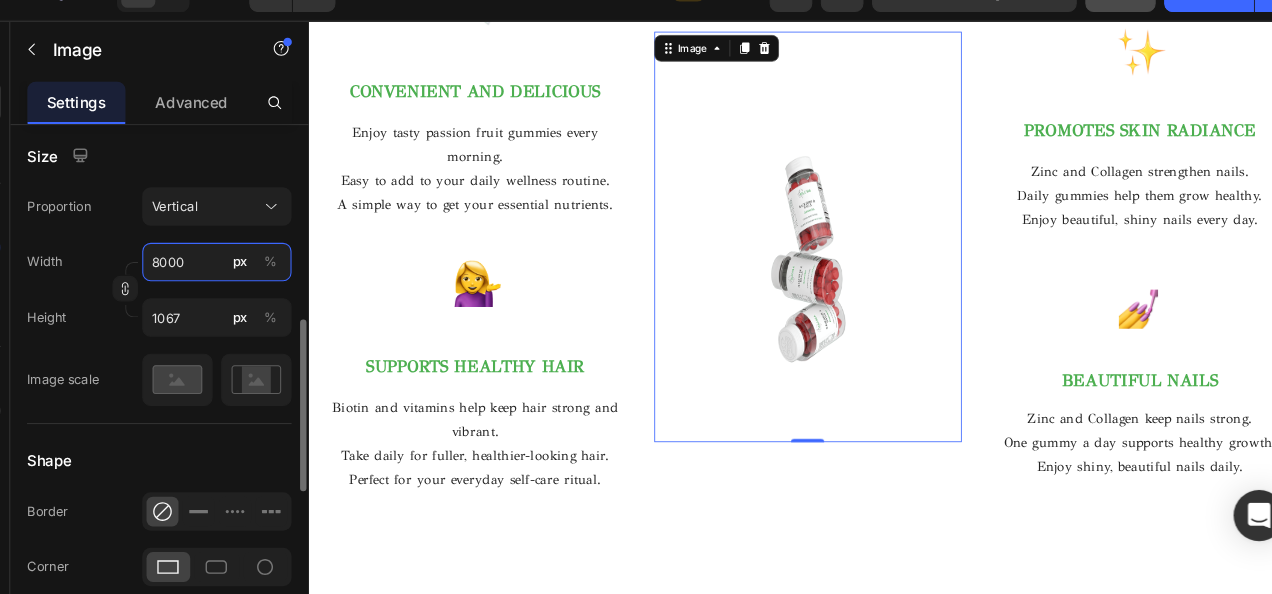 type on "10667" 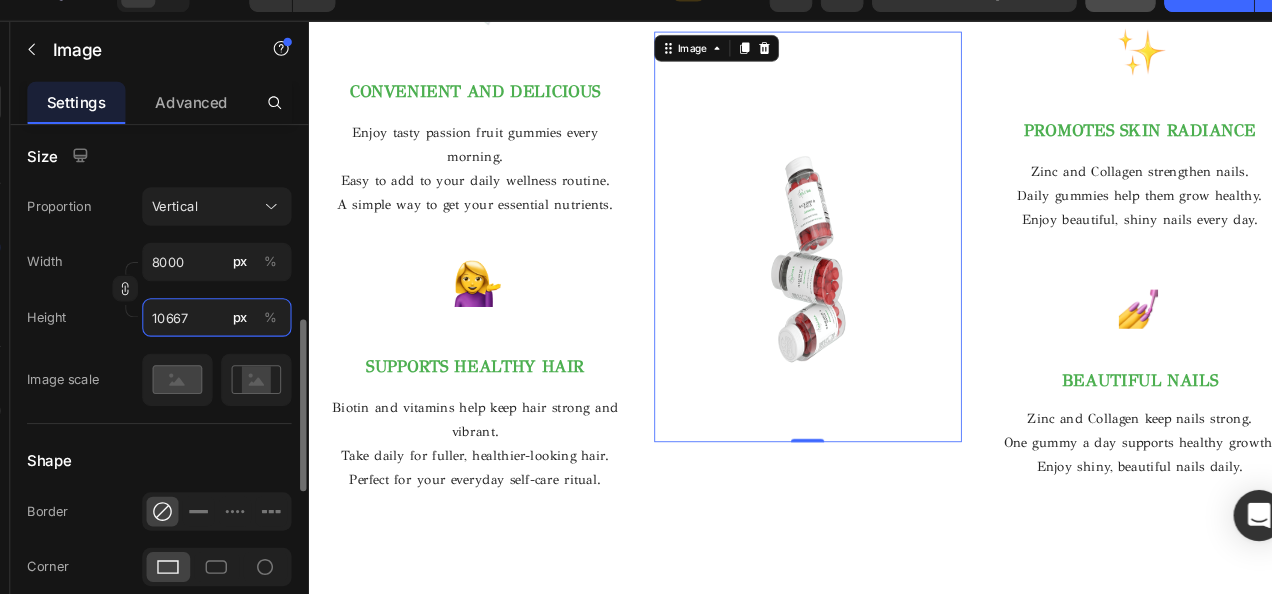 click on "10667" at bounding box center [251, 334] 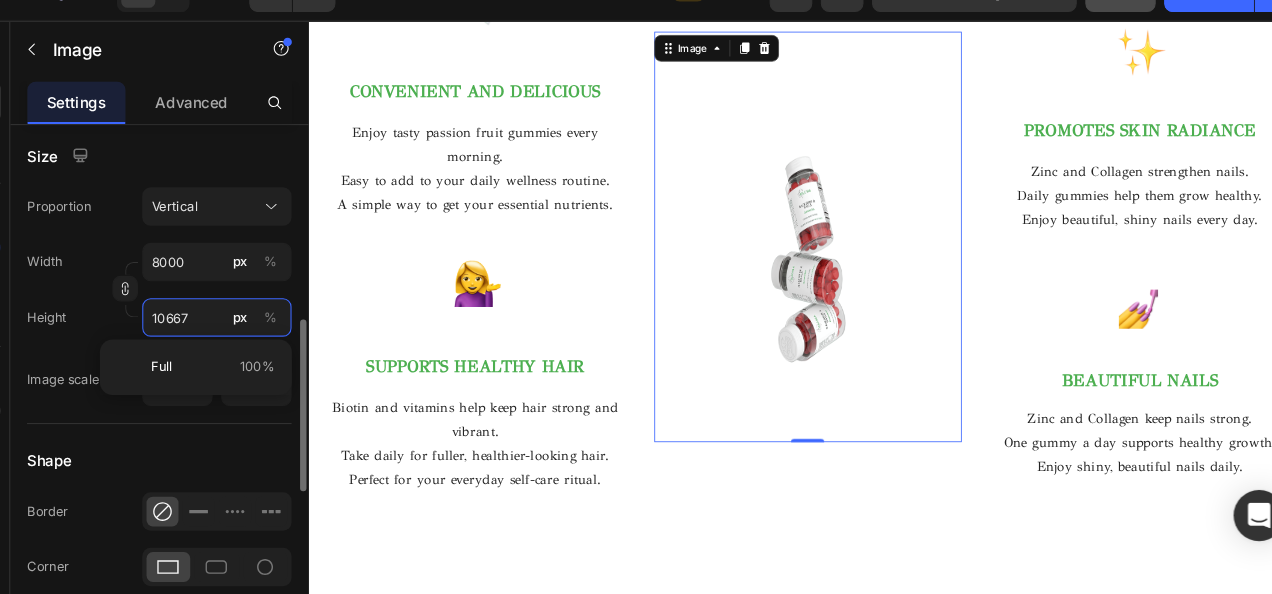 type on "6" 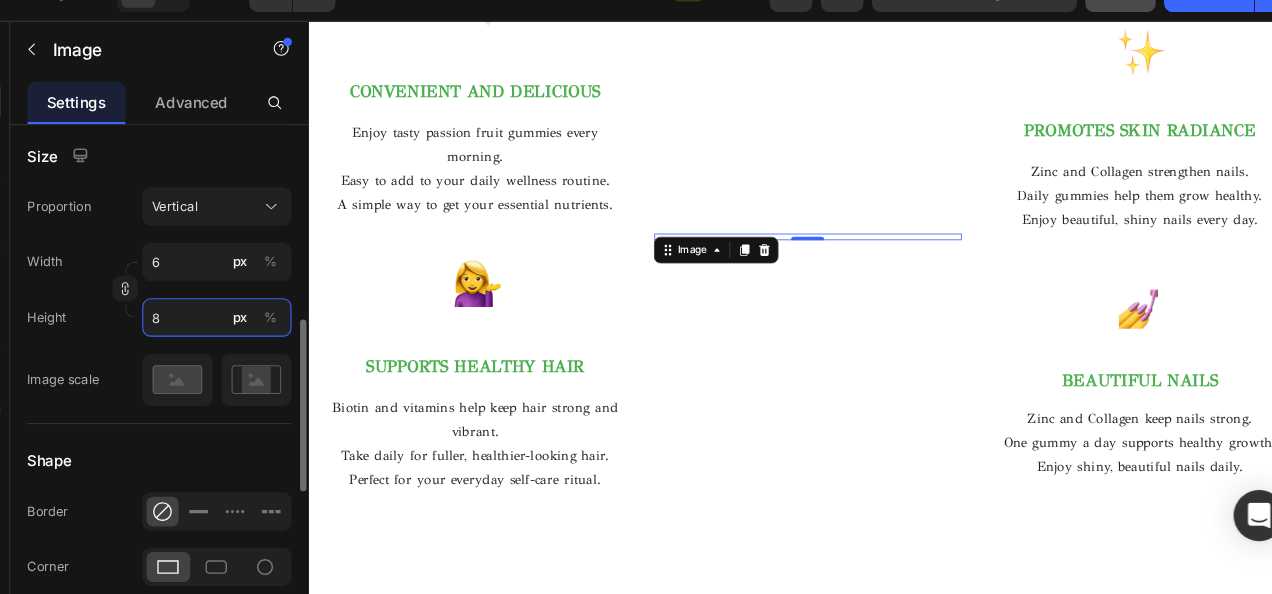 type on "60" 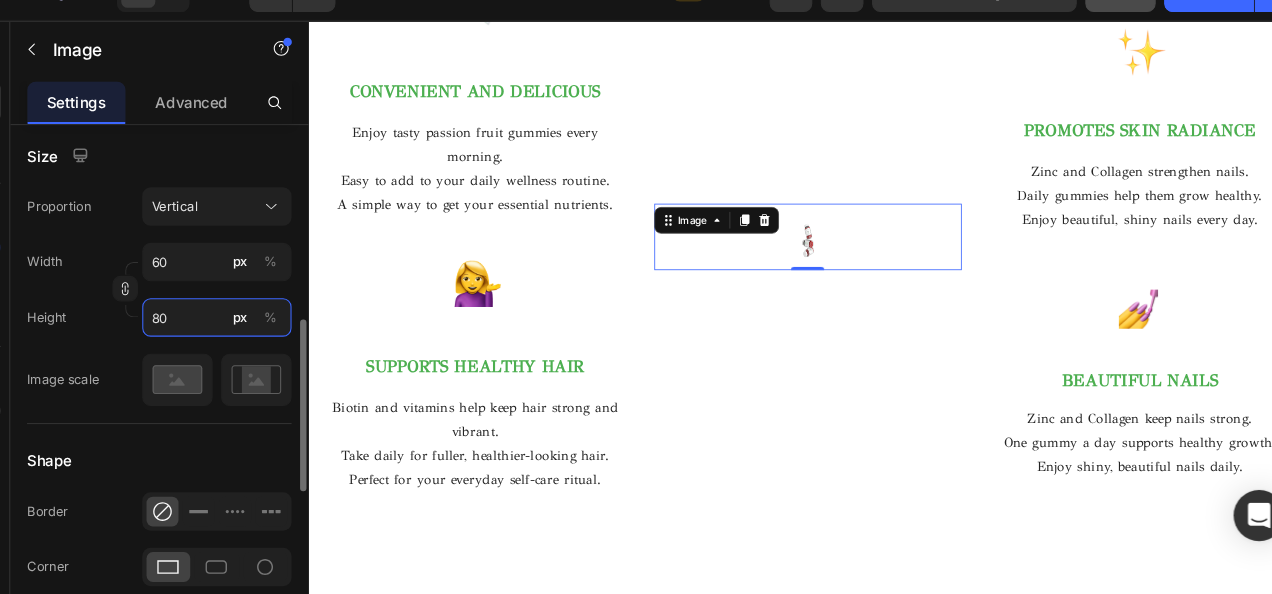 type on "600" 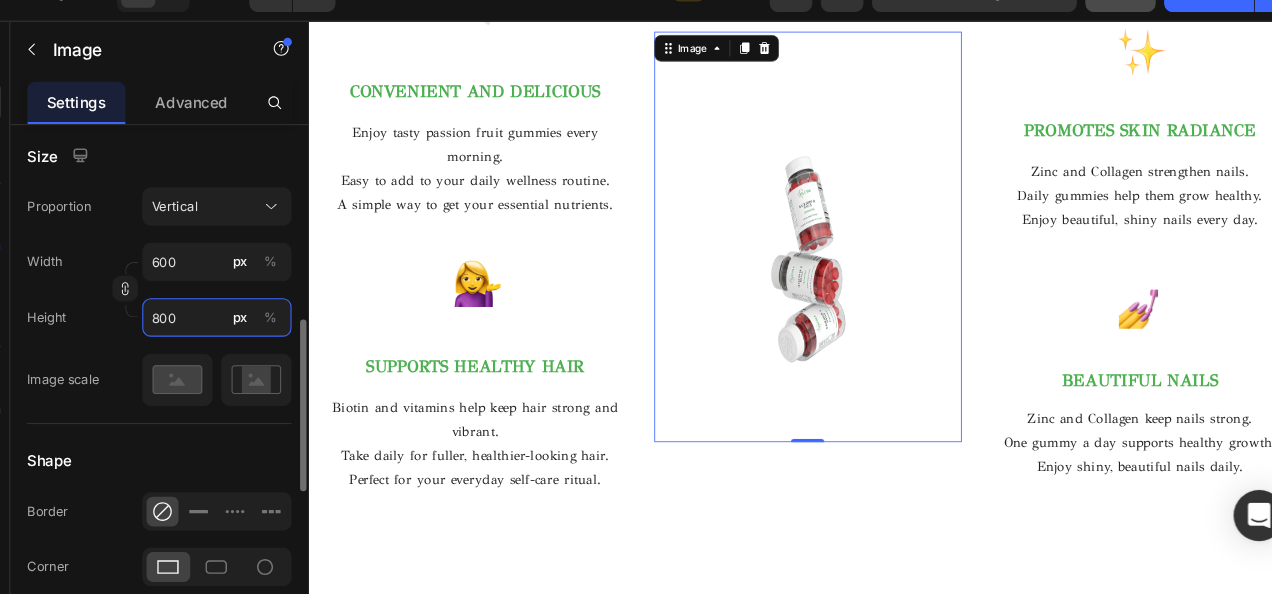type on "6000" 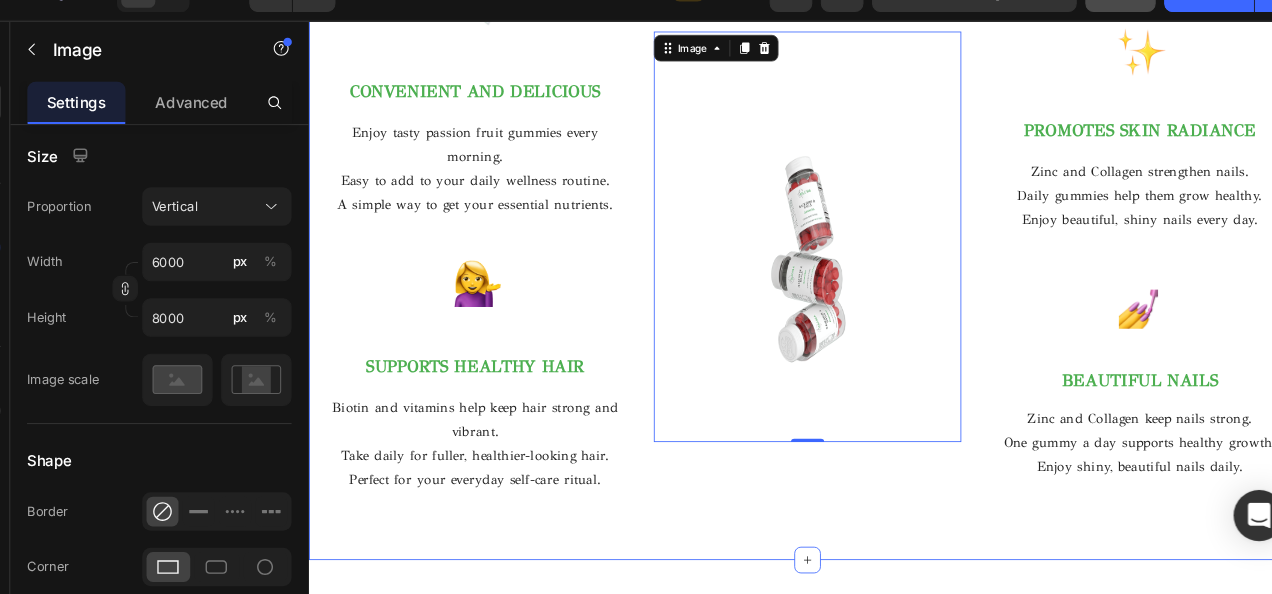 click on "BENEFITS OF GUMMIES  Heading Row Image   CONVENIENT AND DELICIOUS Text block Enjoy tasty passion fruit gummies every morning. Easy to add to your daily wellness routine. A simple way to get your essential nutrients. Text block Row Image   SUPPORTS HEALTHY HAIR Text block Biotin and vitamins help keep hair strong and vibrant. Take daily for fuller, healthier-looking hair. Perfect for your everyday self-care ritual. Text block Row Image   0 Image   PROMOTES SKIN RADIANCE Text block Zinc and Collagen strengthen nails. Daily gummies help them grow healthy. Enjoy beautiful, shiny nails every day. Text block Row Image   BEAUTIFUL NAILS Text block Zinc and Collagen keep nails strong. One gummy a day supports healthy growth. Enjoy shiny, beautiful nails daily. Text block Row Row Section 5" at bounding box center (908, 227) 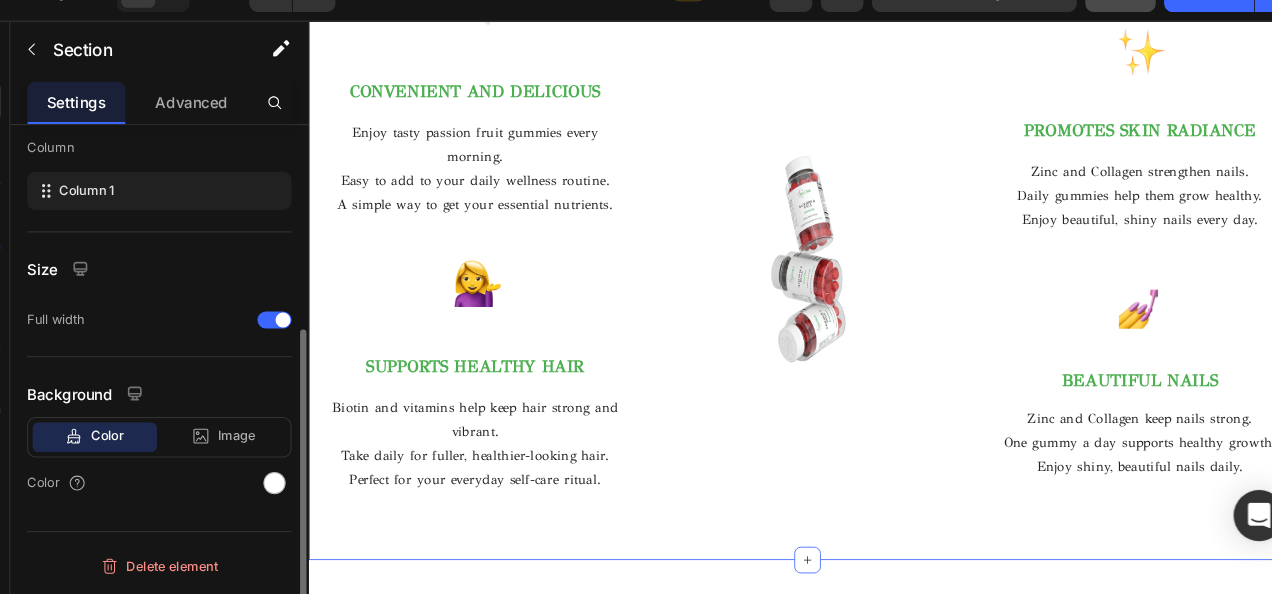 scroll, scrollTop: 0, scrollLeft: 0, axis: both 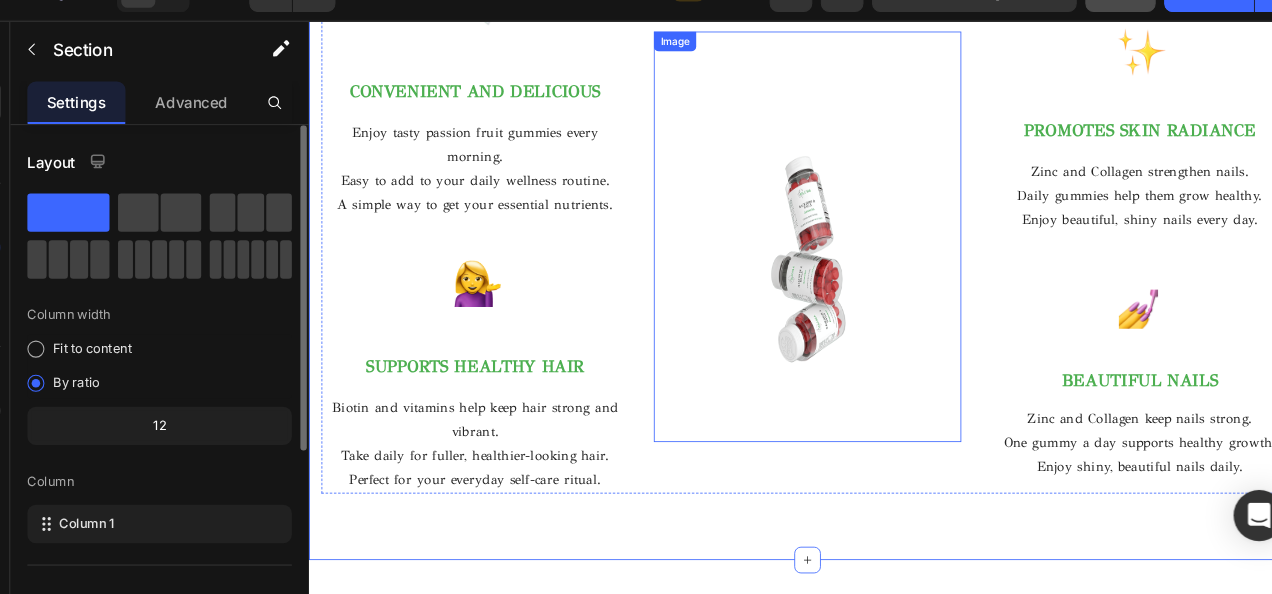click at bounding box center [908, 279] 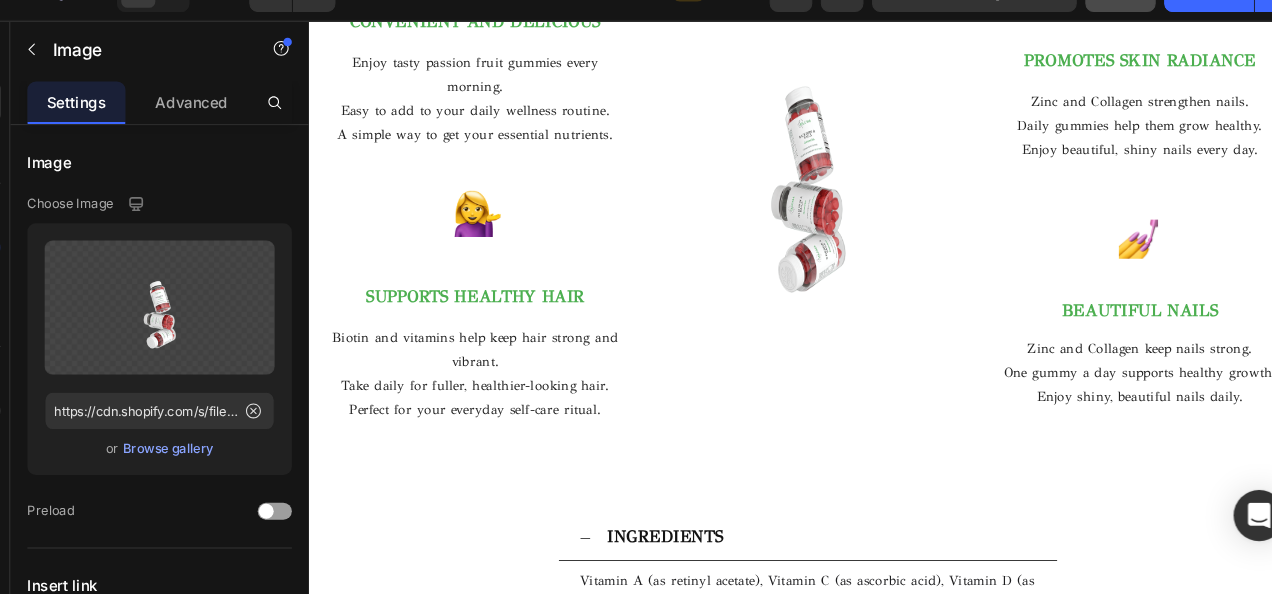 scroll, scrollTop: 2447, scrollLeft: 0, axis: vertical 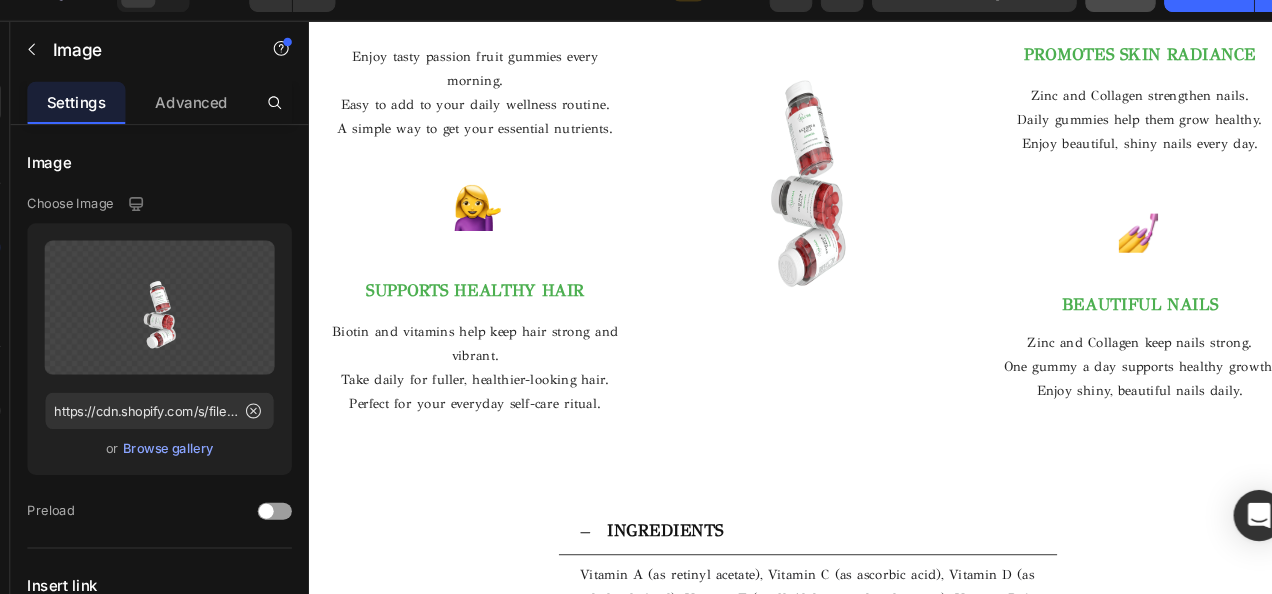 click at bounding box center (908, 188) 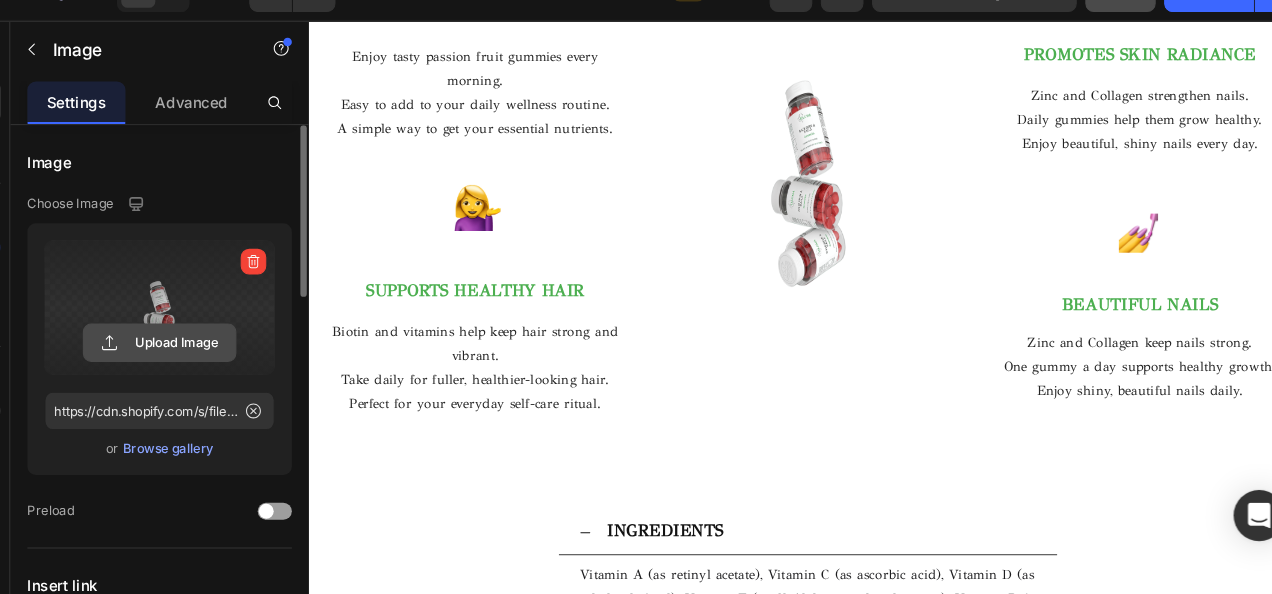 click 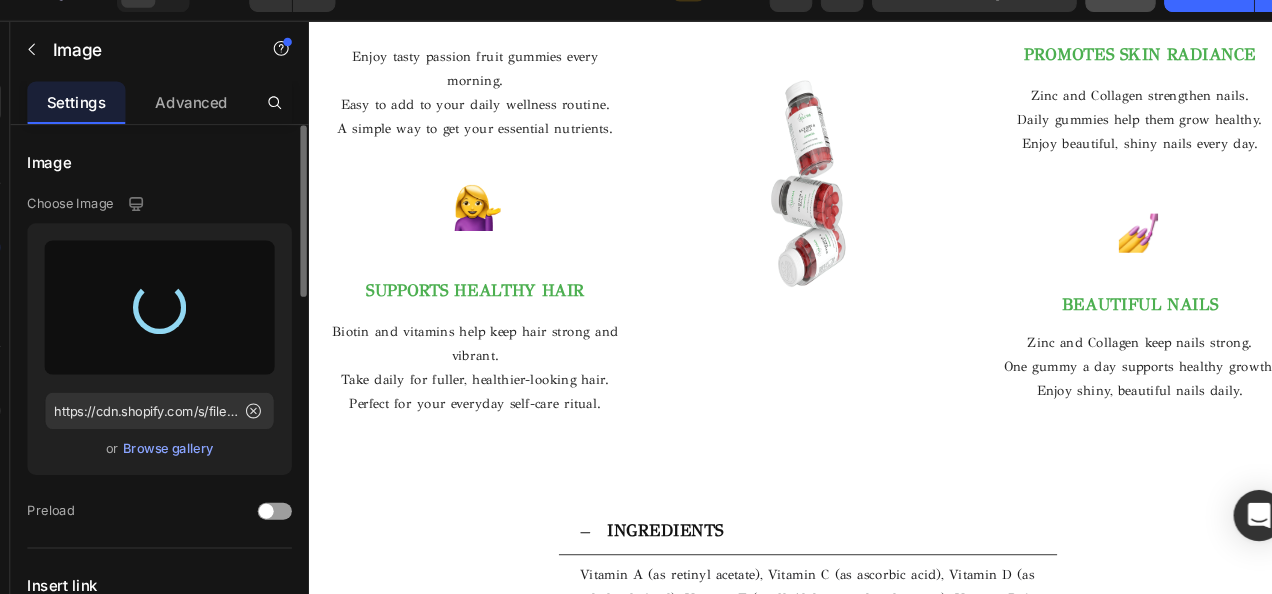 type on "https://cdn.shopify.com/s/files/1/0716/5673/4966/files/gempages_570221152178275200-948bcb77-3585-47b3-ba03-9aa5d3633007.png" 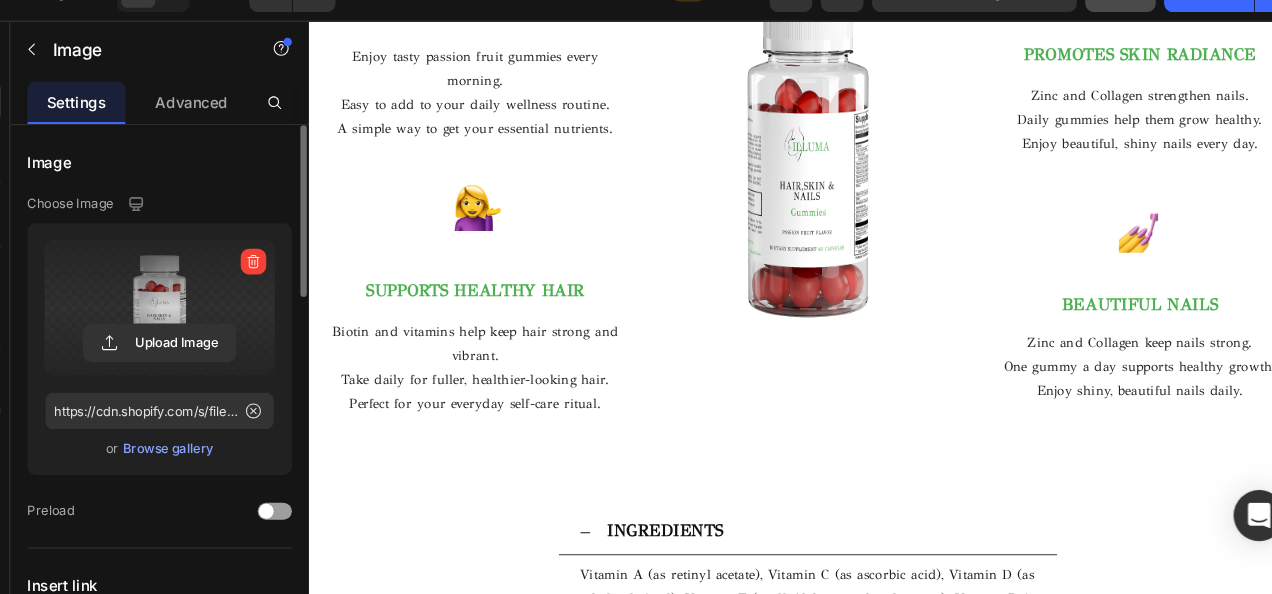 click on "Enjoy shiny, beautiful nails daily." at bounding box center [1308, 466] 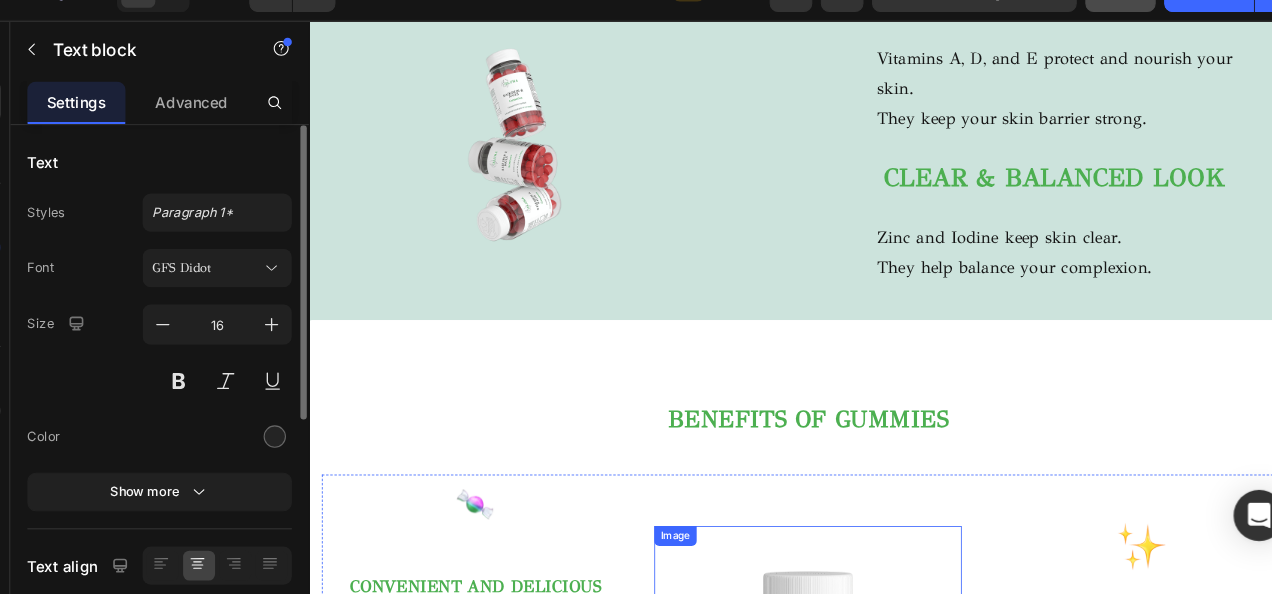 scroll, scrollTop: 1280, scrollLeft: 0, axis: vertical 